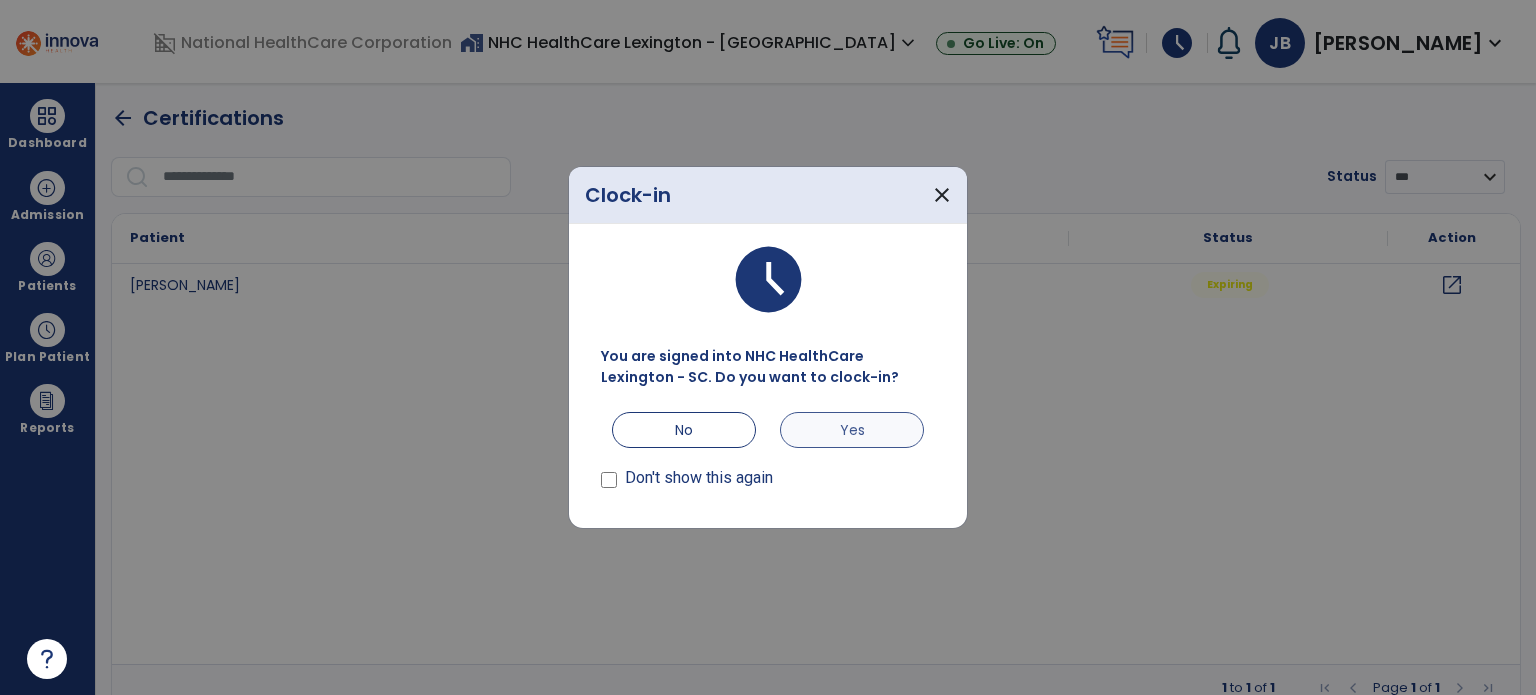 scroll, scrollTop: 0, scrollLeft: 0, axis: both 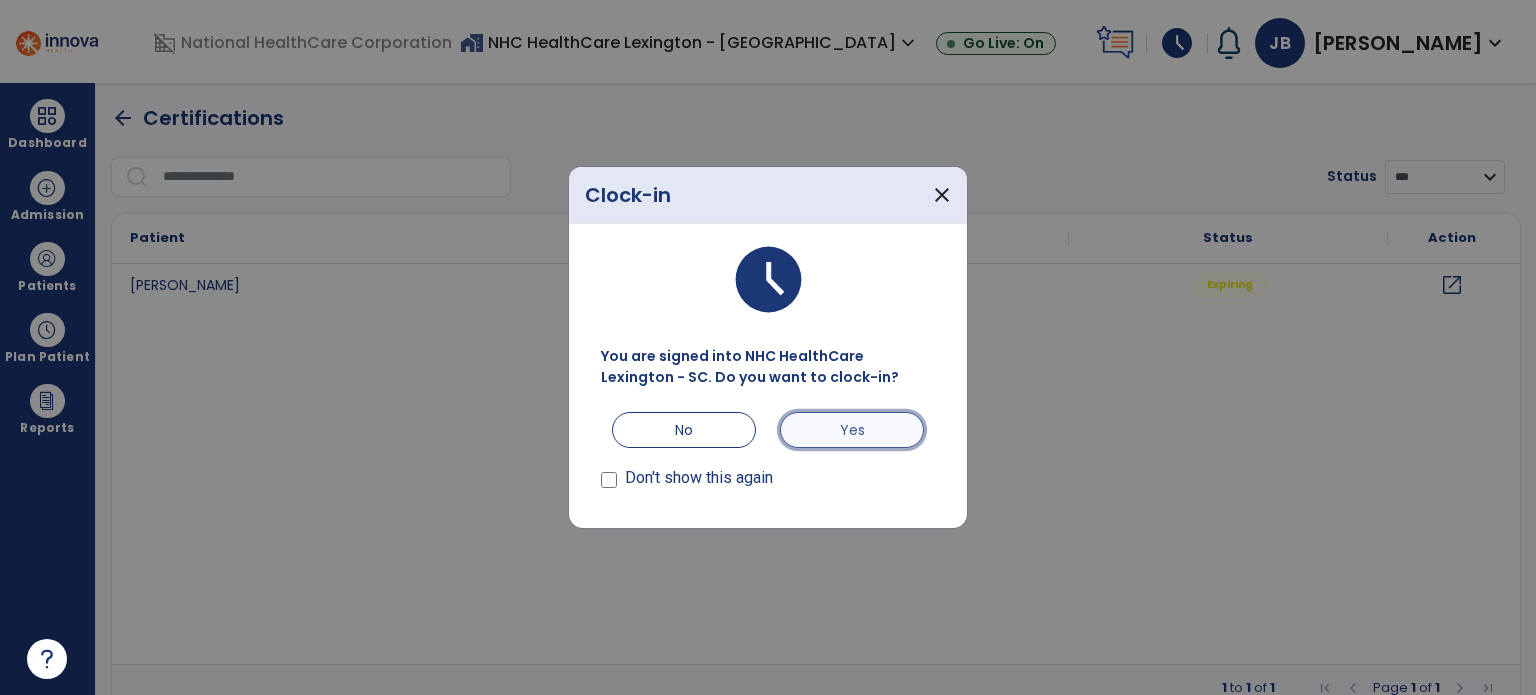 click on "Yes" at bounding box center [852, 430] 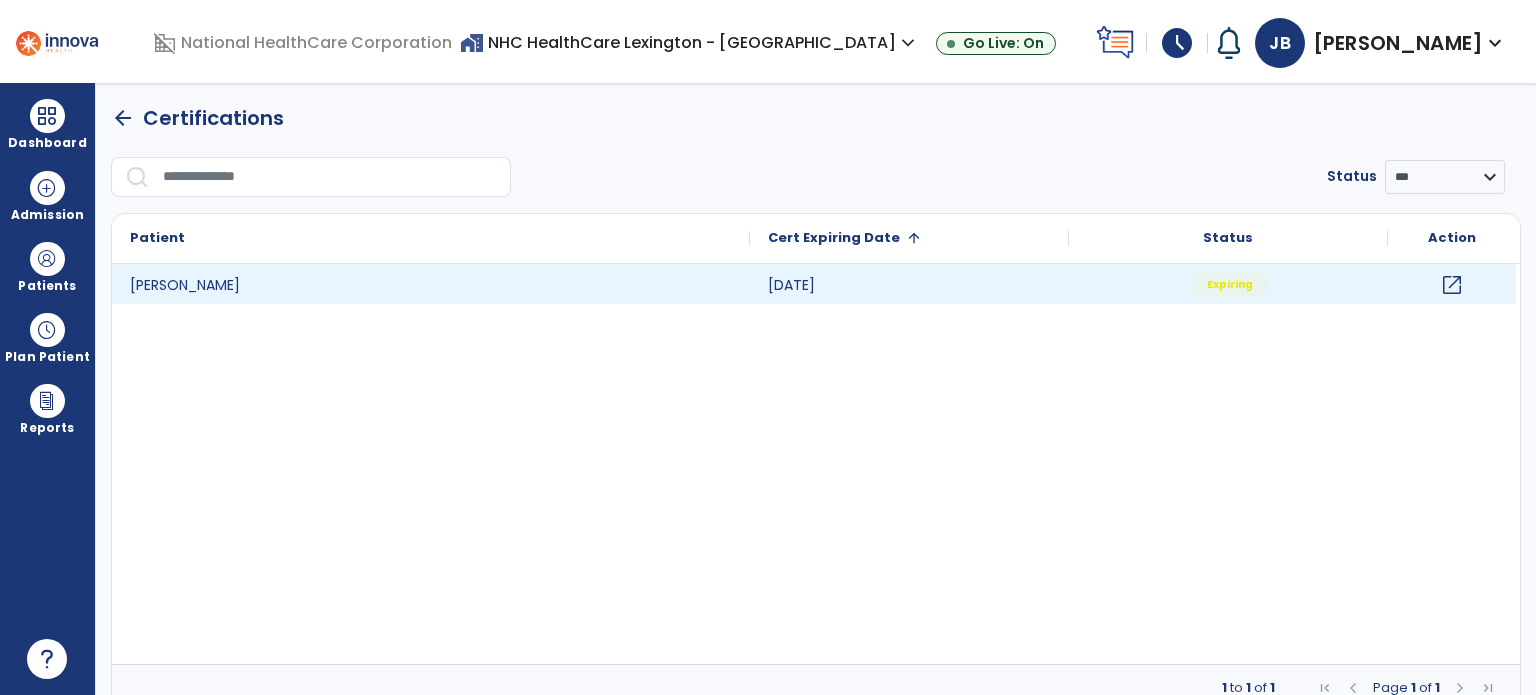 click on "open_in_new" 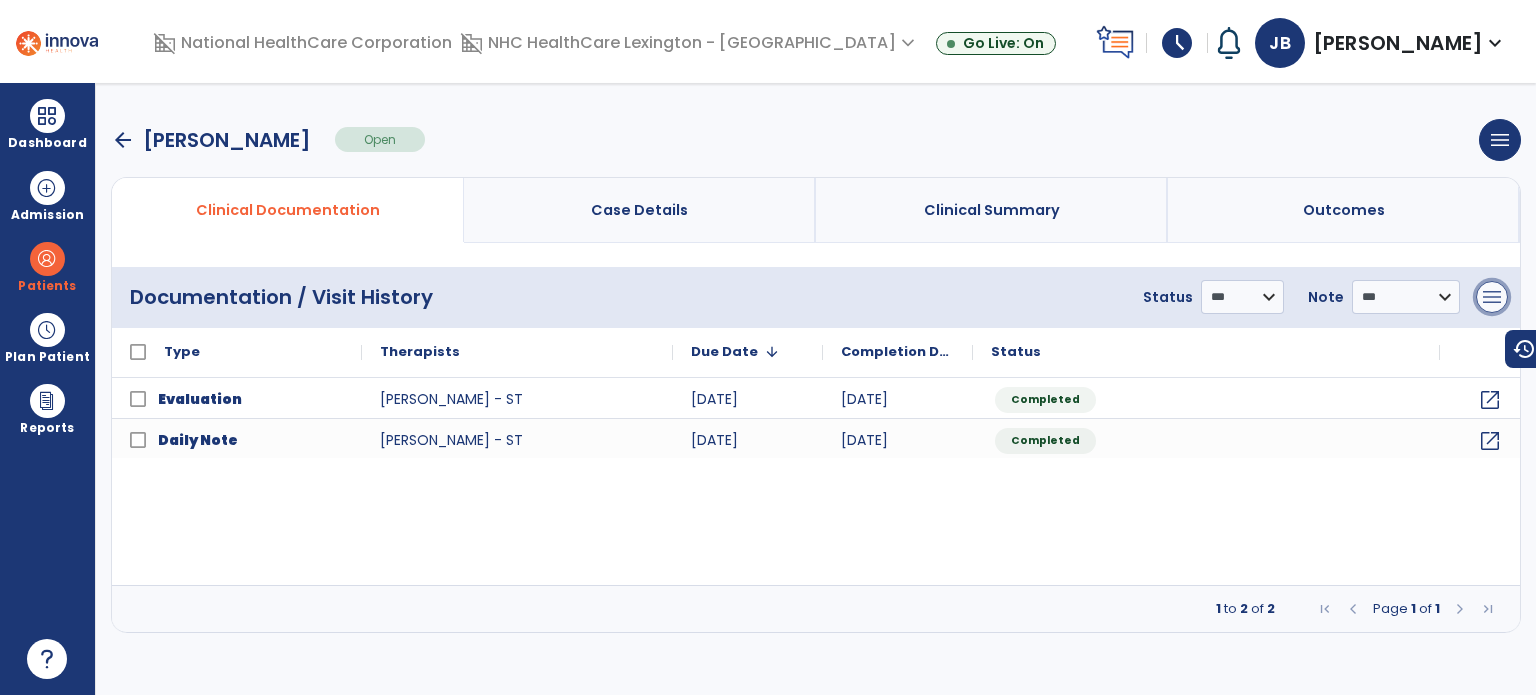 click on "menu" at bounding box center [1492, 297] 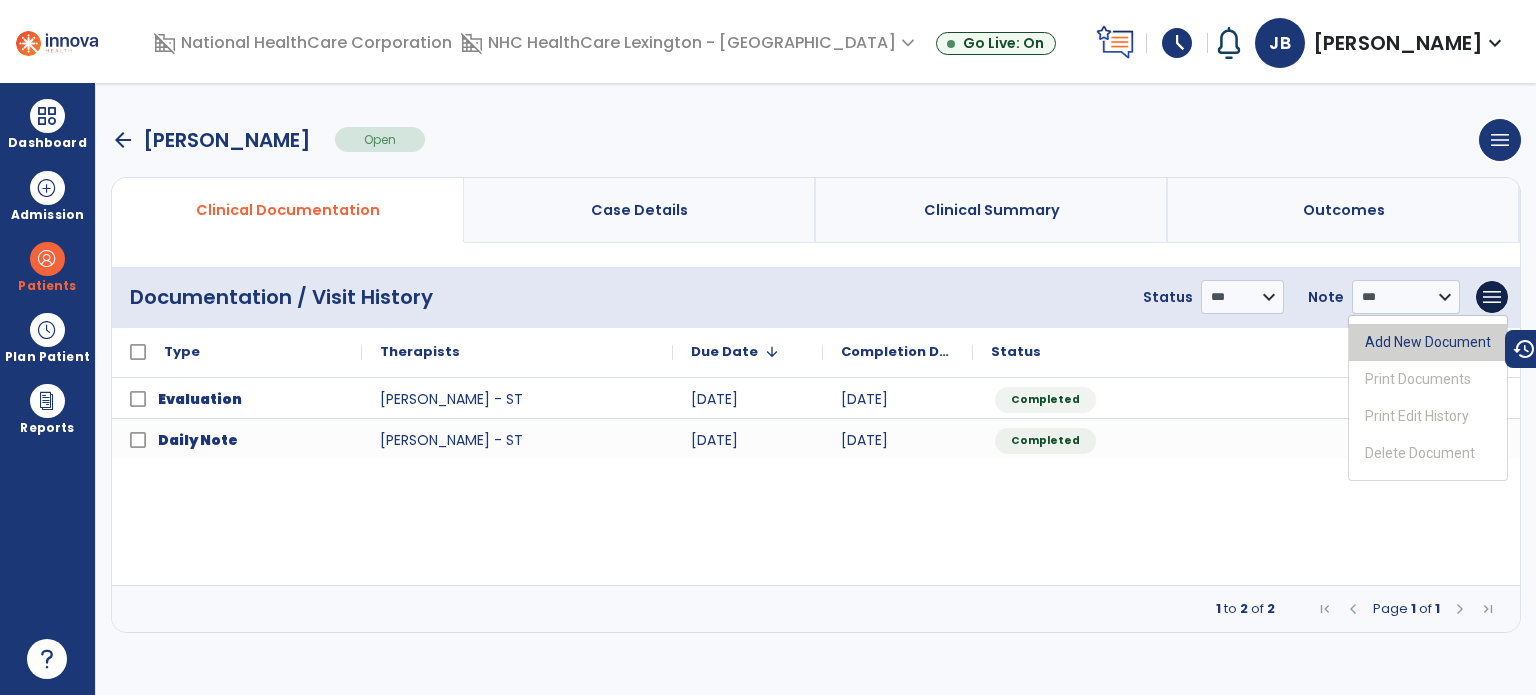 click on "Add New Document" at bounding box center (1428, 342) 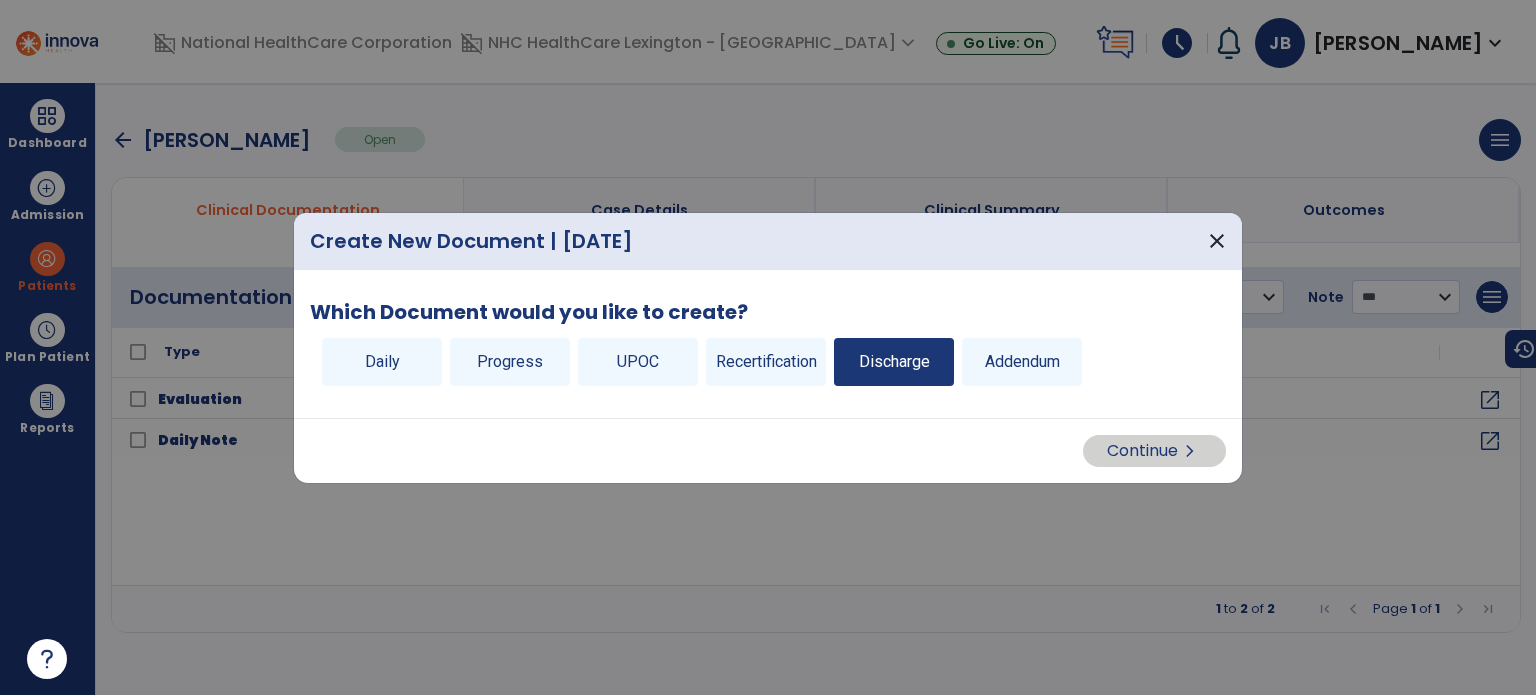 click on "Discharge" at bounding box center (894, 362) 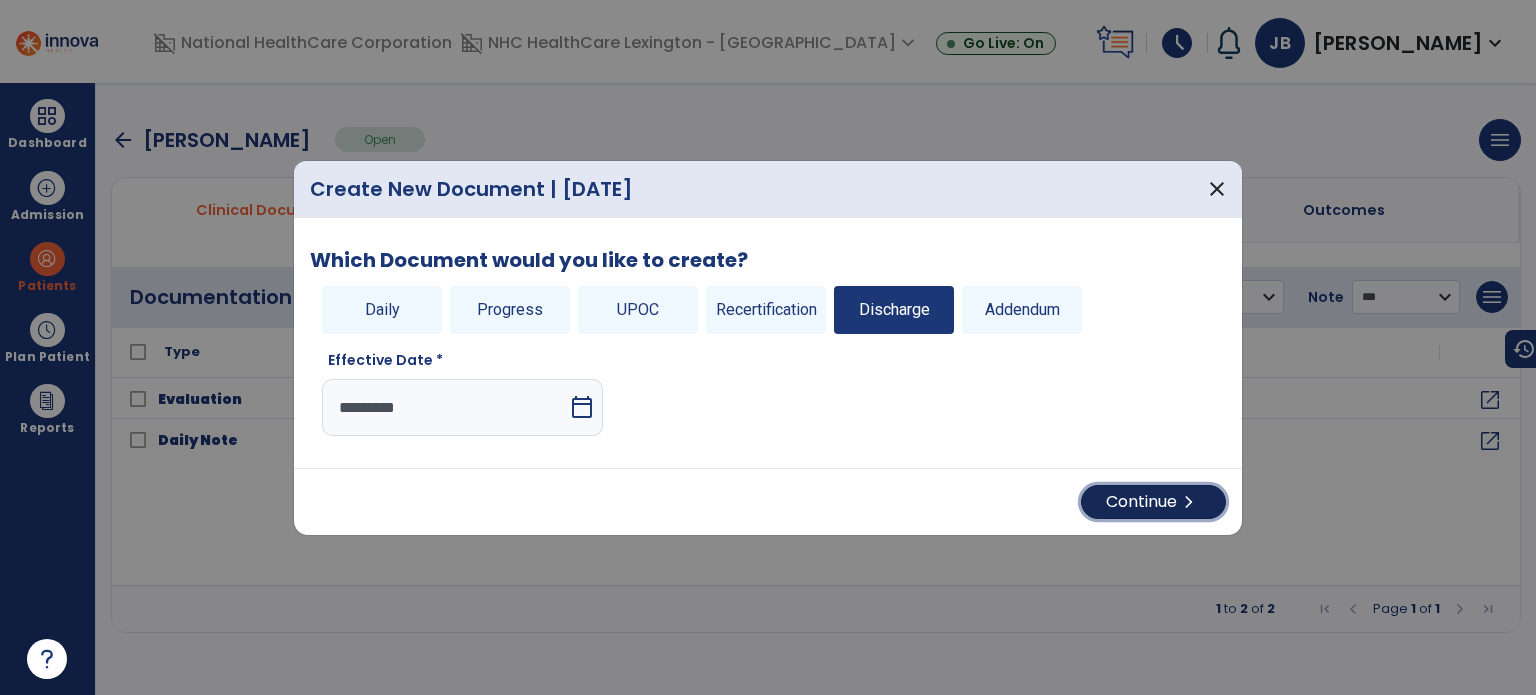 click on "Continue   chevron_right" at bounding box center (1153, 502) 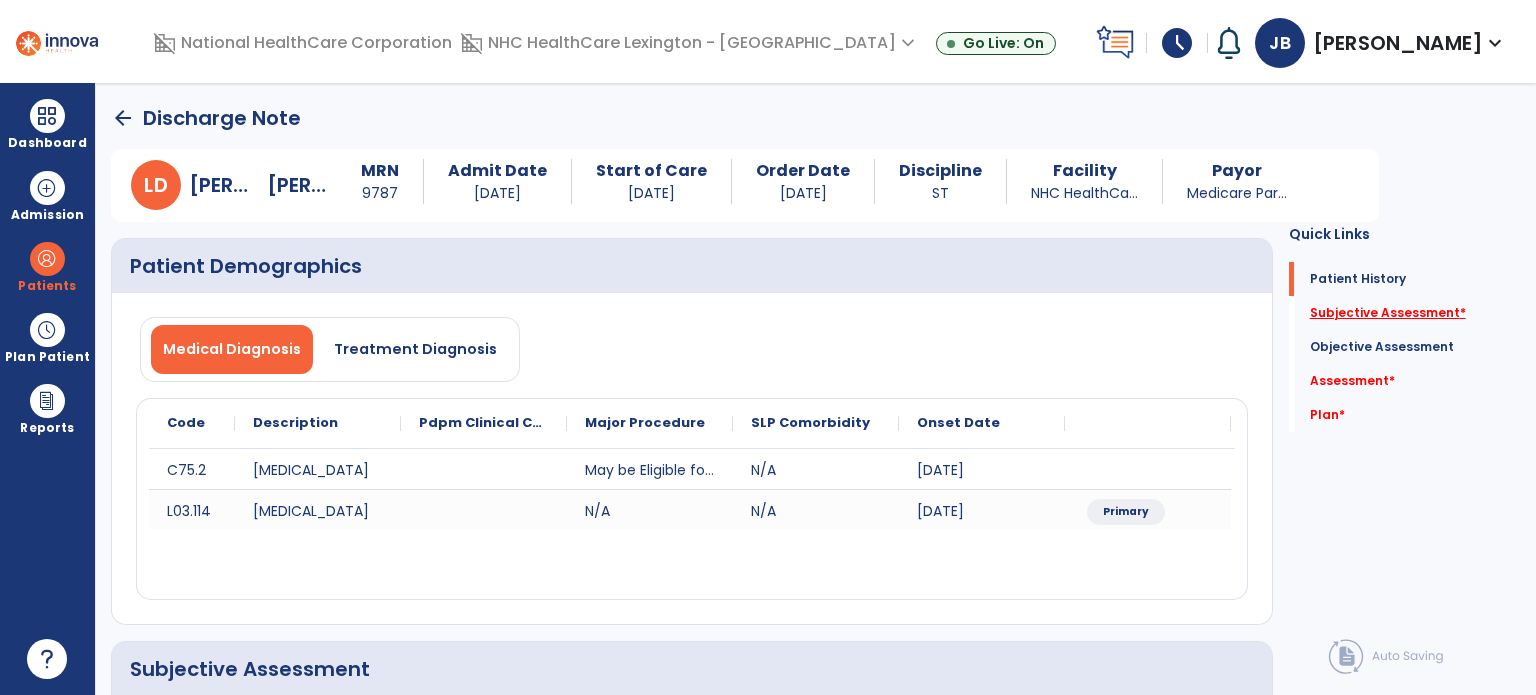 click on "Subjective Assessment   *" 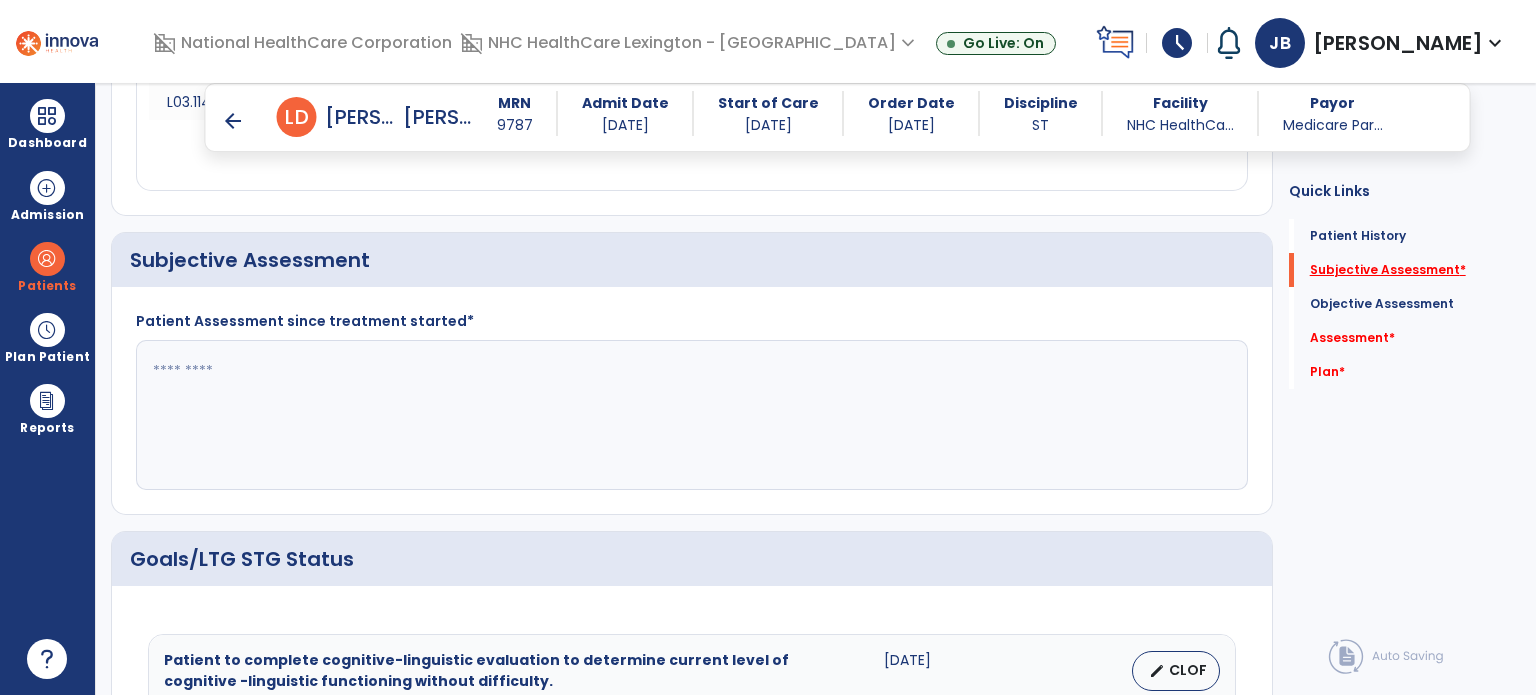 scroll, scrollTop: 392, scrollLeft: 0, axis: vertical 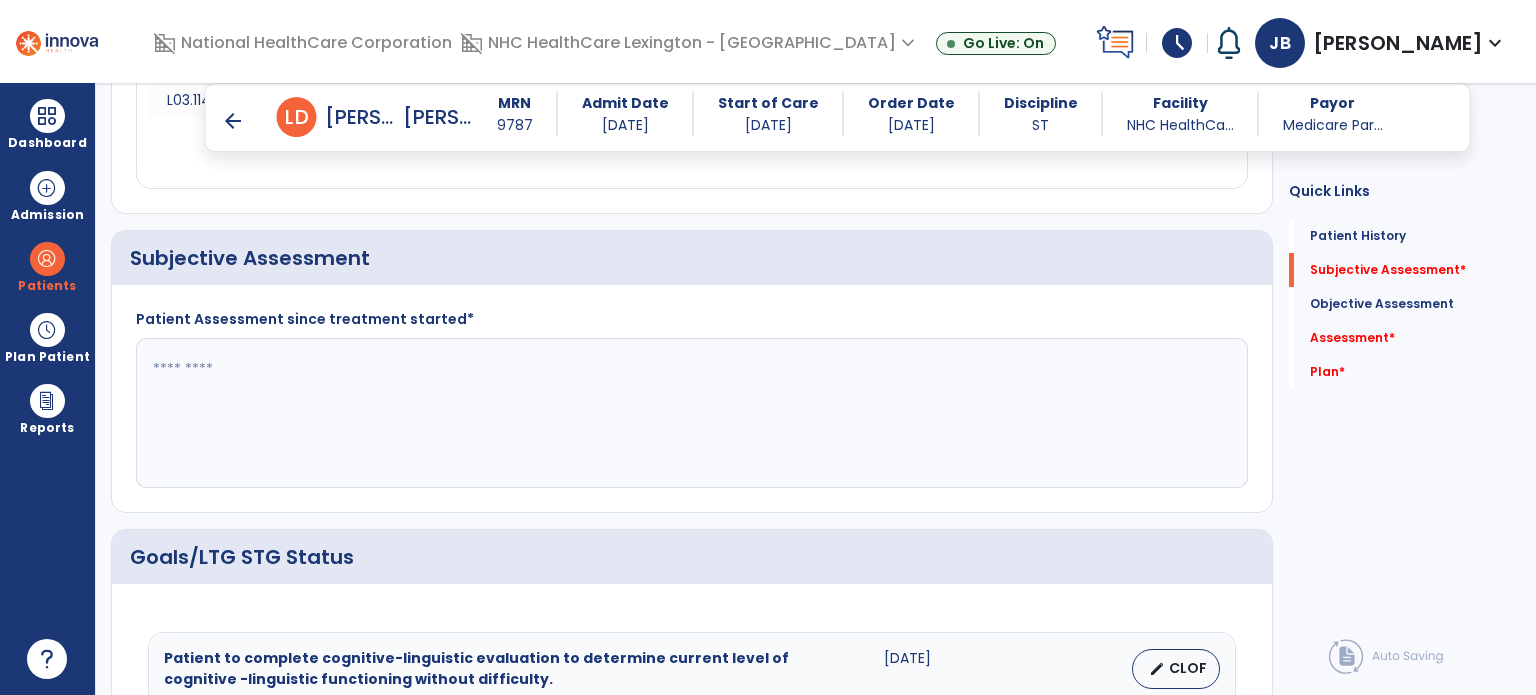 click 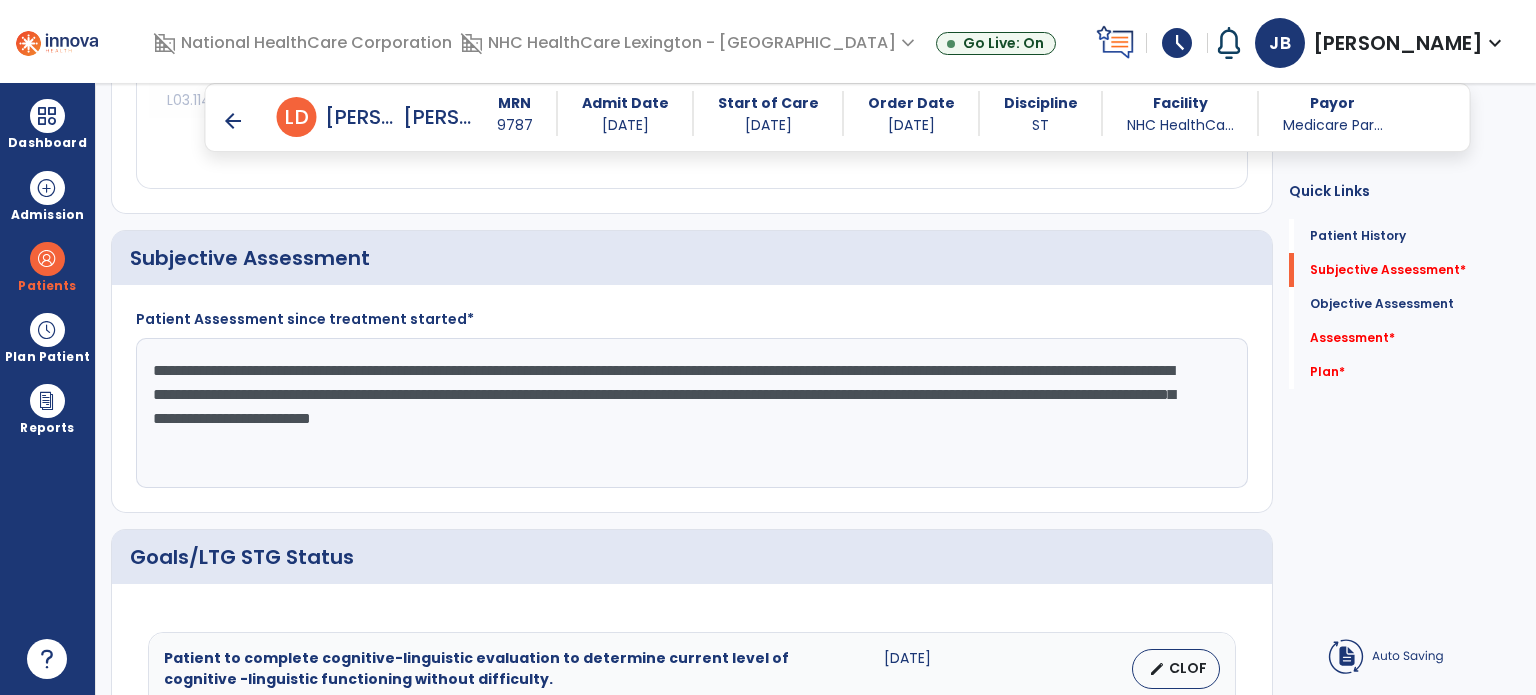 click on "**********" 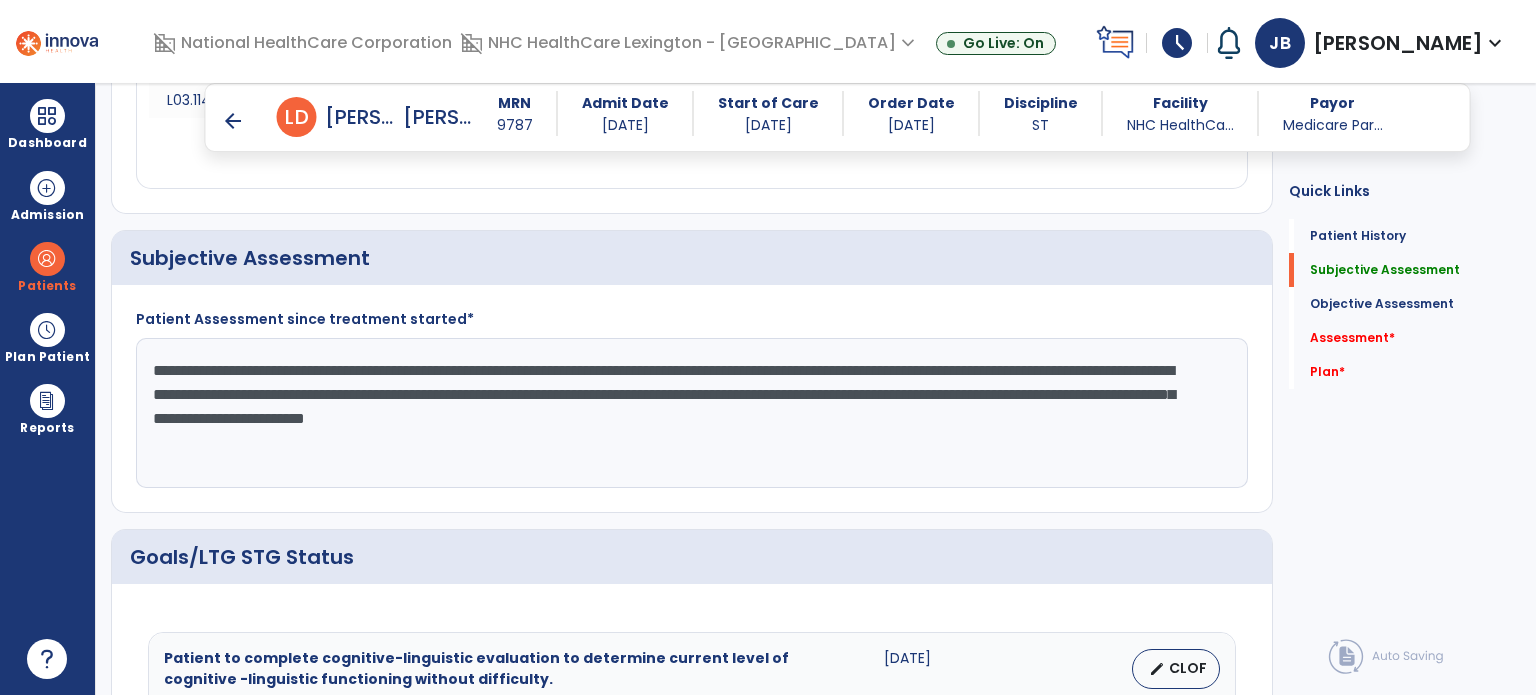 click on "**********" 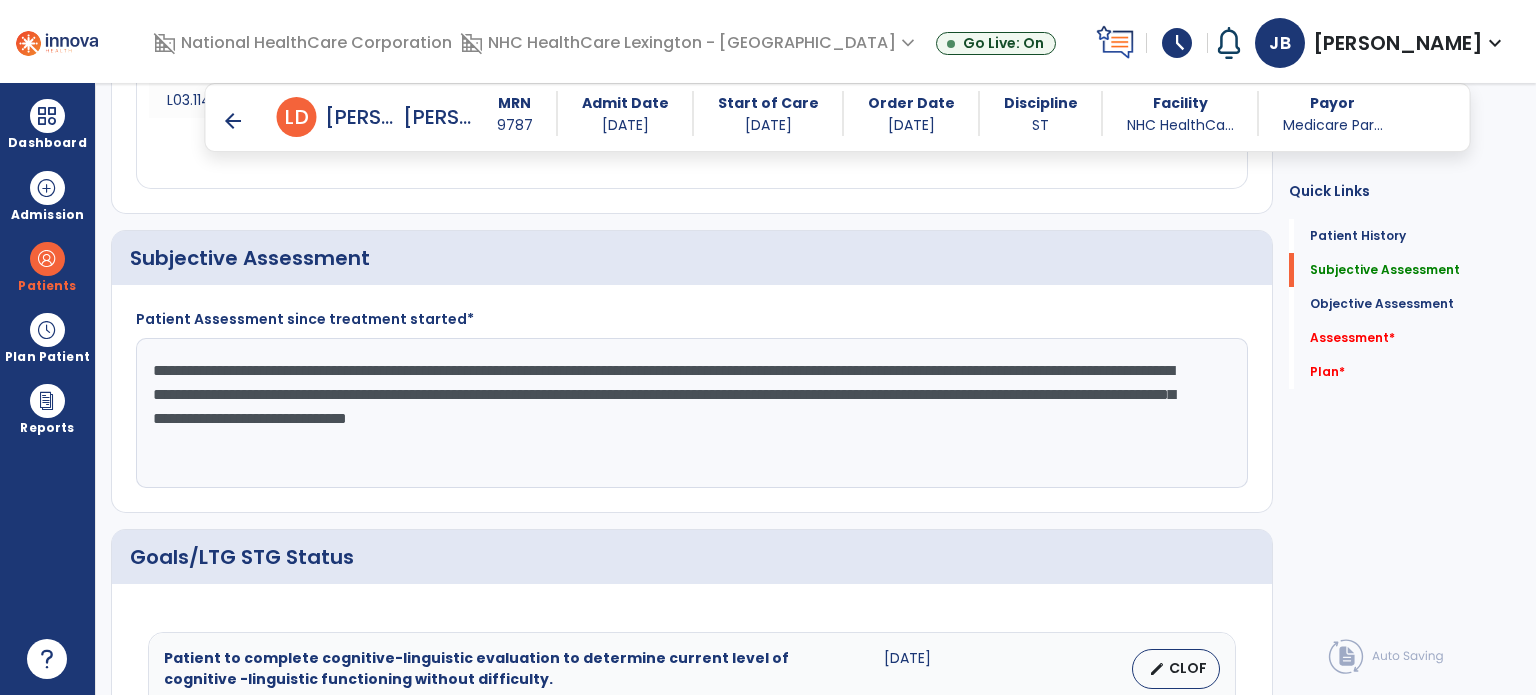 click on "**********" 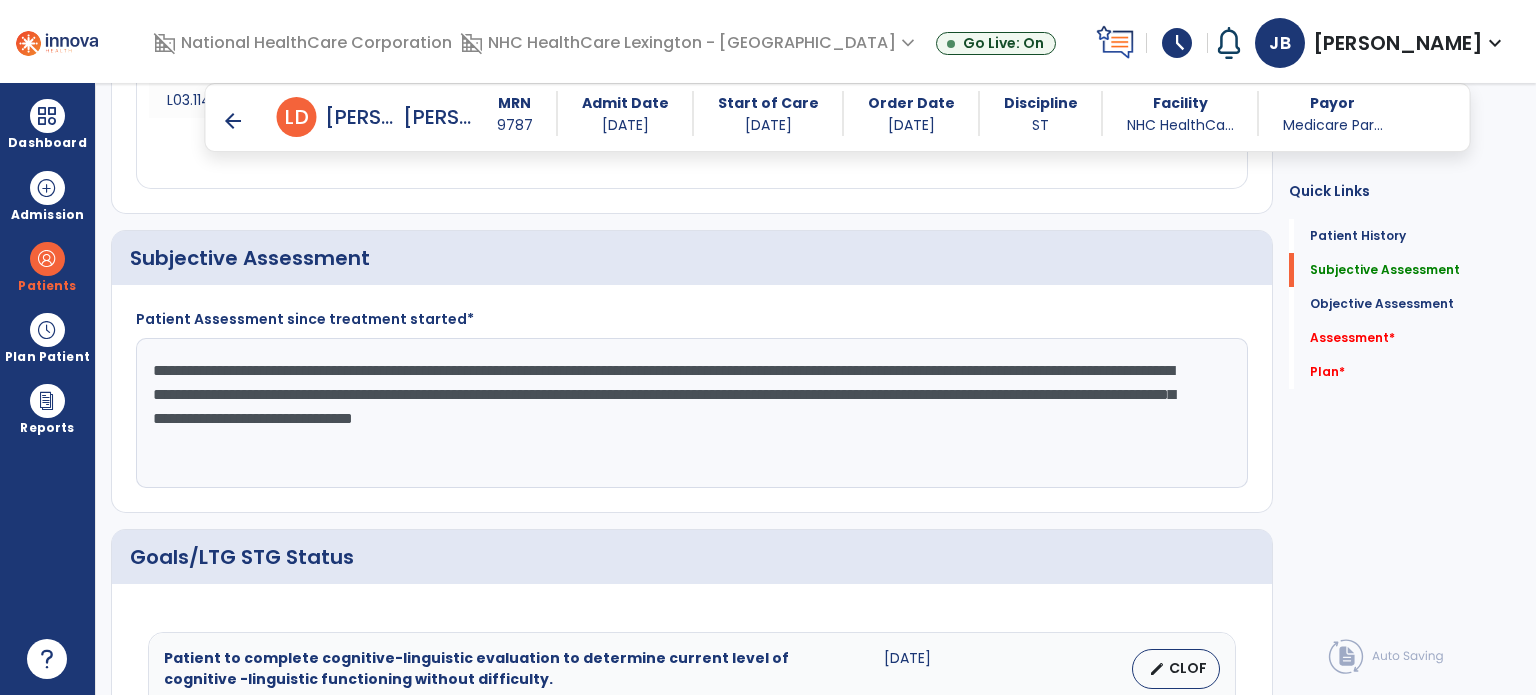 drag, startPoint x: 970, startPoint y: 394, endPoint x: 214, endPoint y: 421, distance: 756.482 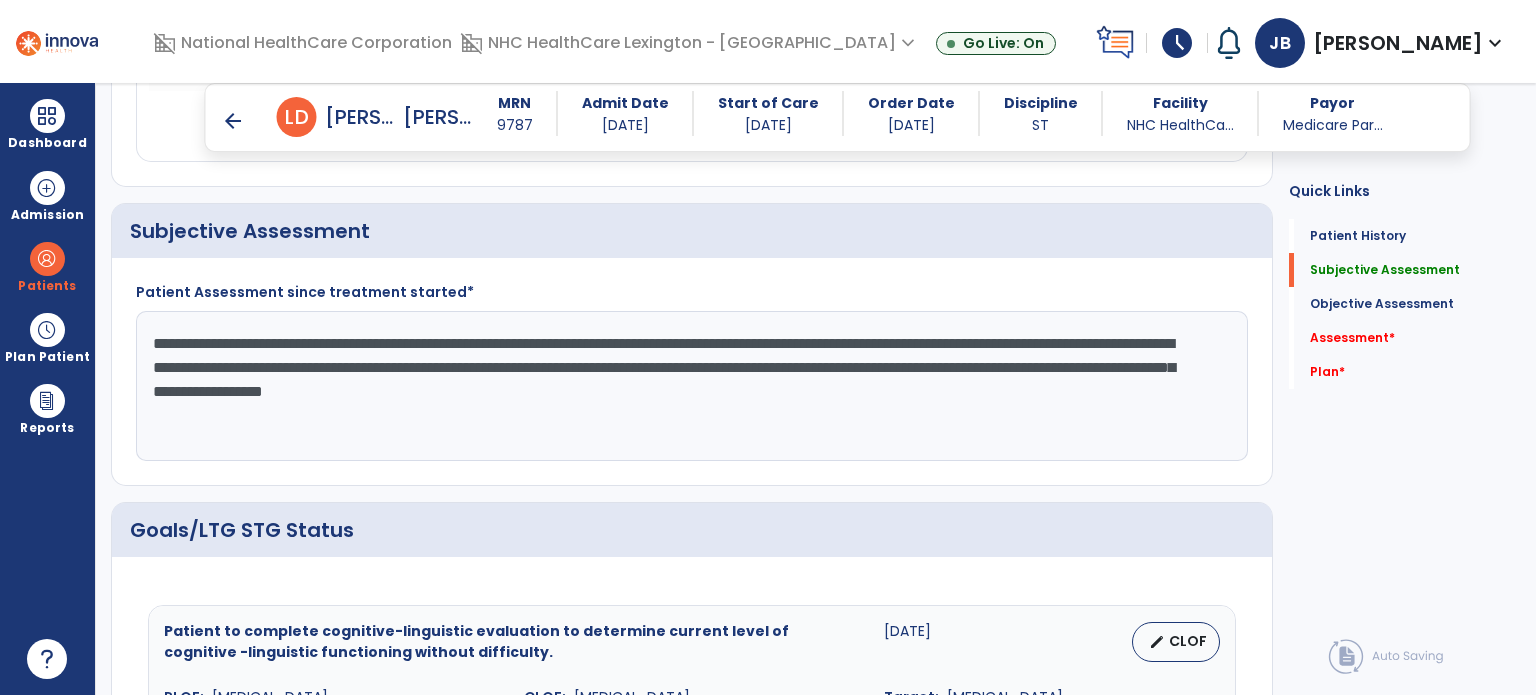 scroll, scrollTop: 416, scrollLeft: 0, axis: vertical 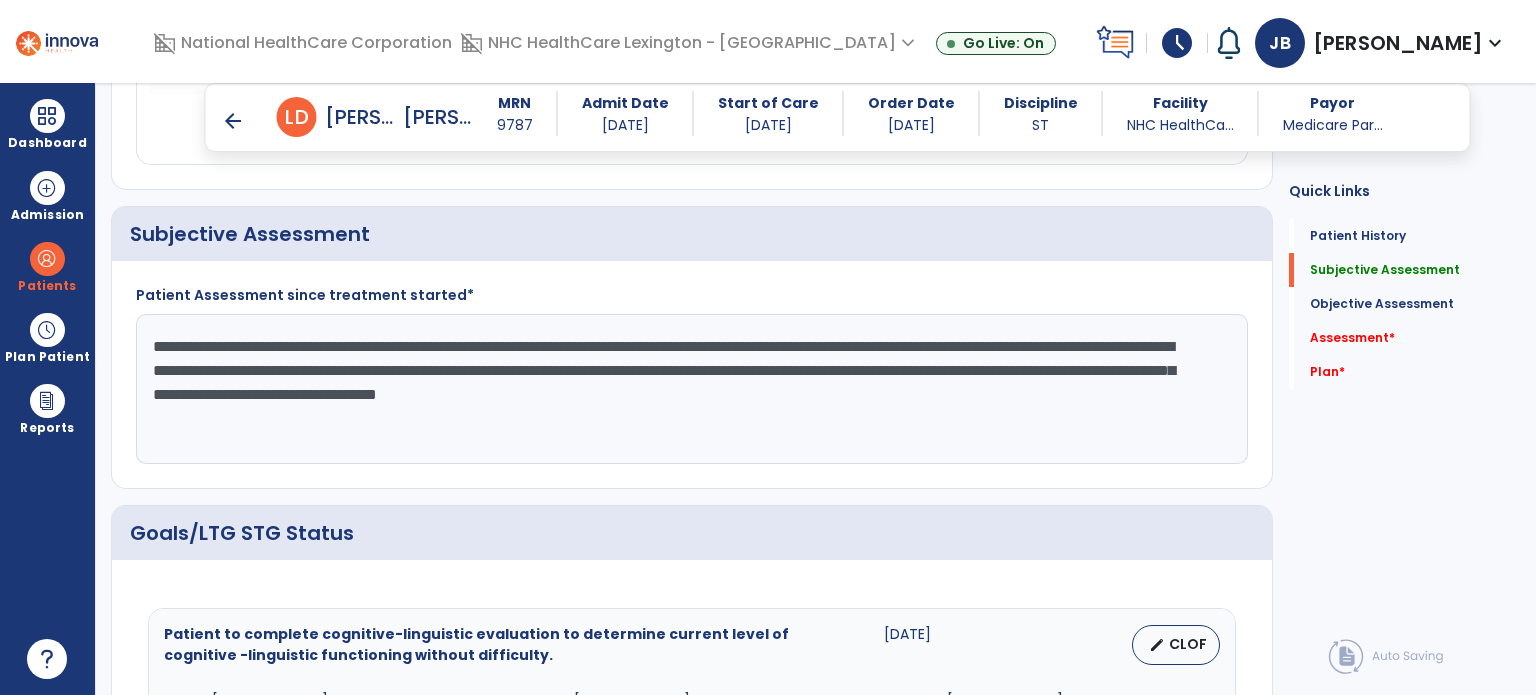 click on "**********" 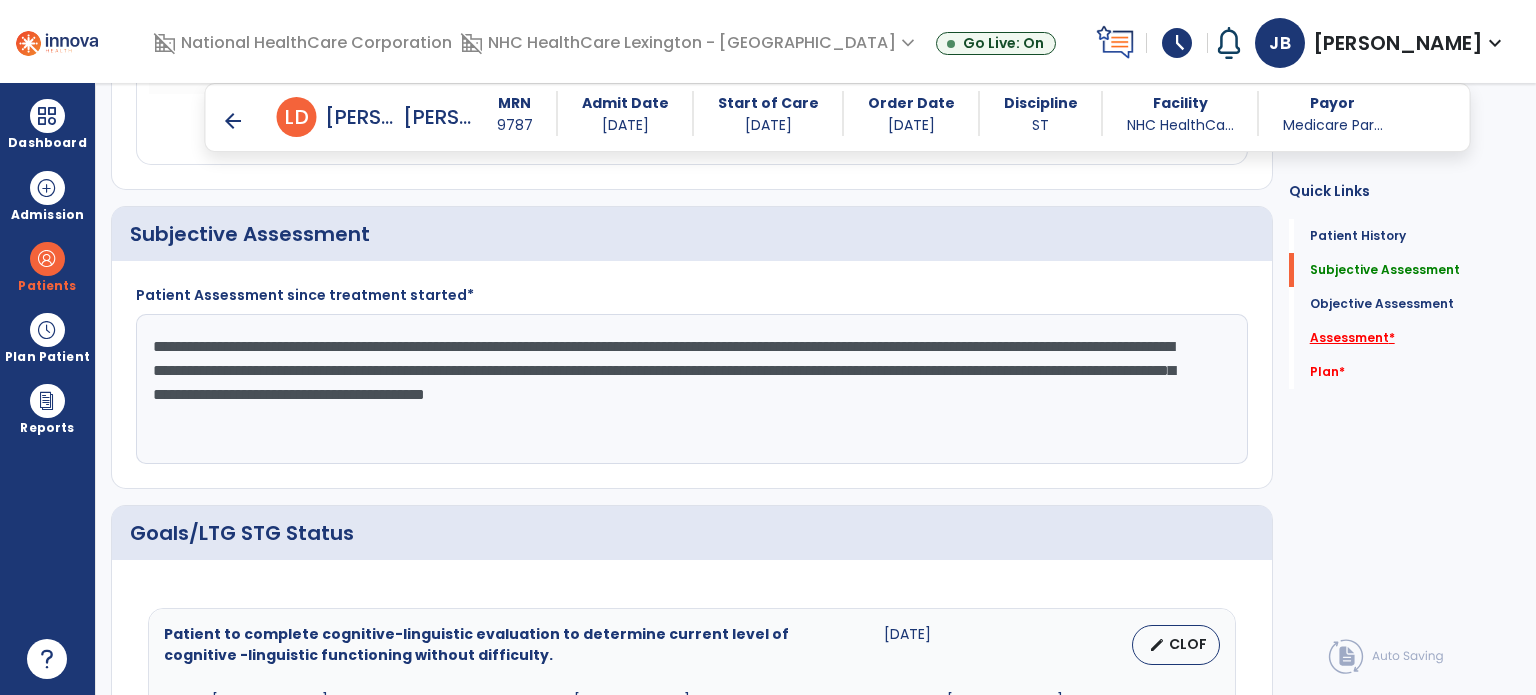 type on "**********" 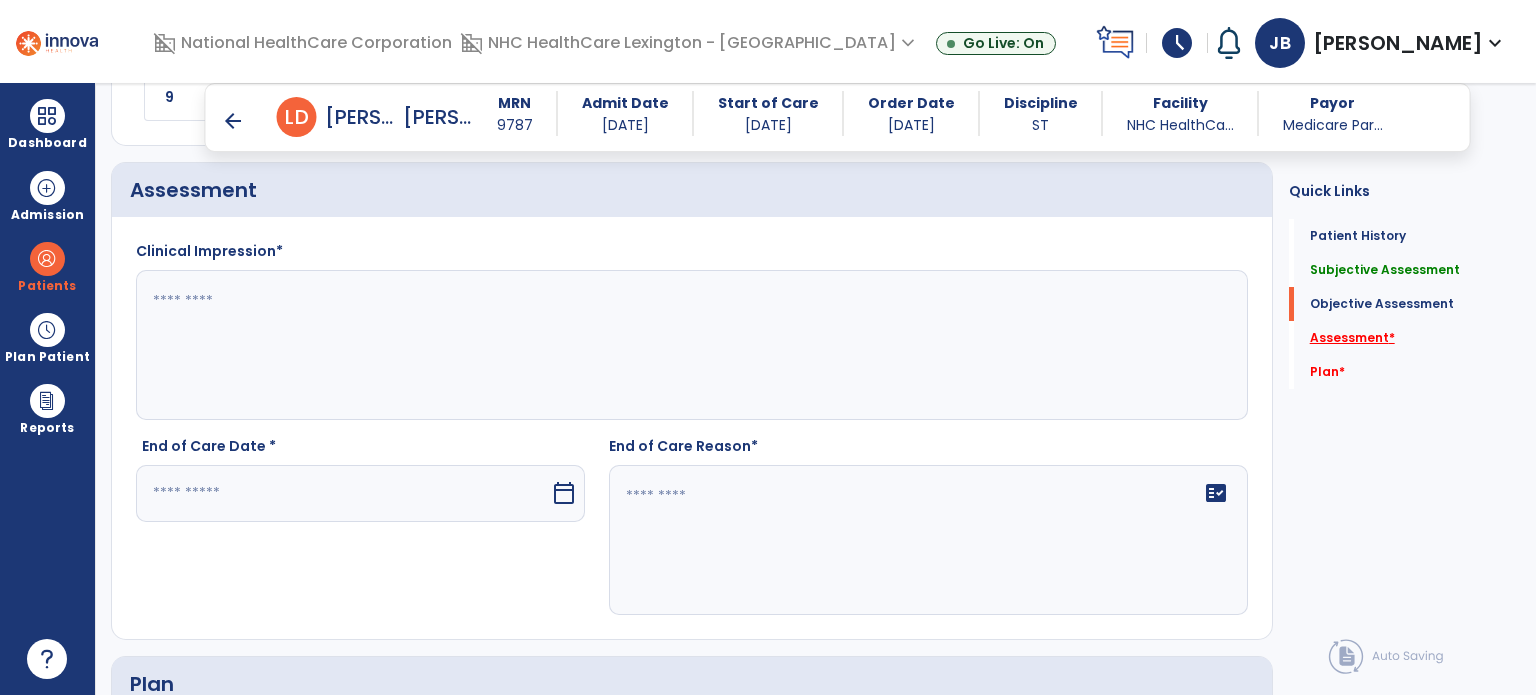 scroll, scrollTop: 1896, scrollLeft: 0, axis: vertical 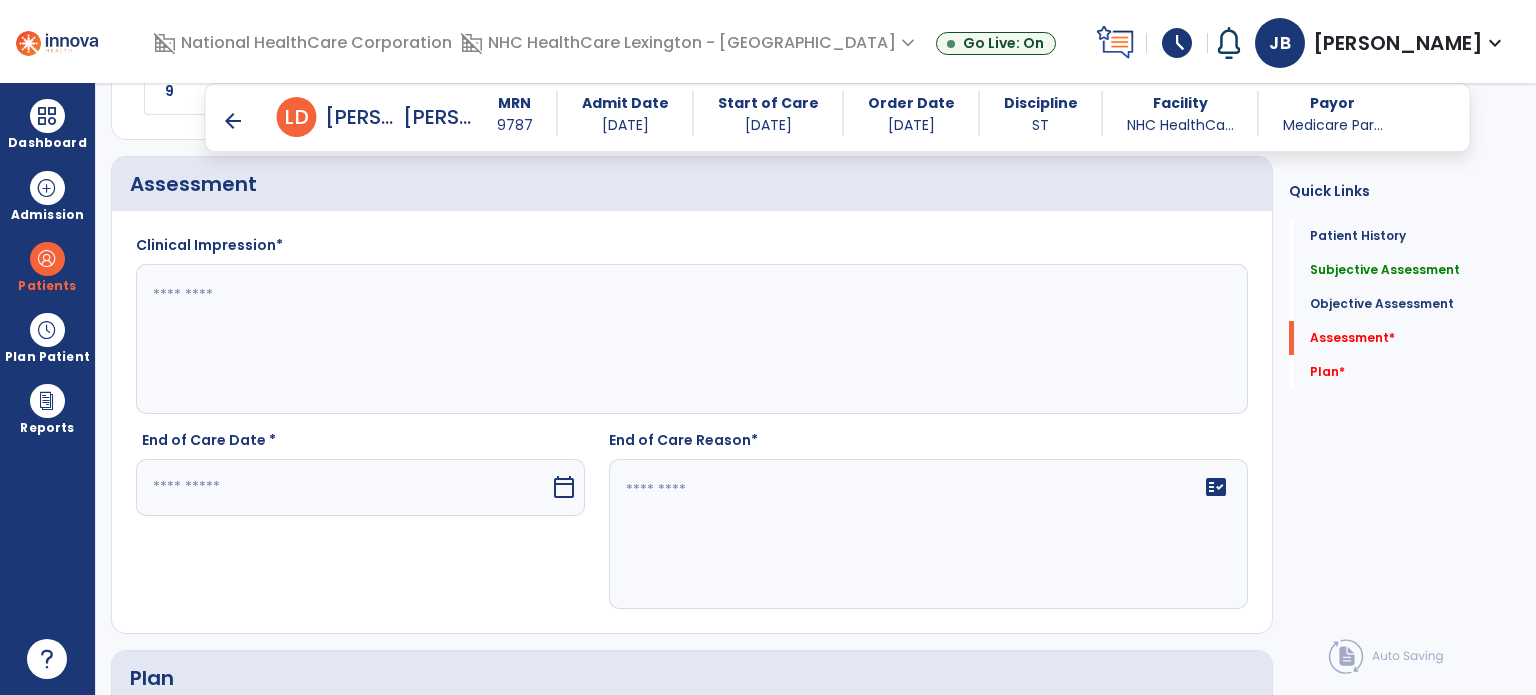 click 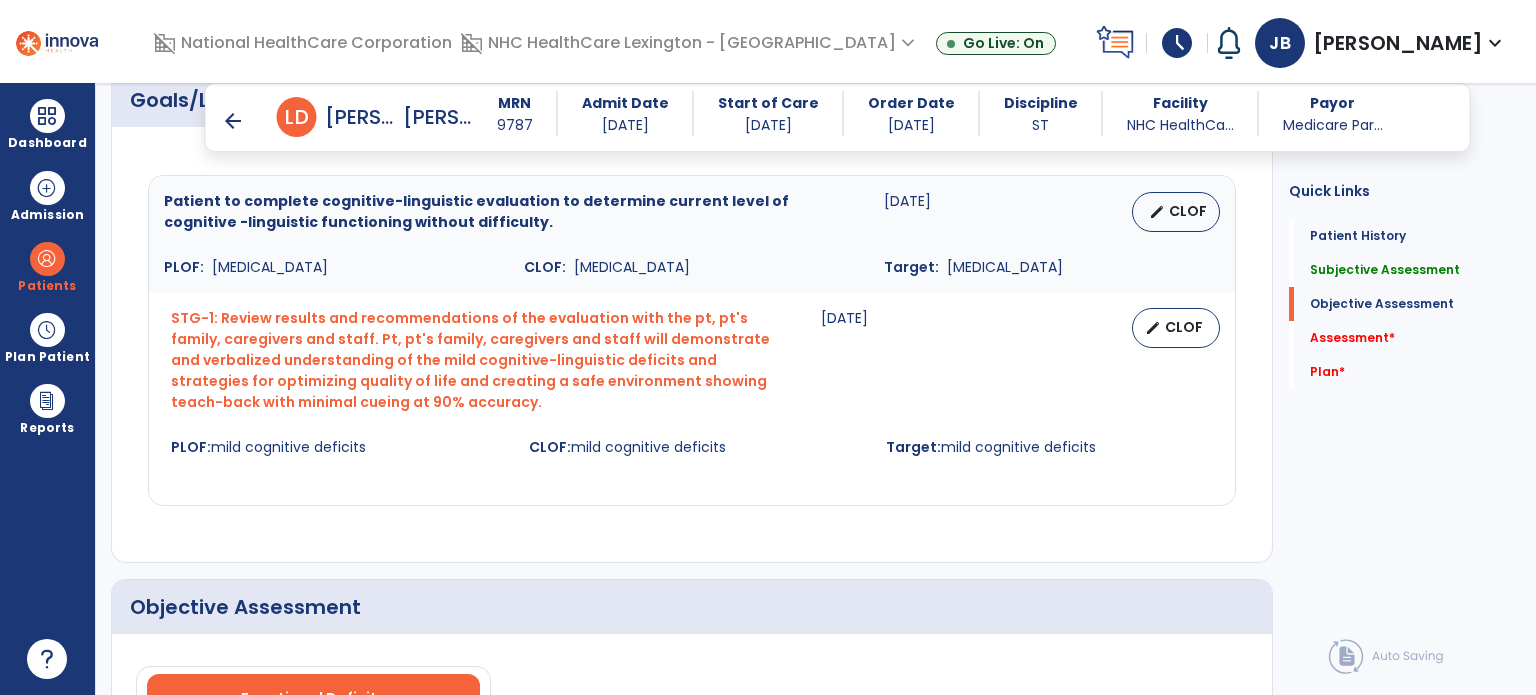 scroll, scrollTop: 850, scrollLeft: 0, axis: vertical 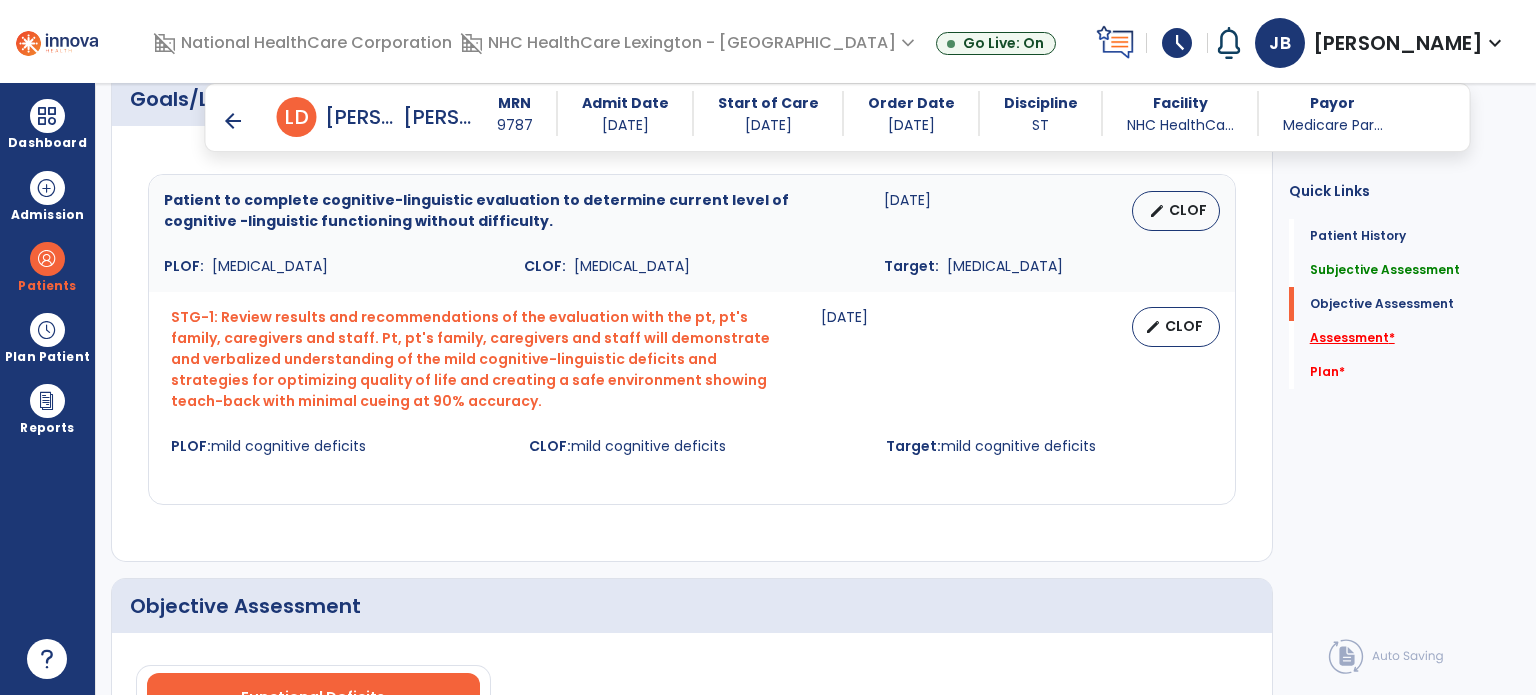 click on "Assessment   *" 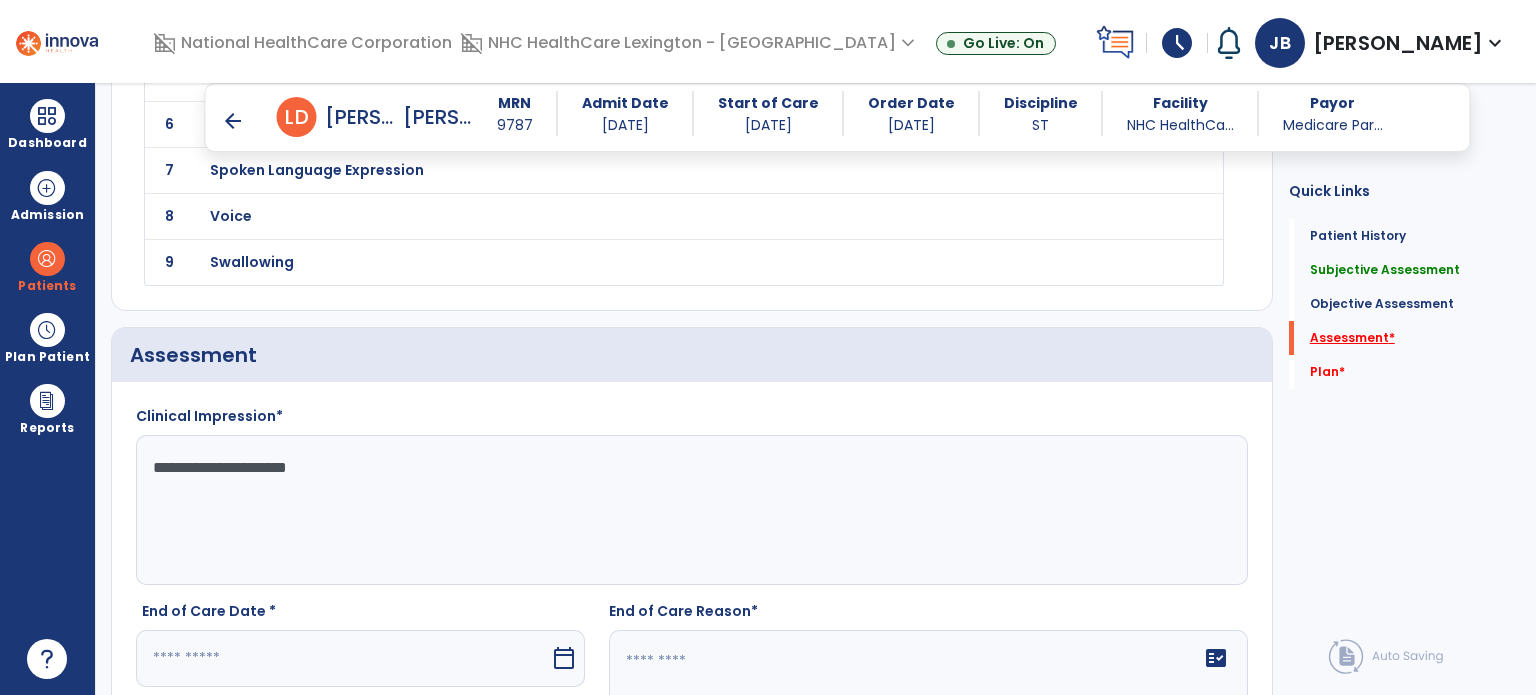 scroll, scrollTop: 1896, scrollLeft: 0, axis: vertical 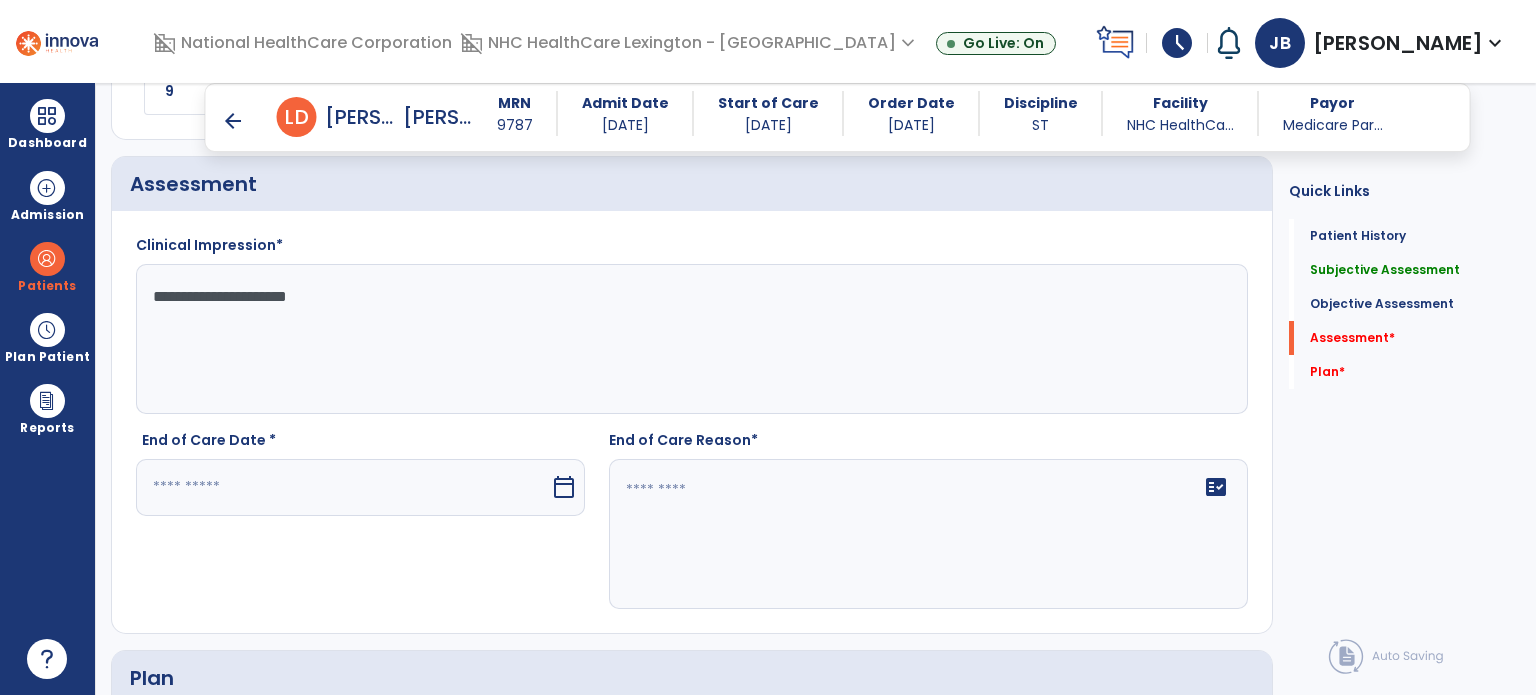 click on "**********" 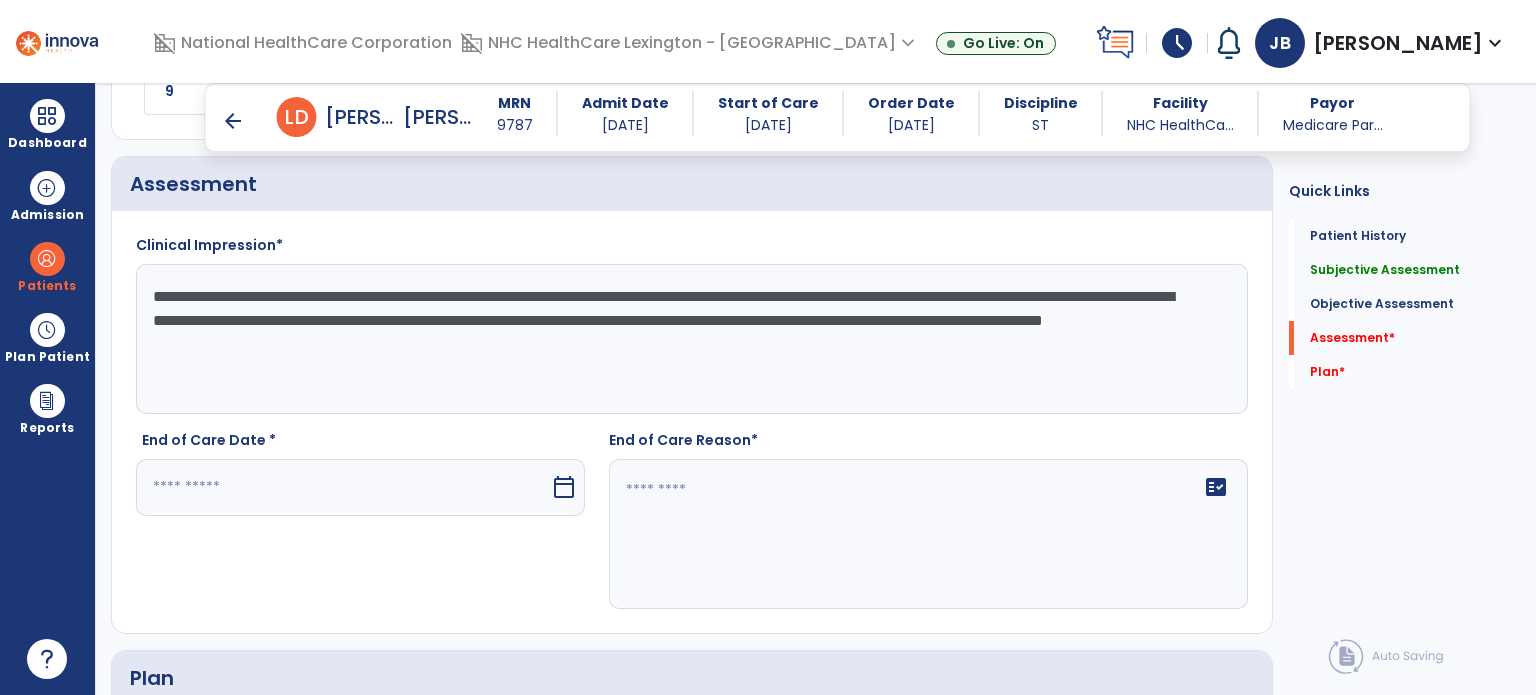 type on "**********" 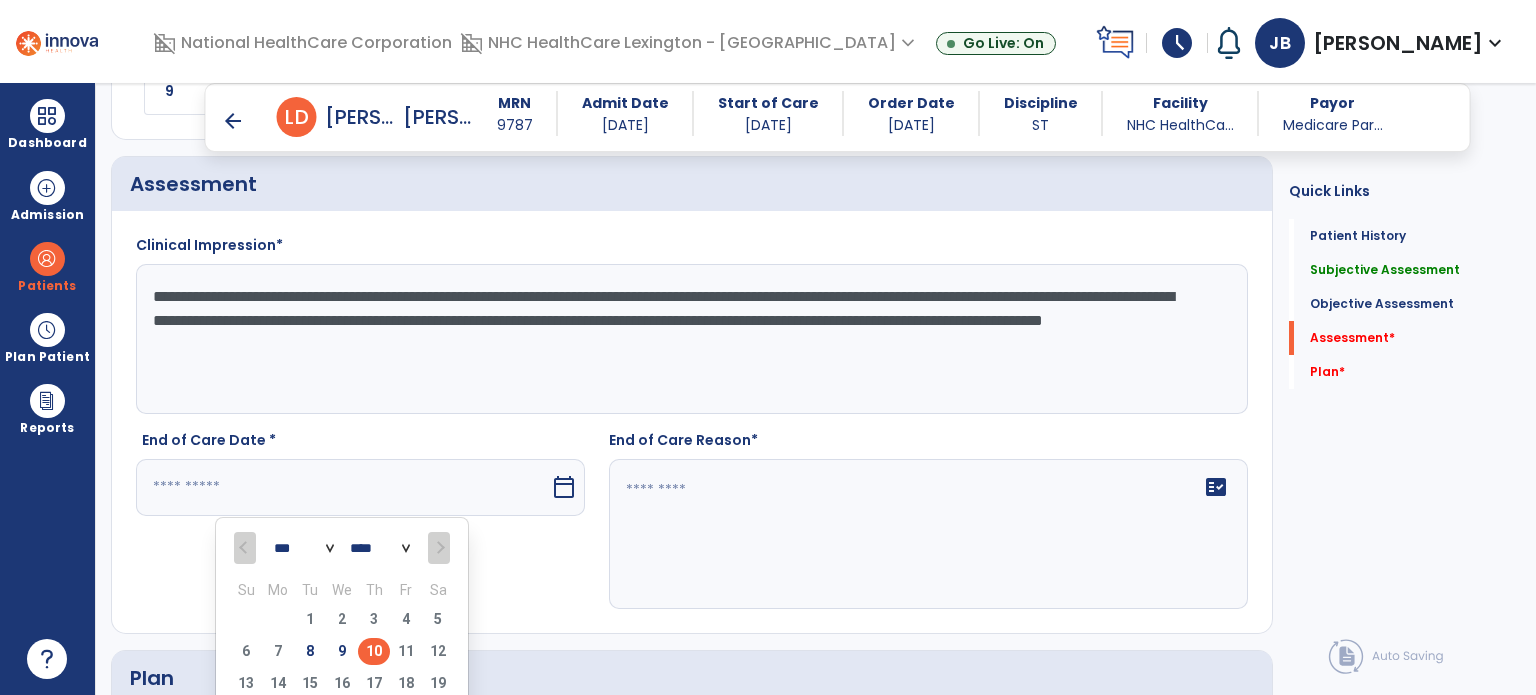 click on "10" at bounding box center (374, 651) 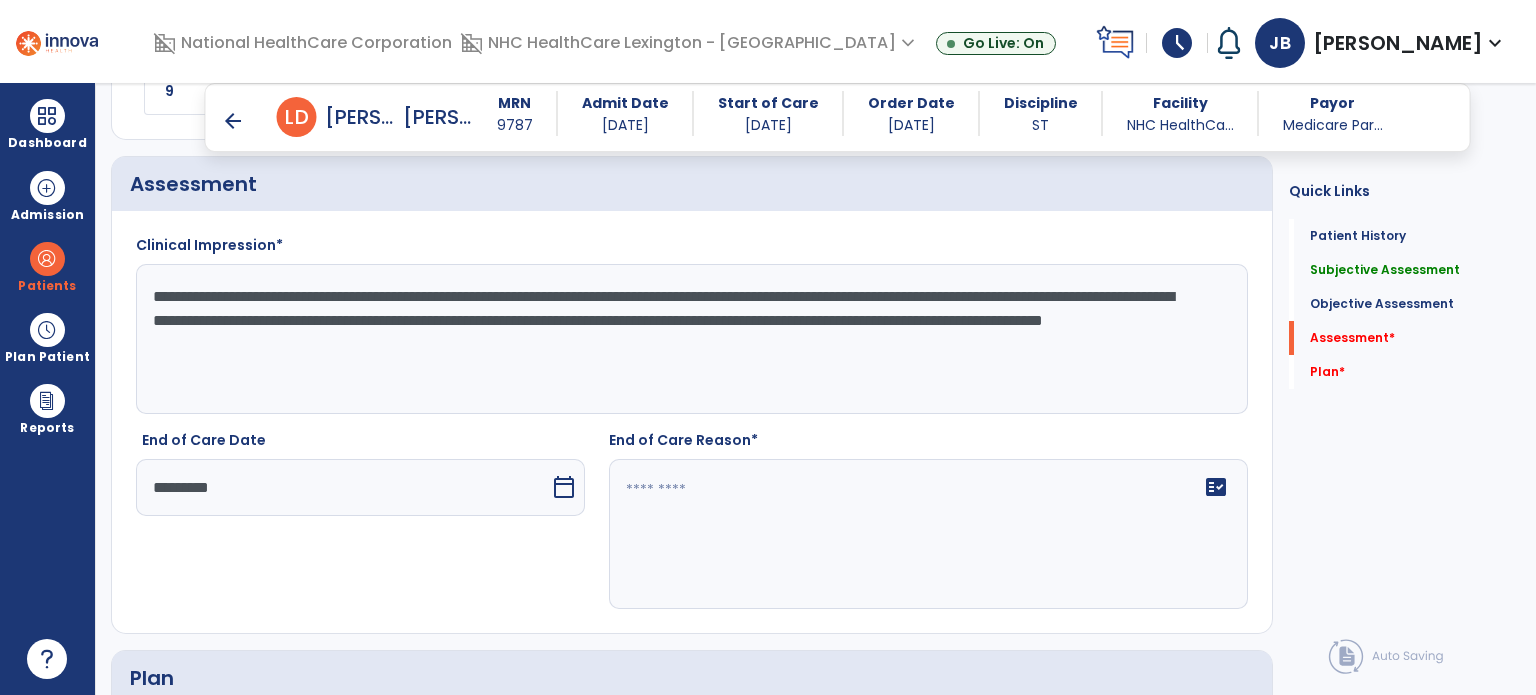 click 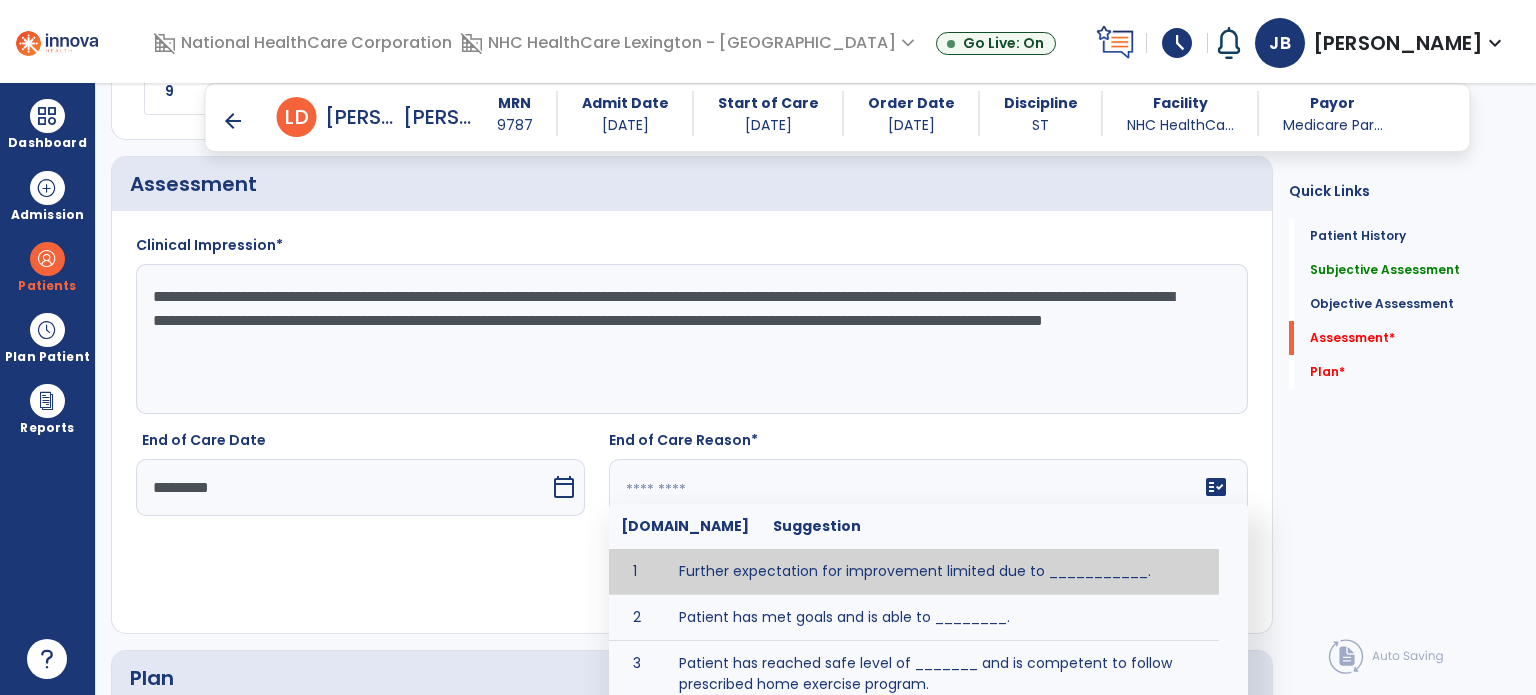 click 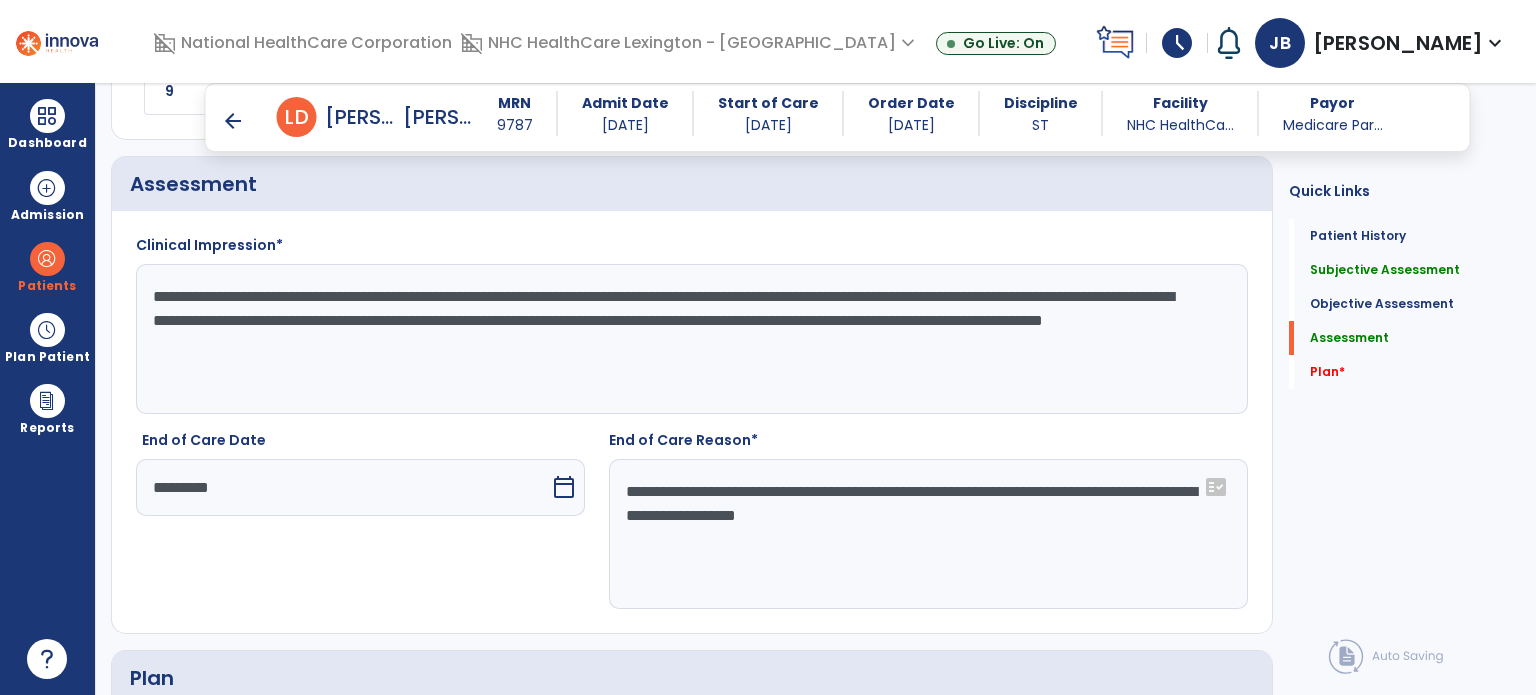 type on "**********" 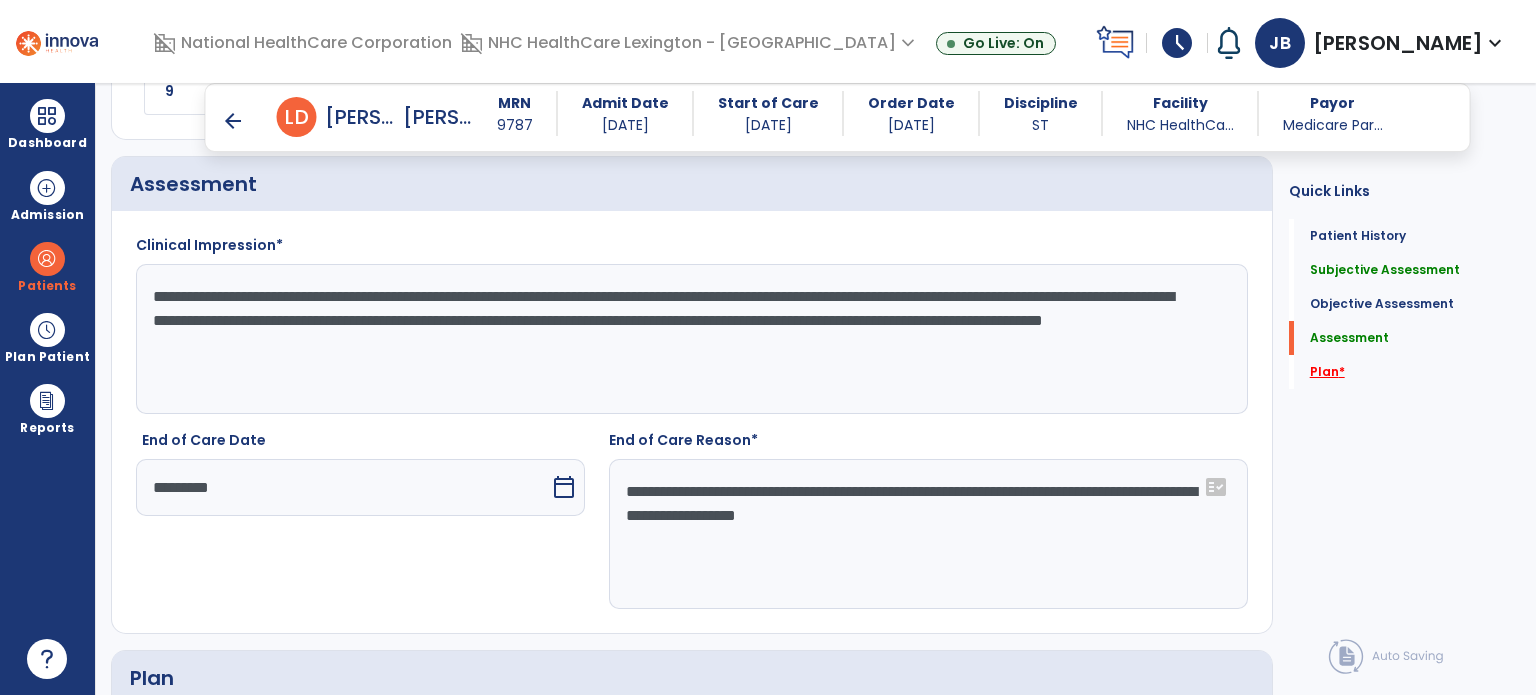 click on "Plan   *" 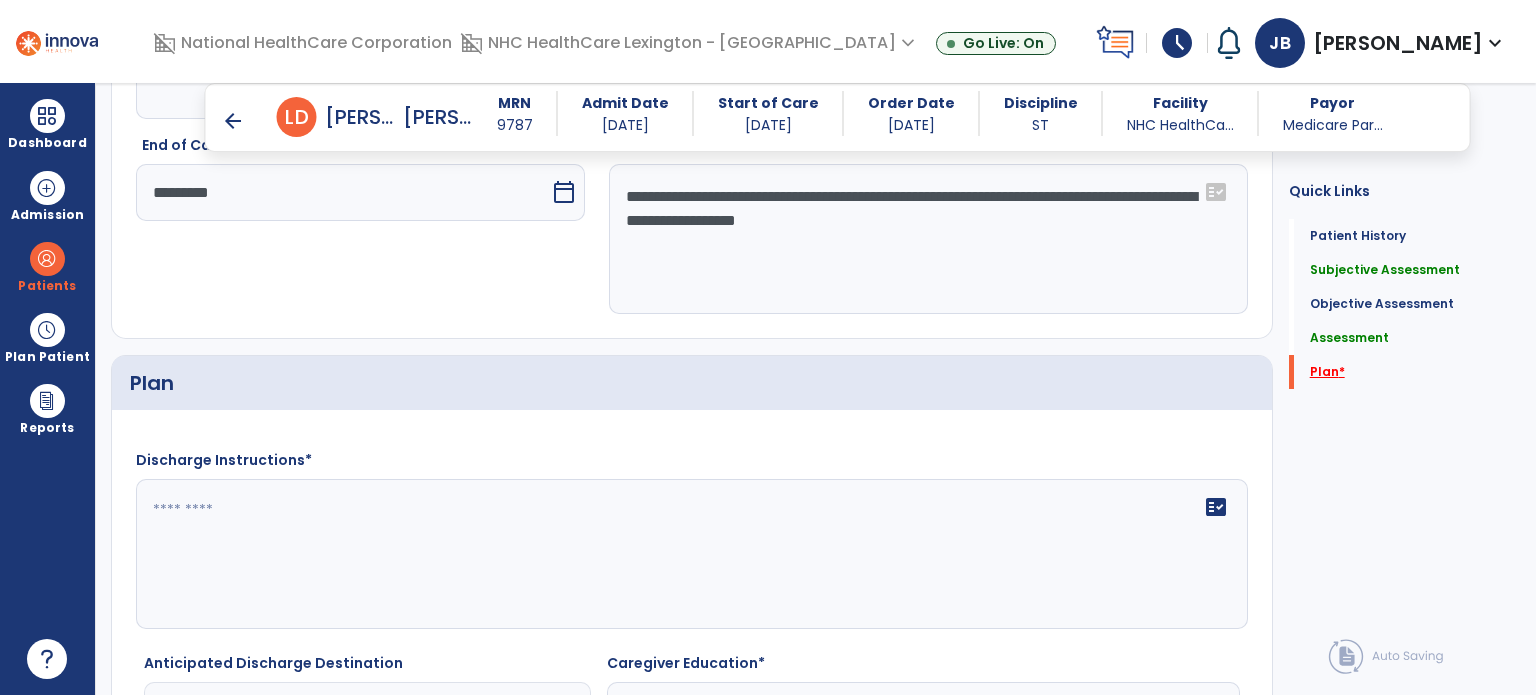 scroll, scrollTop: 2424, scrollLeft: 0, axis: vertical 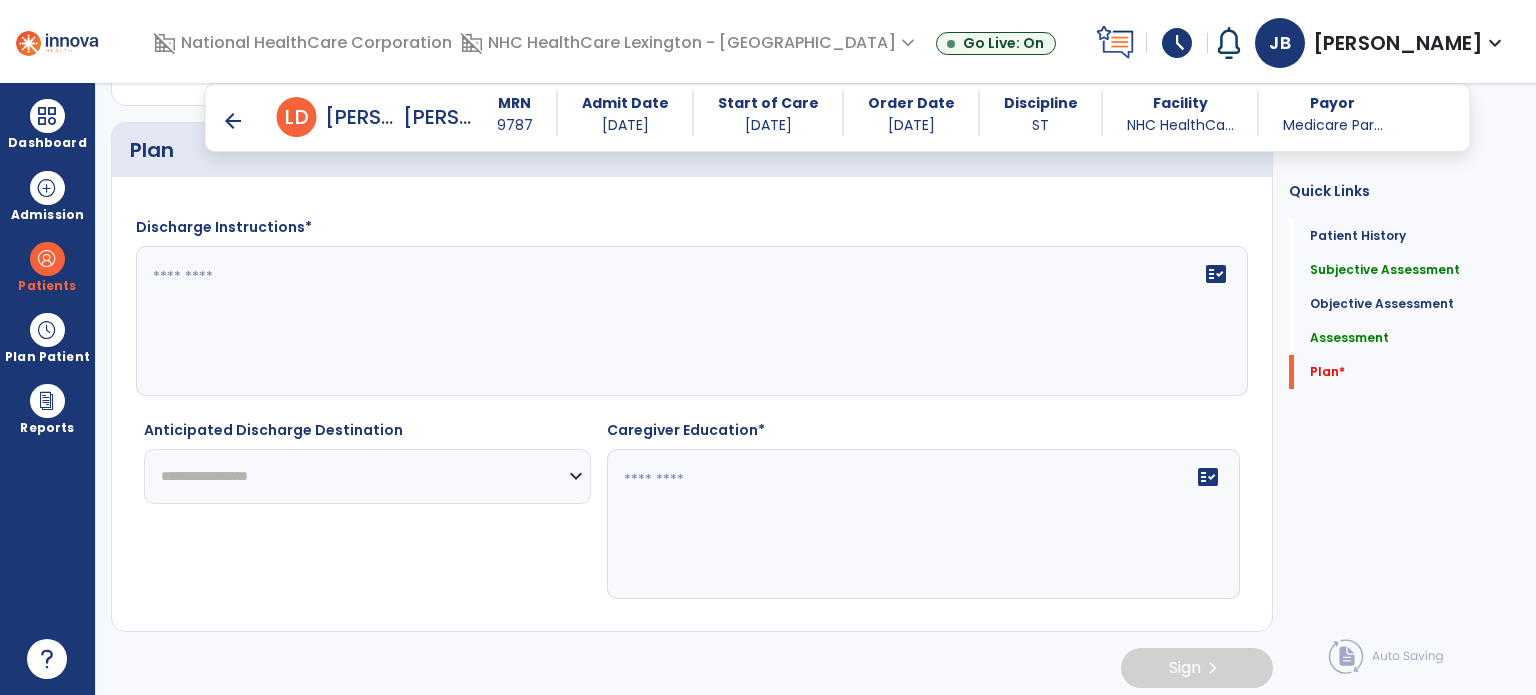 click 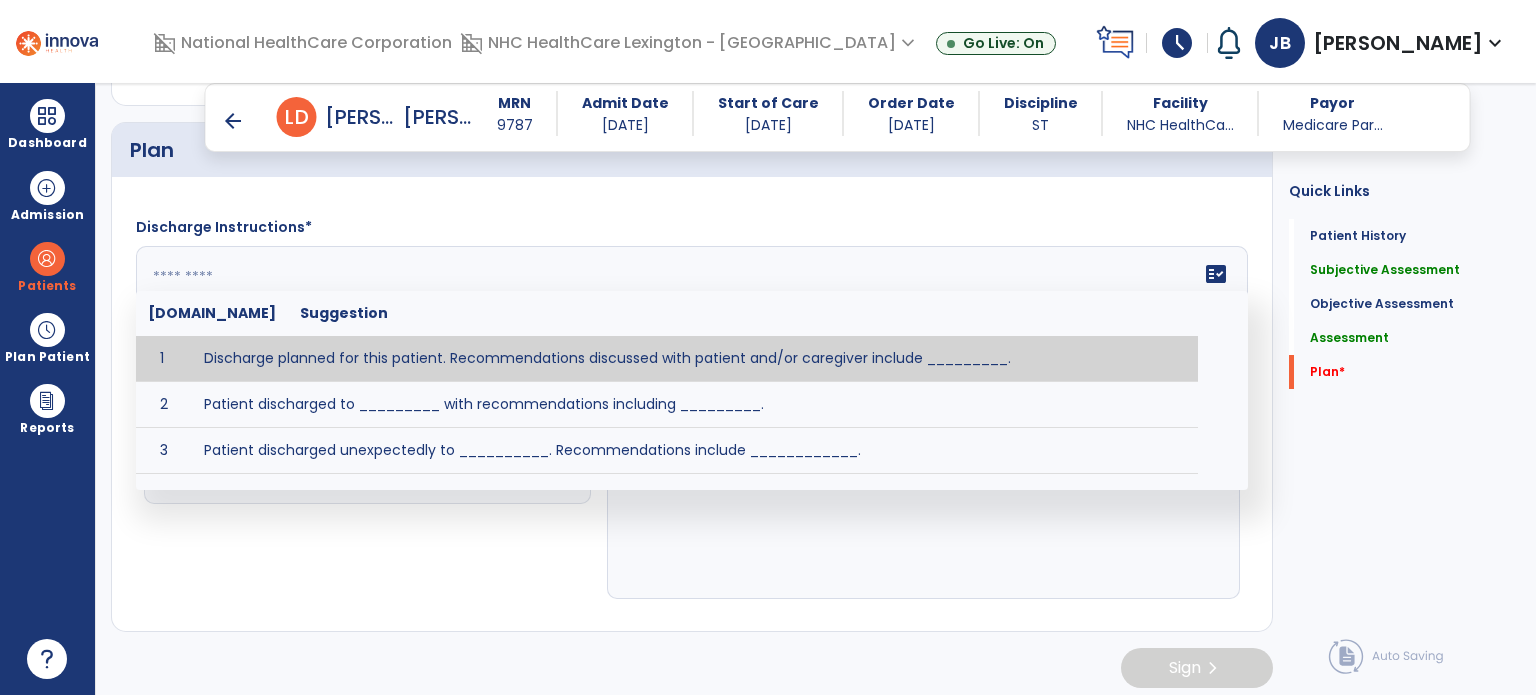 click 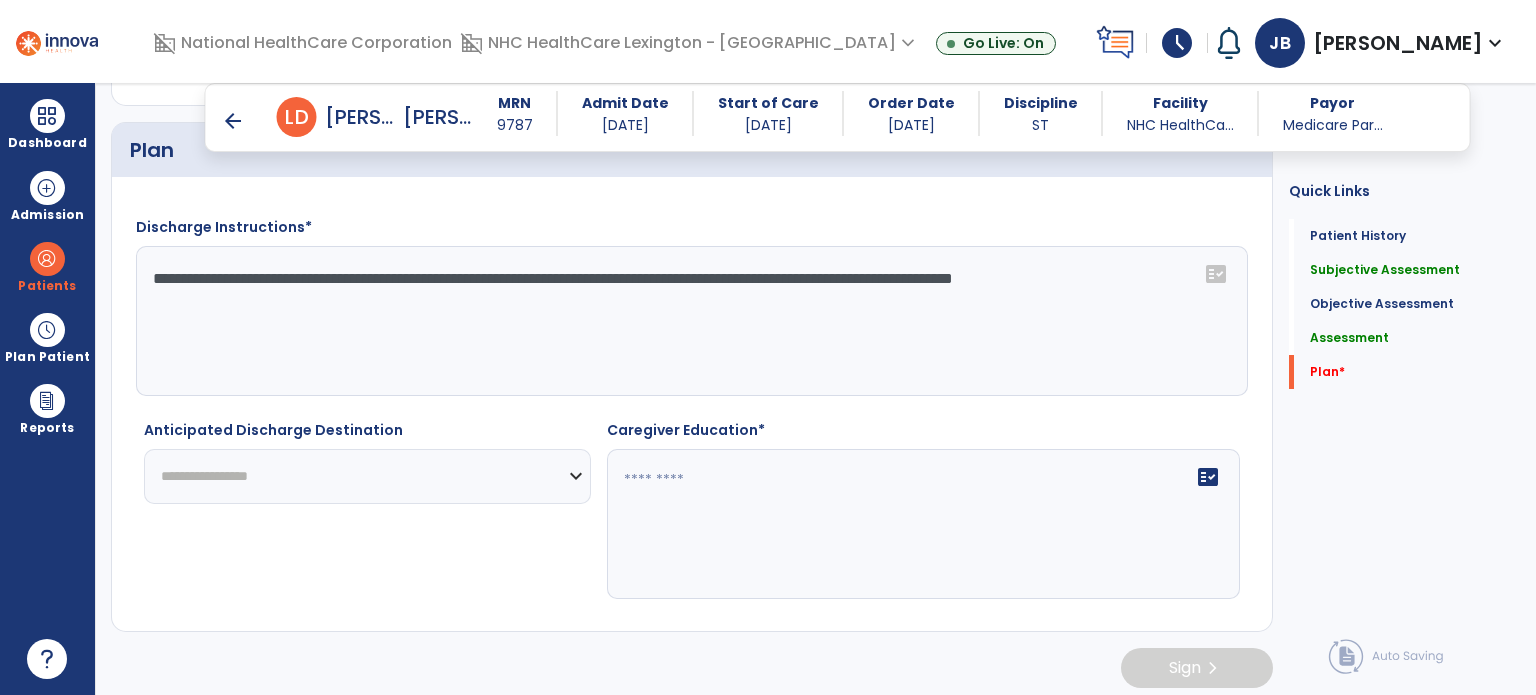 type on "**********" 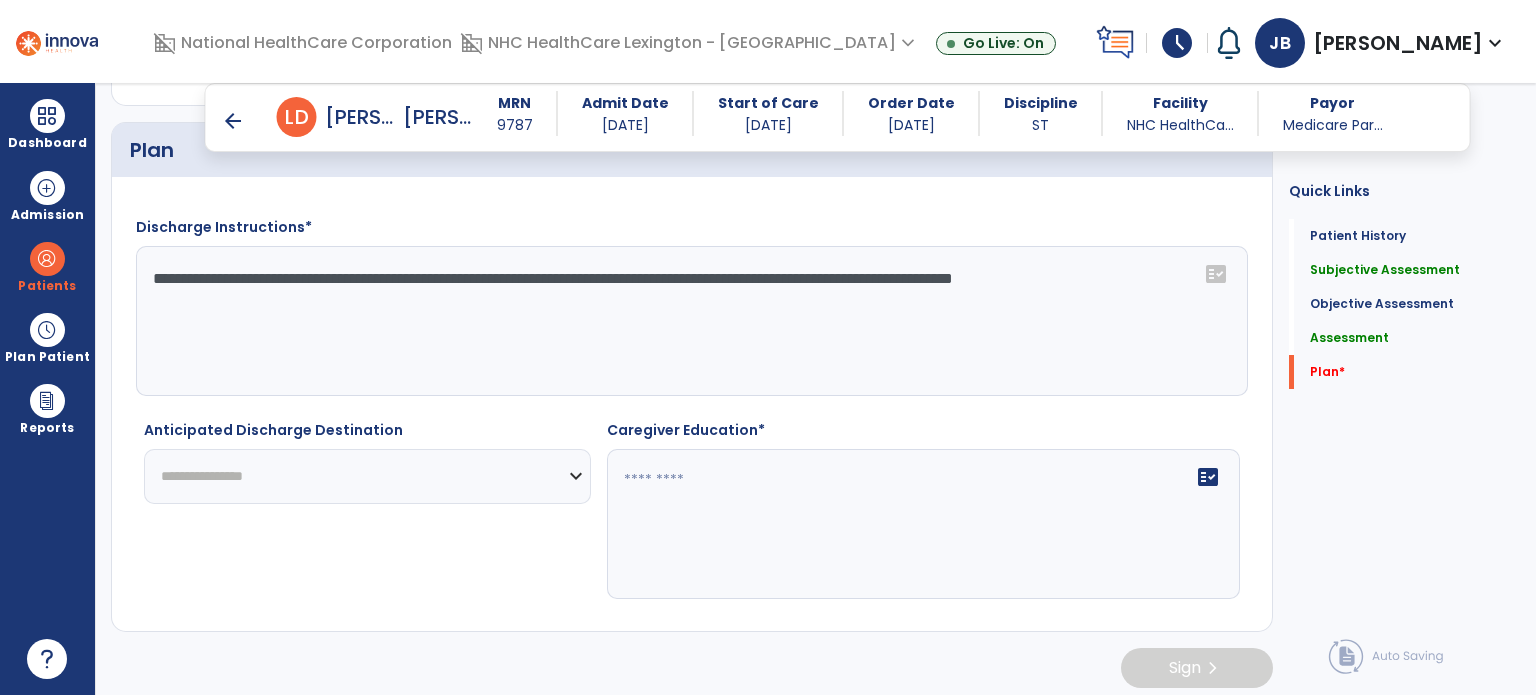 click on "**********" 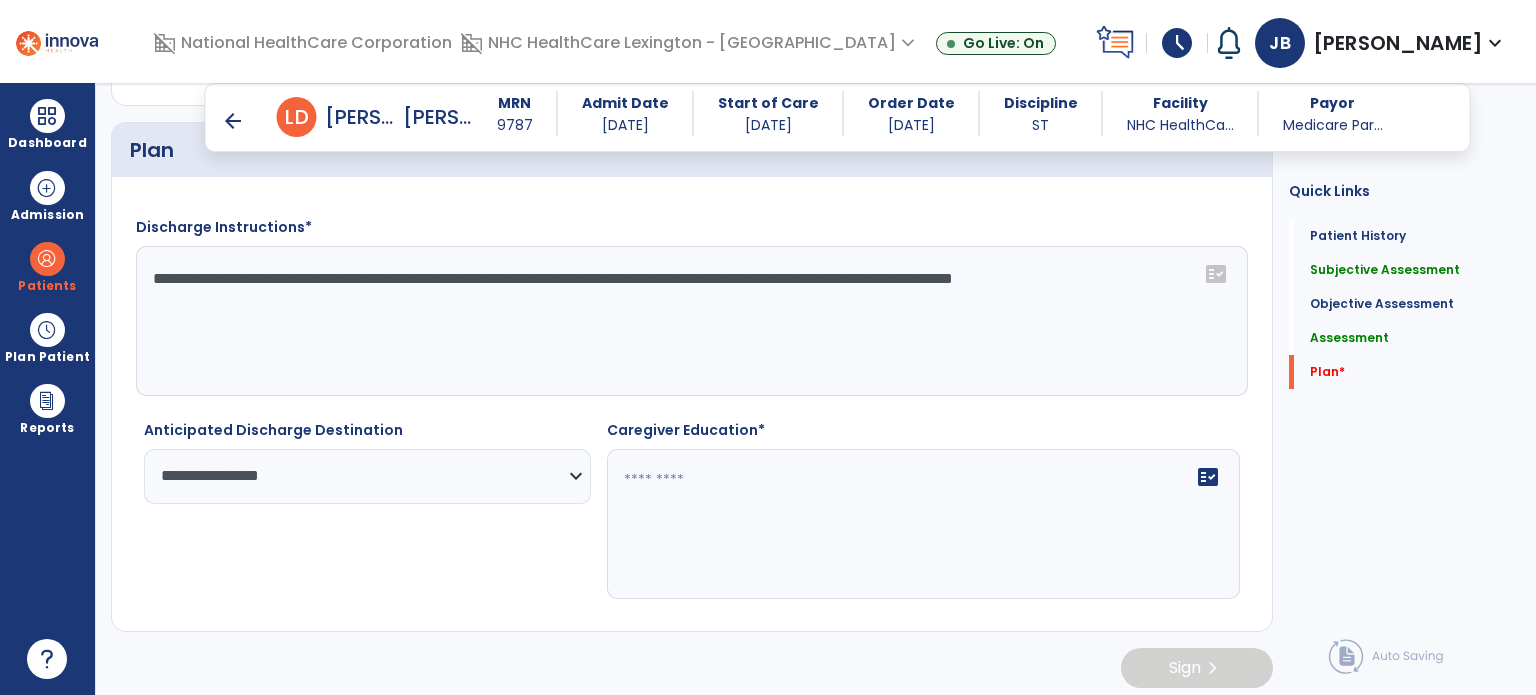 click 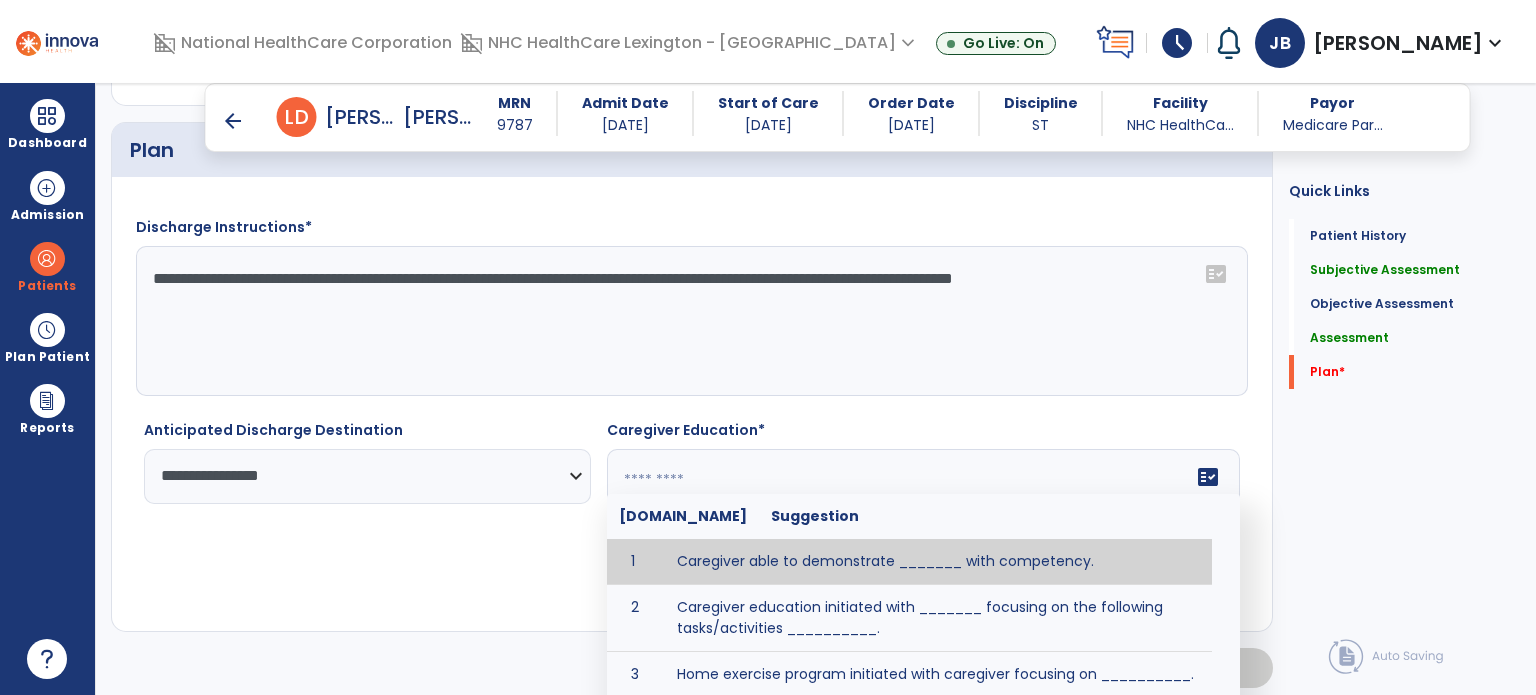 paste on "**********" 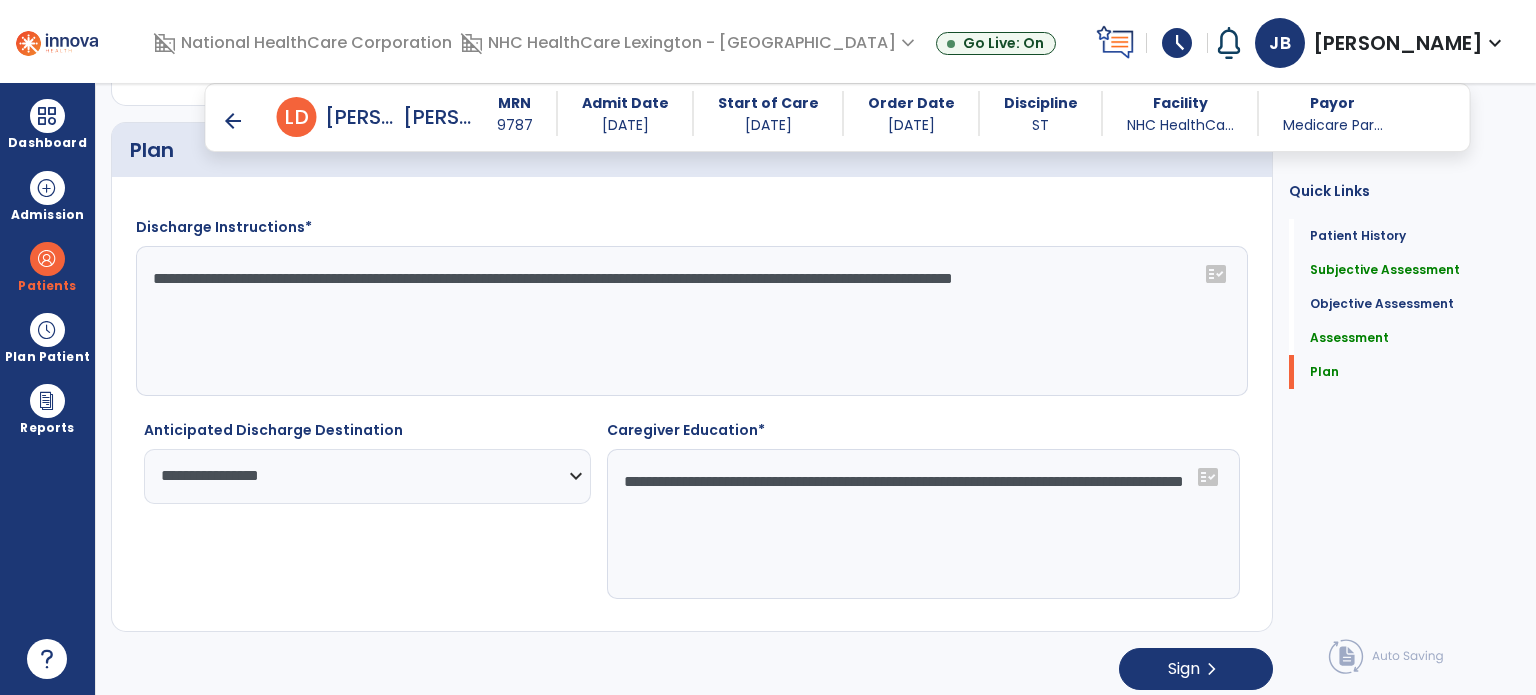 drag, startPoint x: 991, startPoint y: 471, endPoint x: 1065, endPoint y: 471, distance: 74 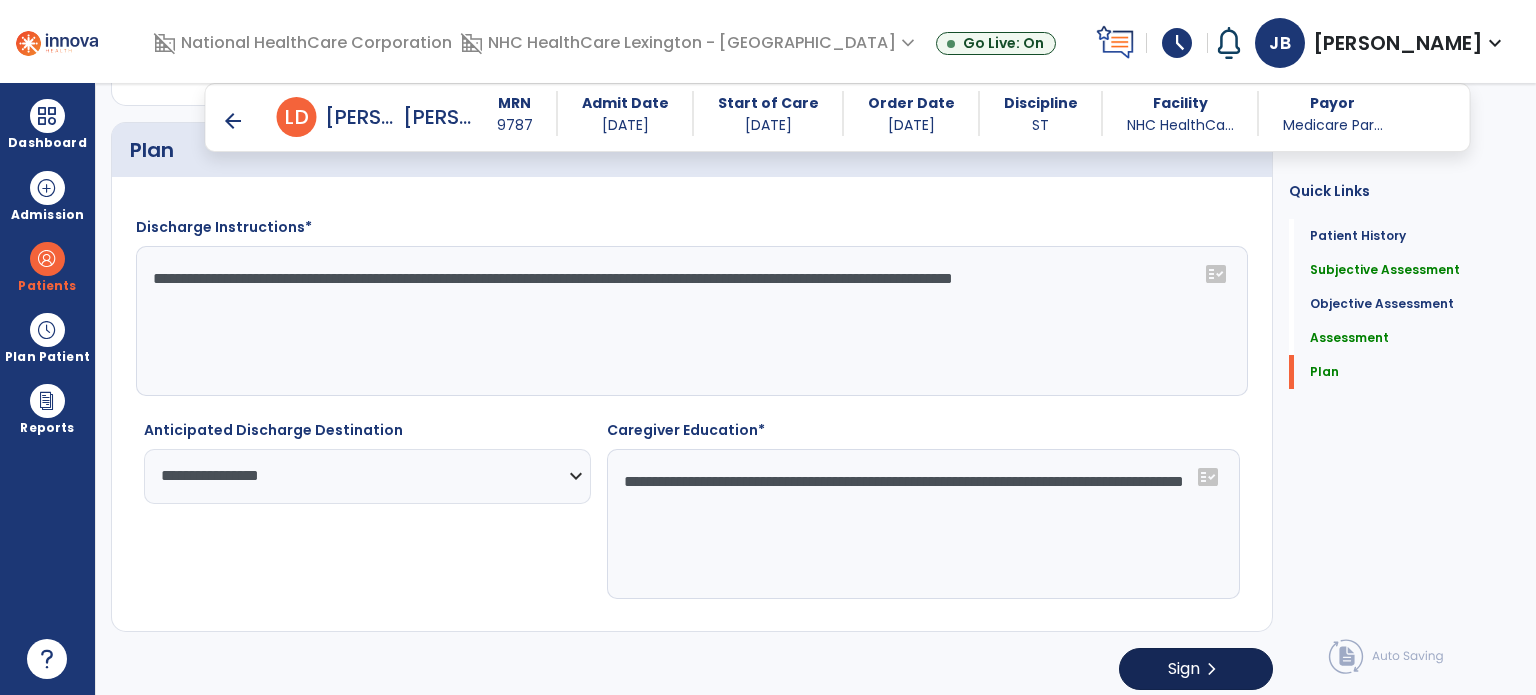 type on "**********" 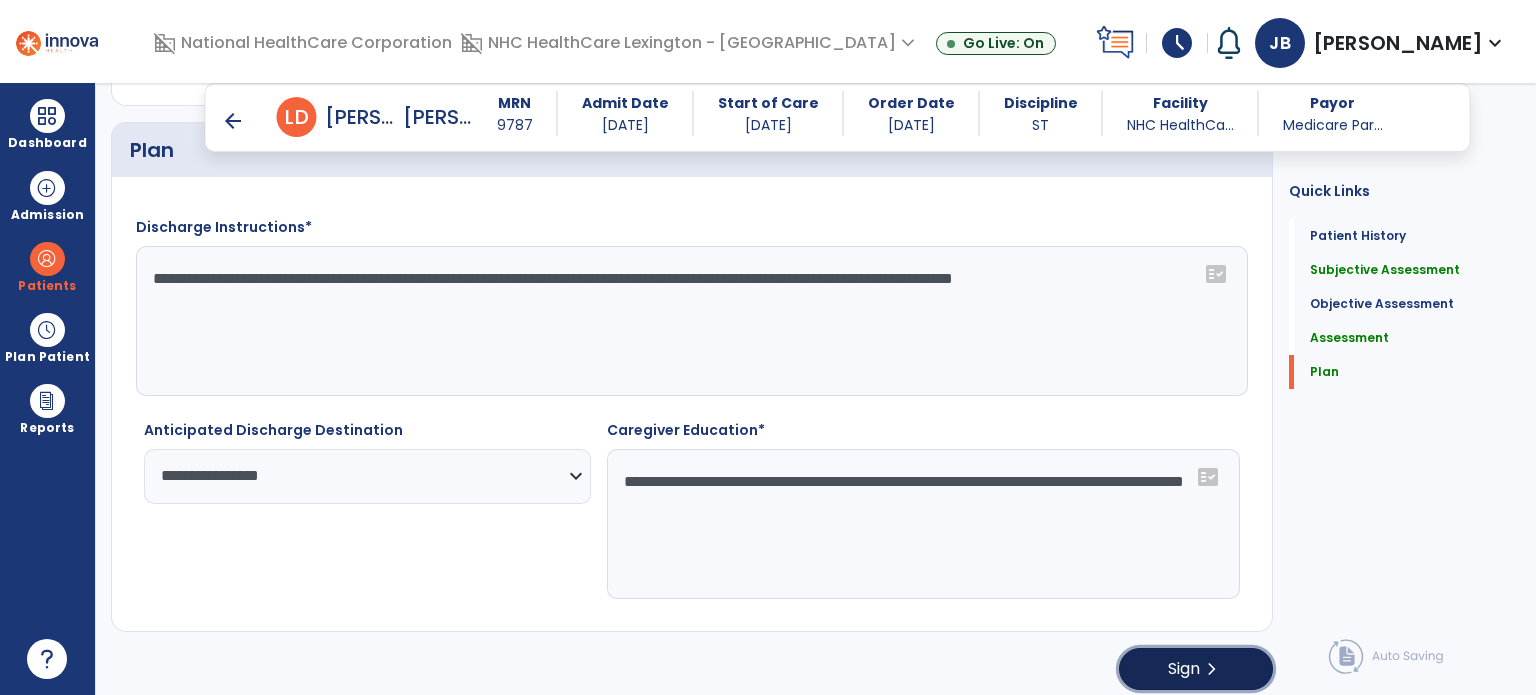 click on "Sign" 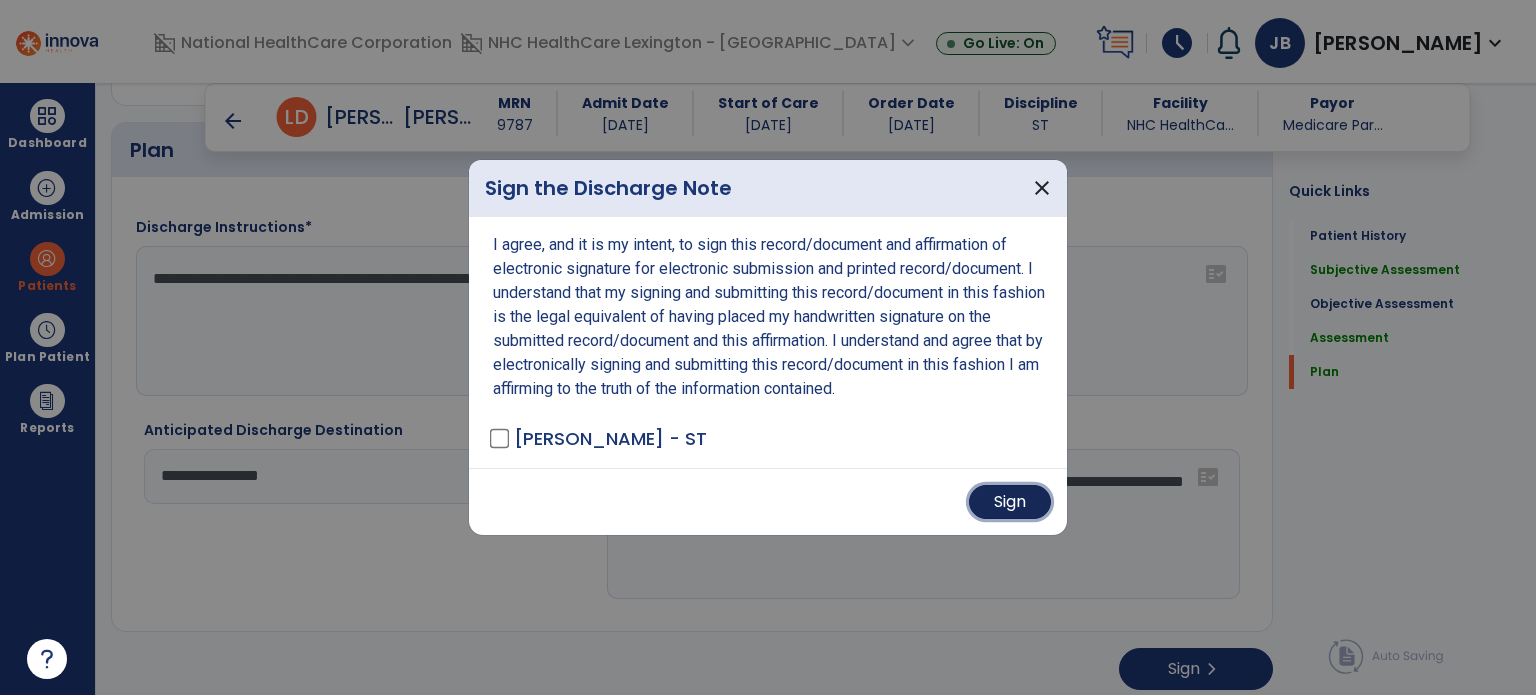 click on "Sign" at bounding box center [1010, 502] 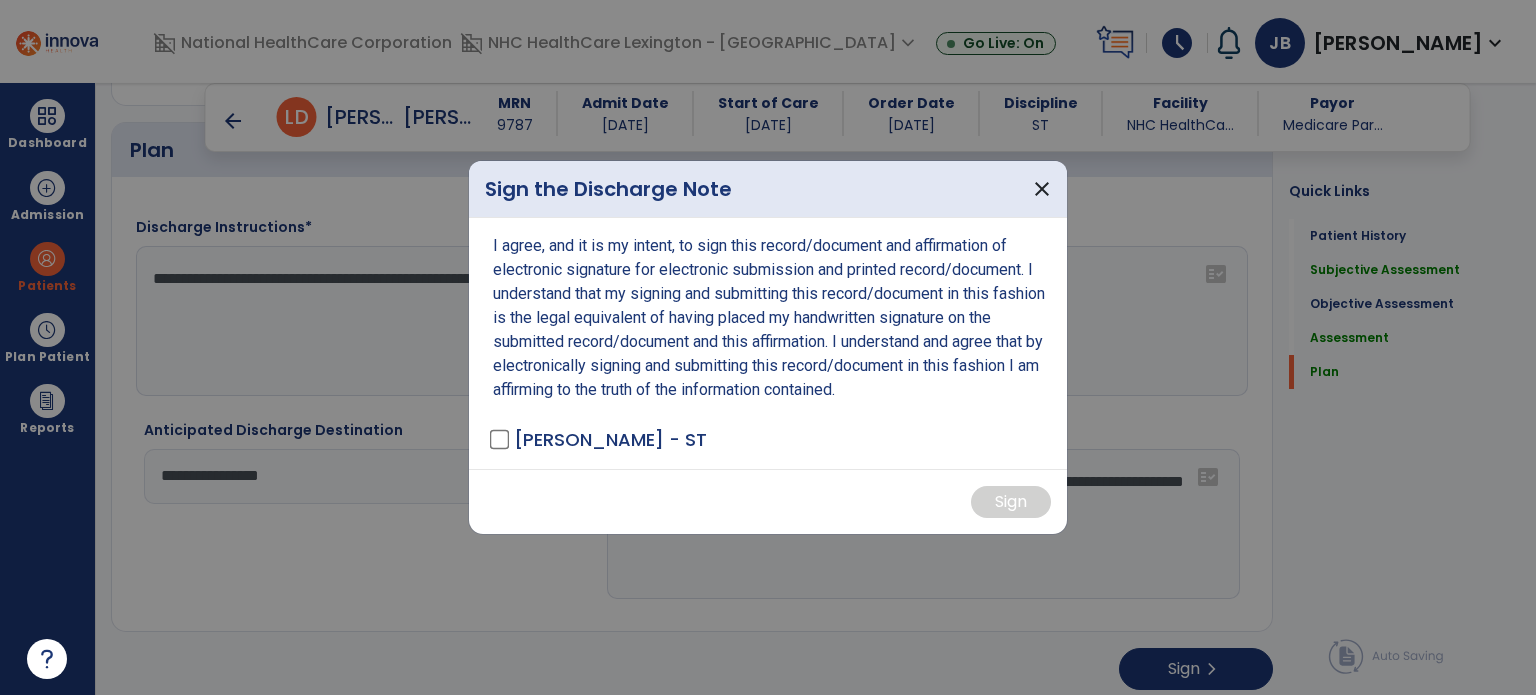 scroll, scrollTop: 0, scrollLeft: 0, axis: both 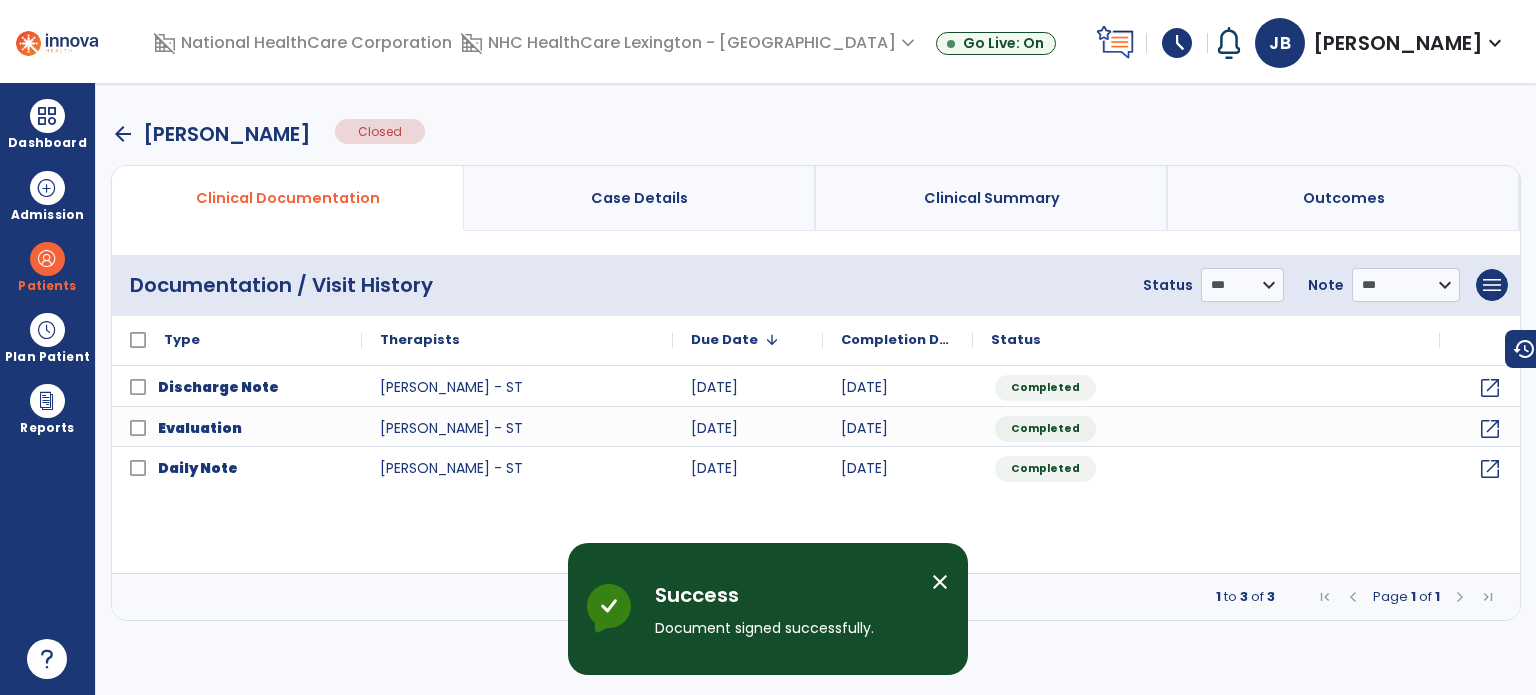 click on "close" at bounding box center [940, 582] 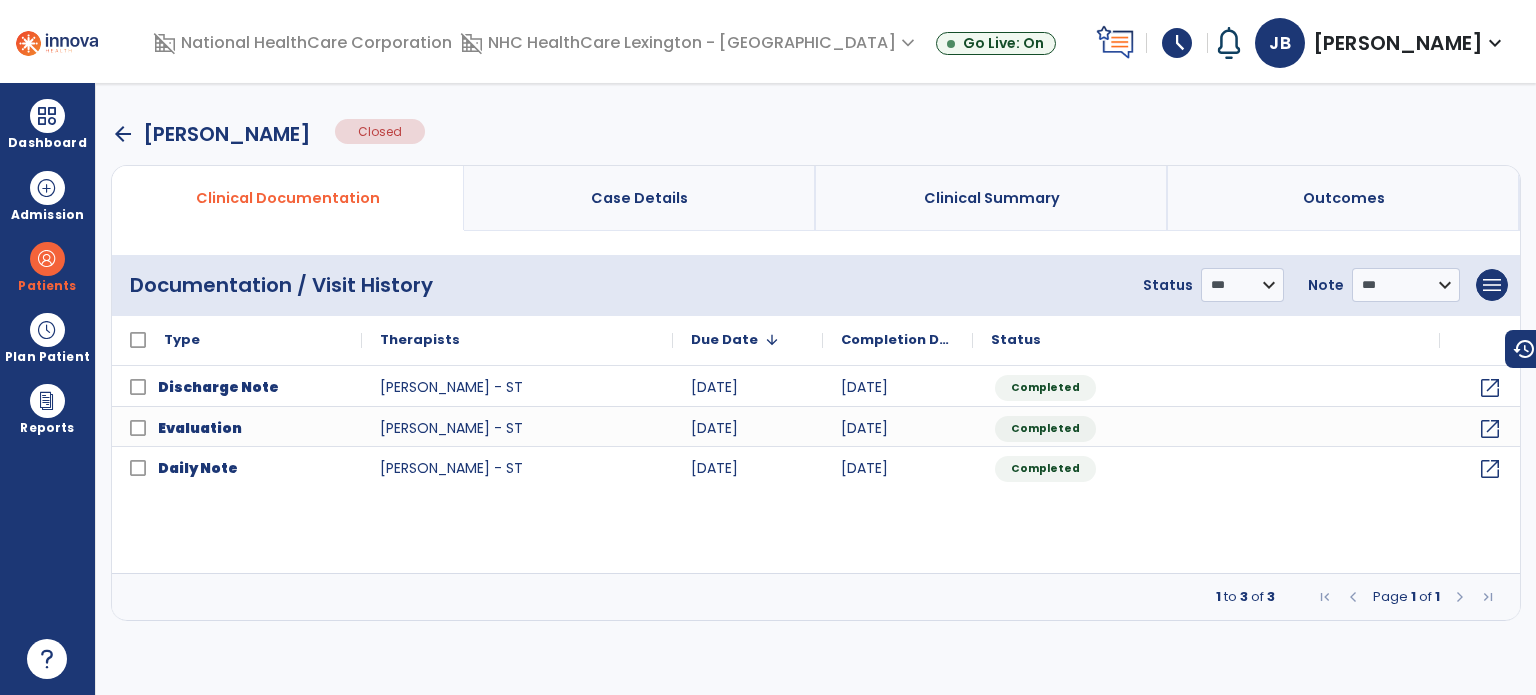 click on "arrow_back" at bounding box center (123, 134) 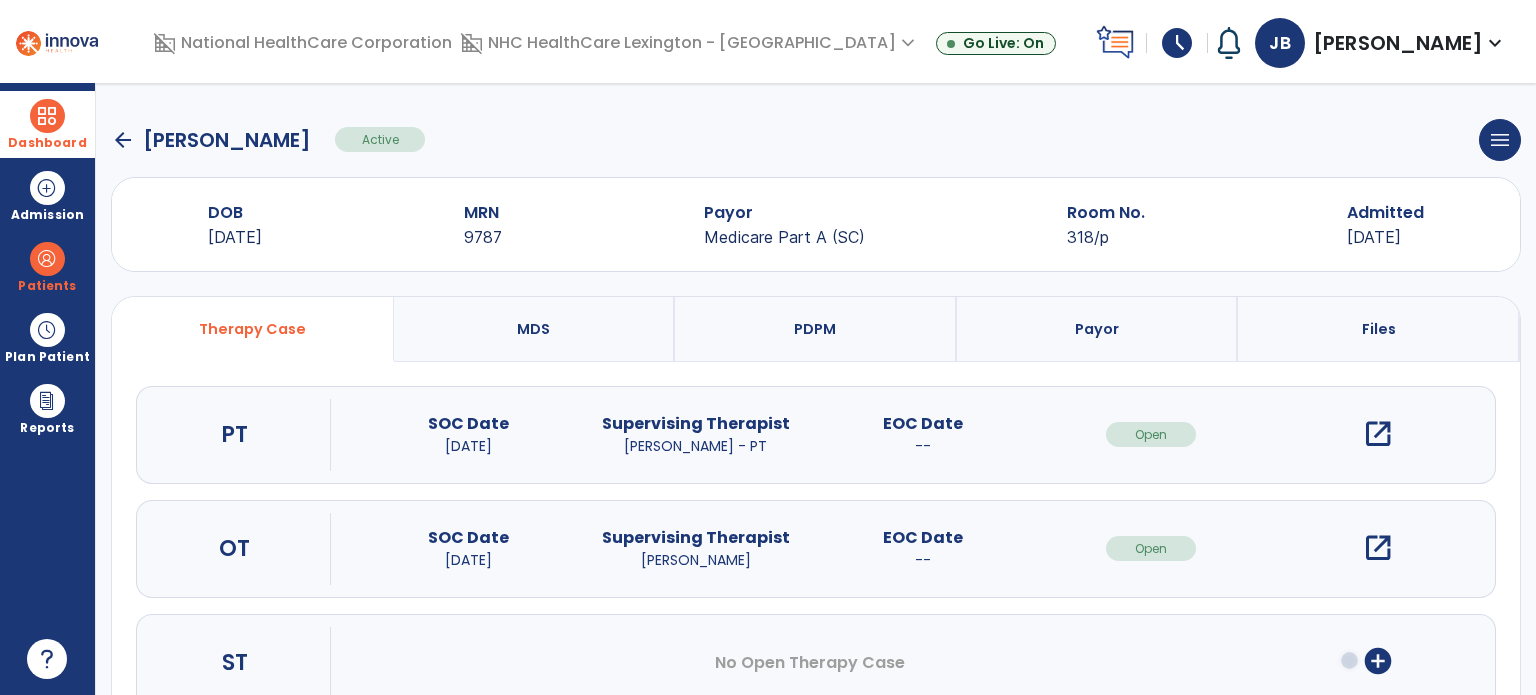 click at bounding box center [47, 116] 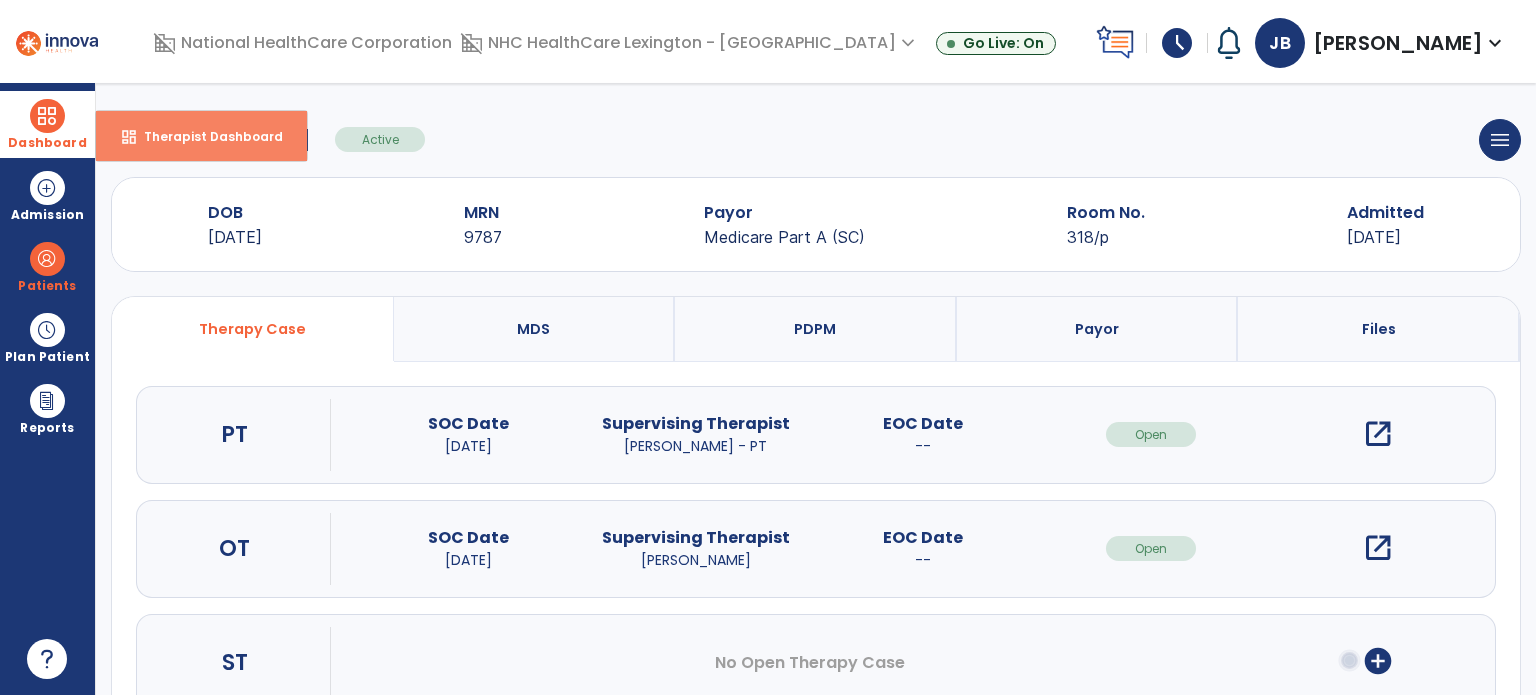 click on "Therapist Dashboard" at bounding box center [205, 136] 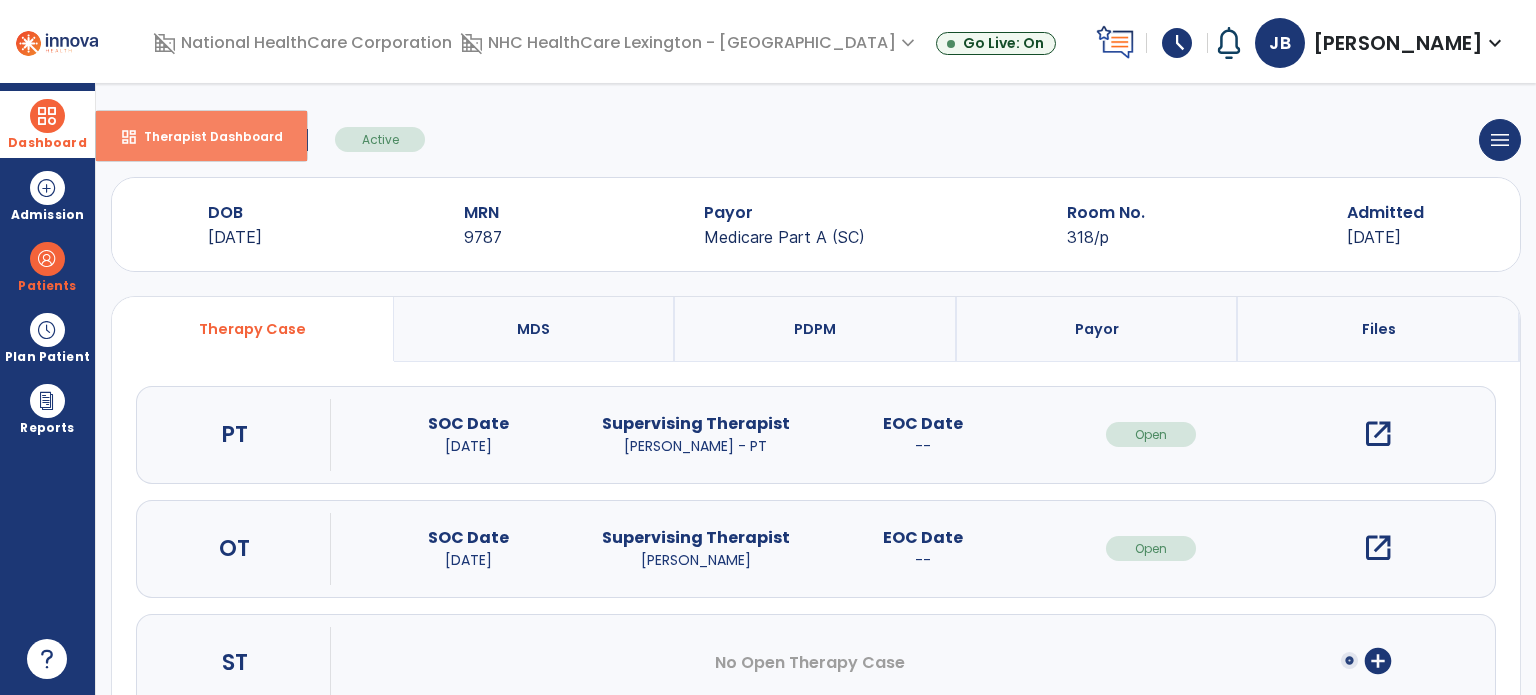 select on "****" 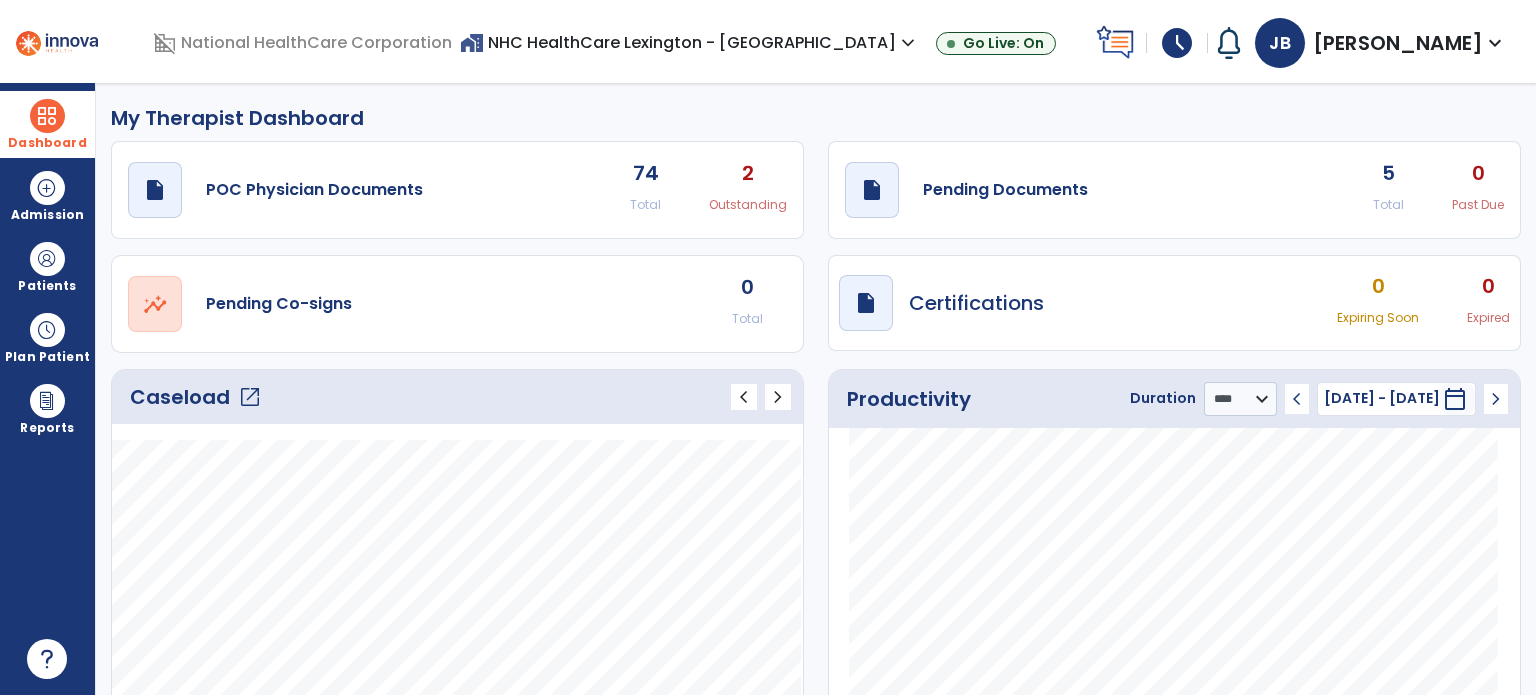 click on "5" 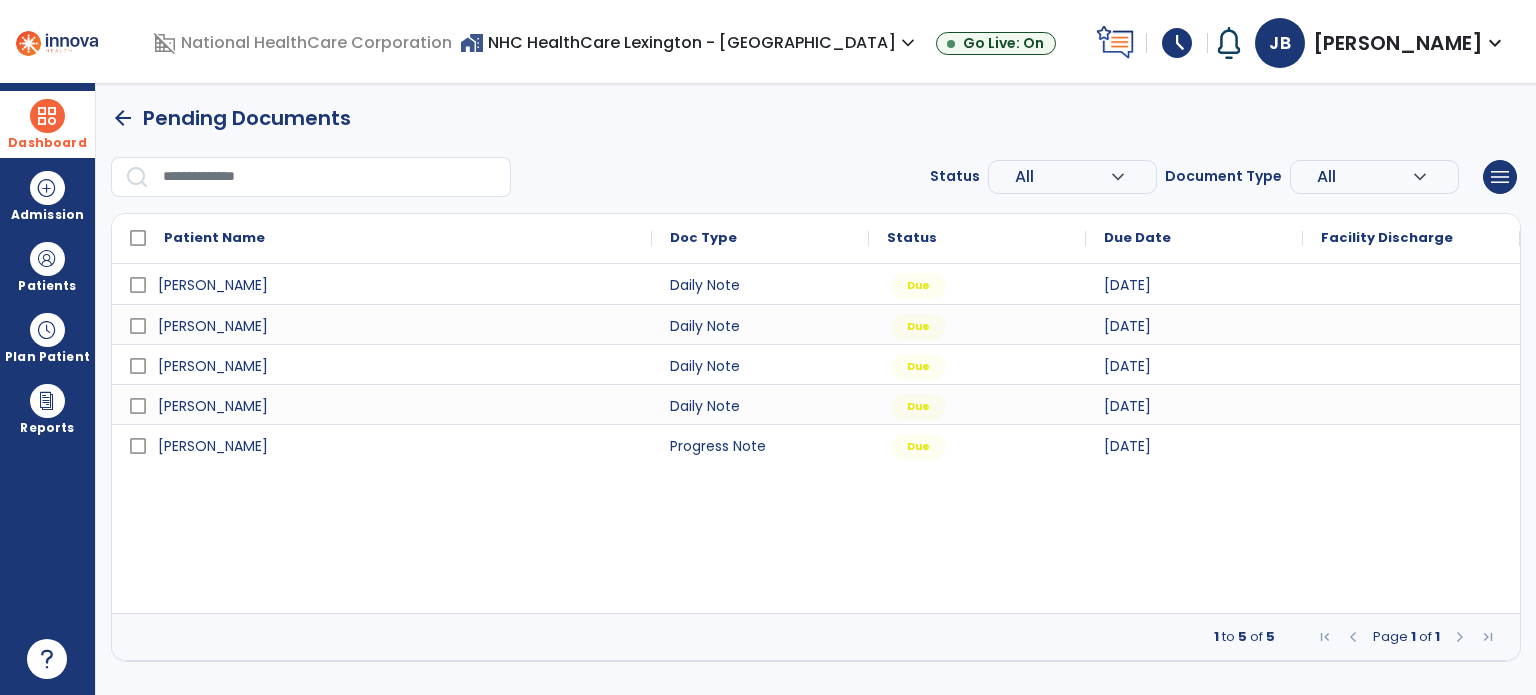 click on "All" at bounding box center [1062, 177] 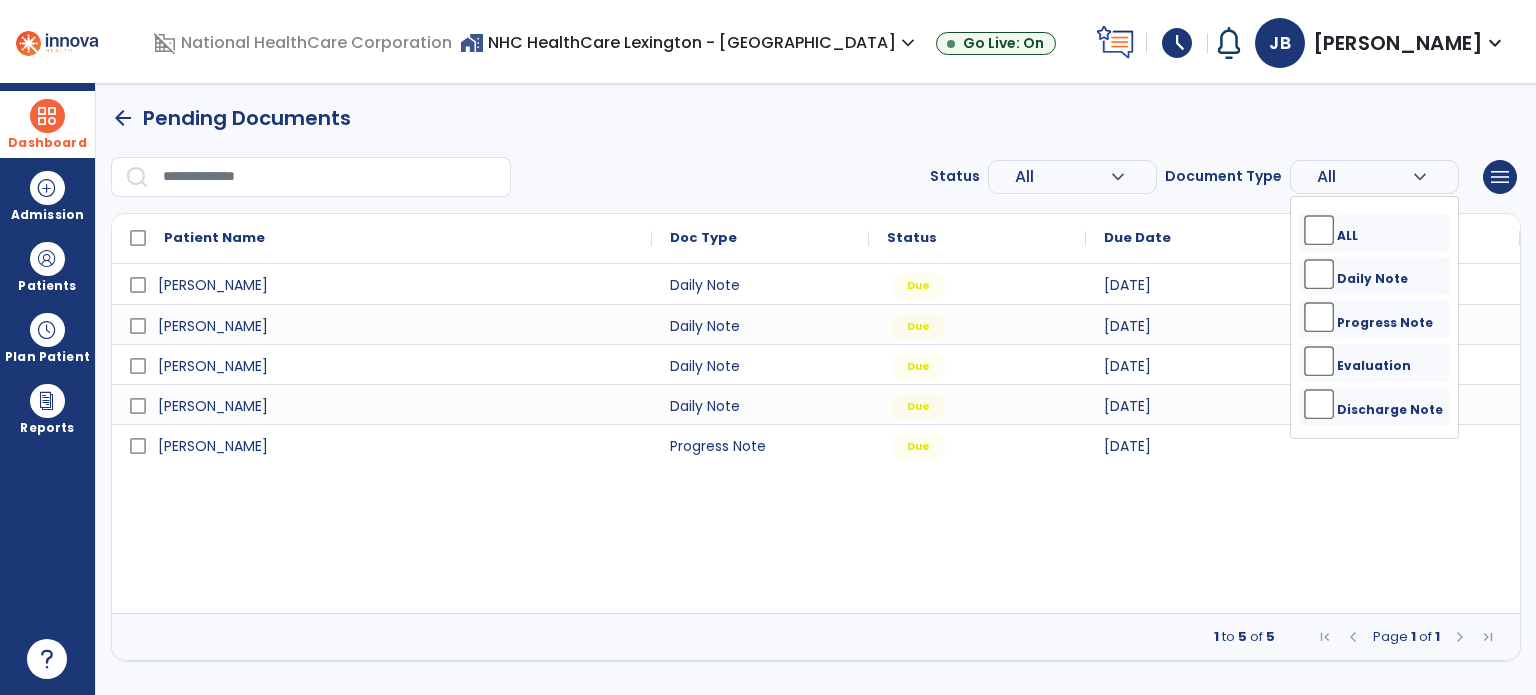 click on "arrow_back   Pending Documents" at bounding box center (816, 118) 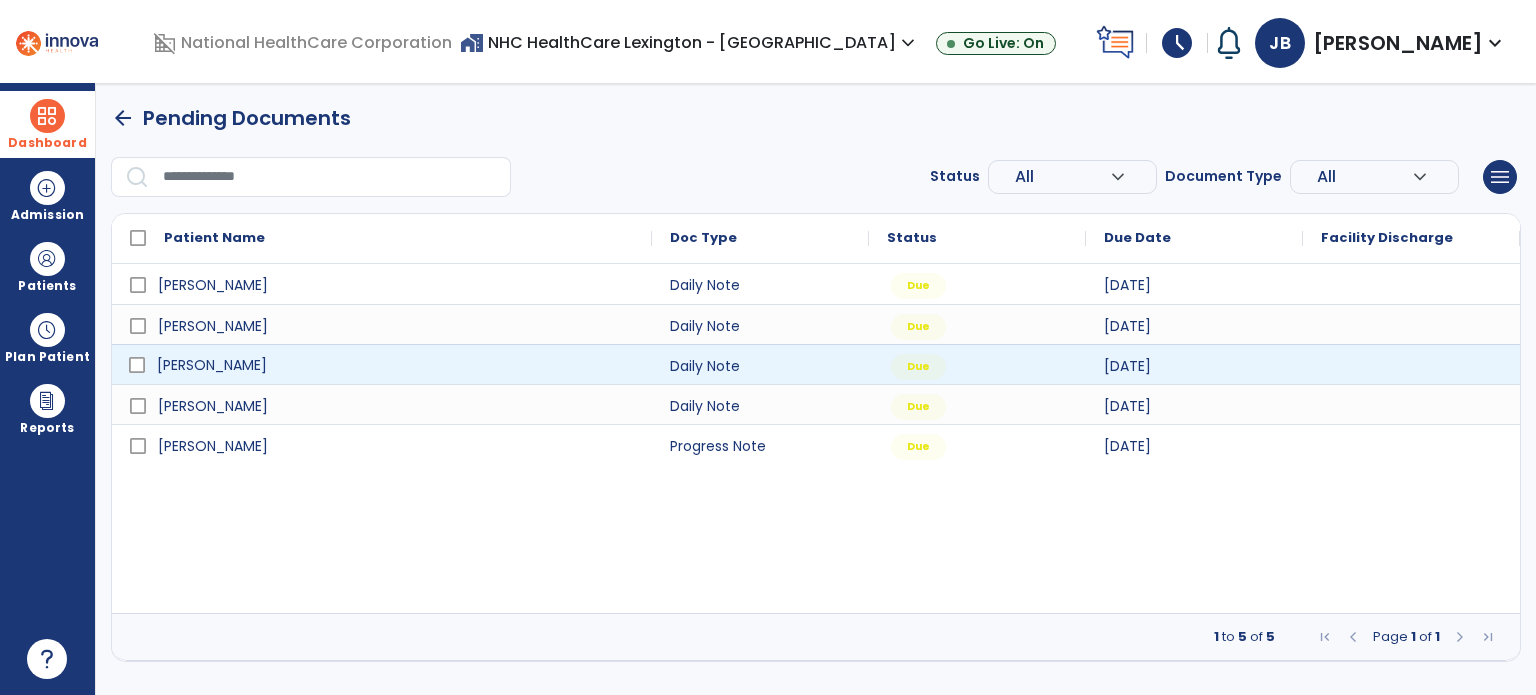 click on "[PERSON_NAME]" at bounding box center (396, 365) 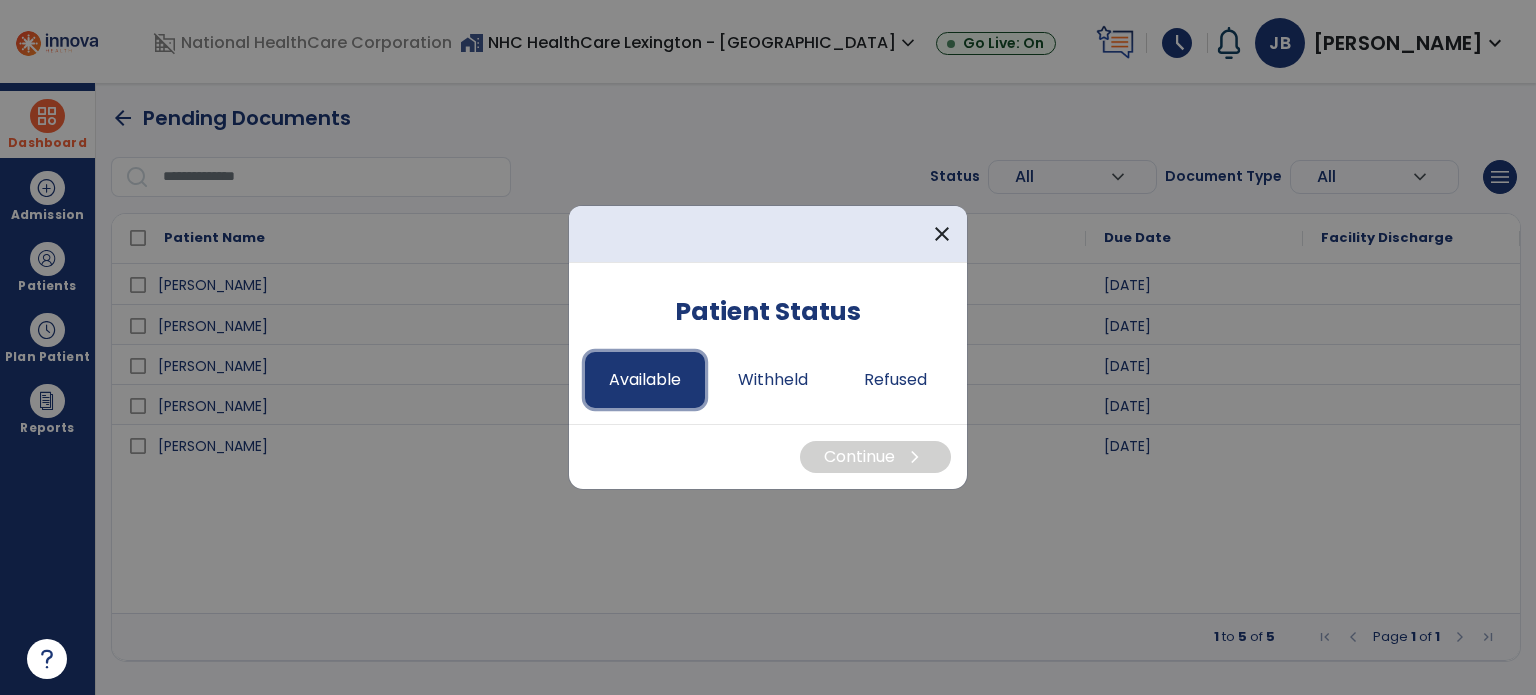 click on "Available" at bounding box center (645, 380) 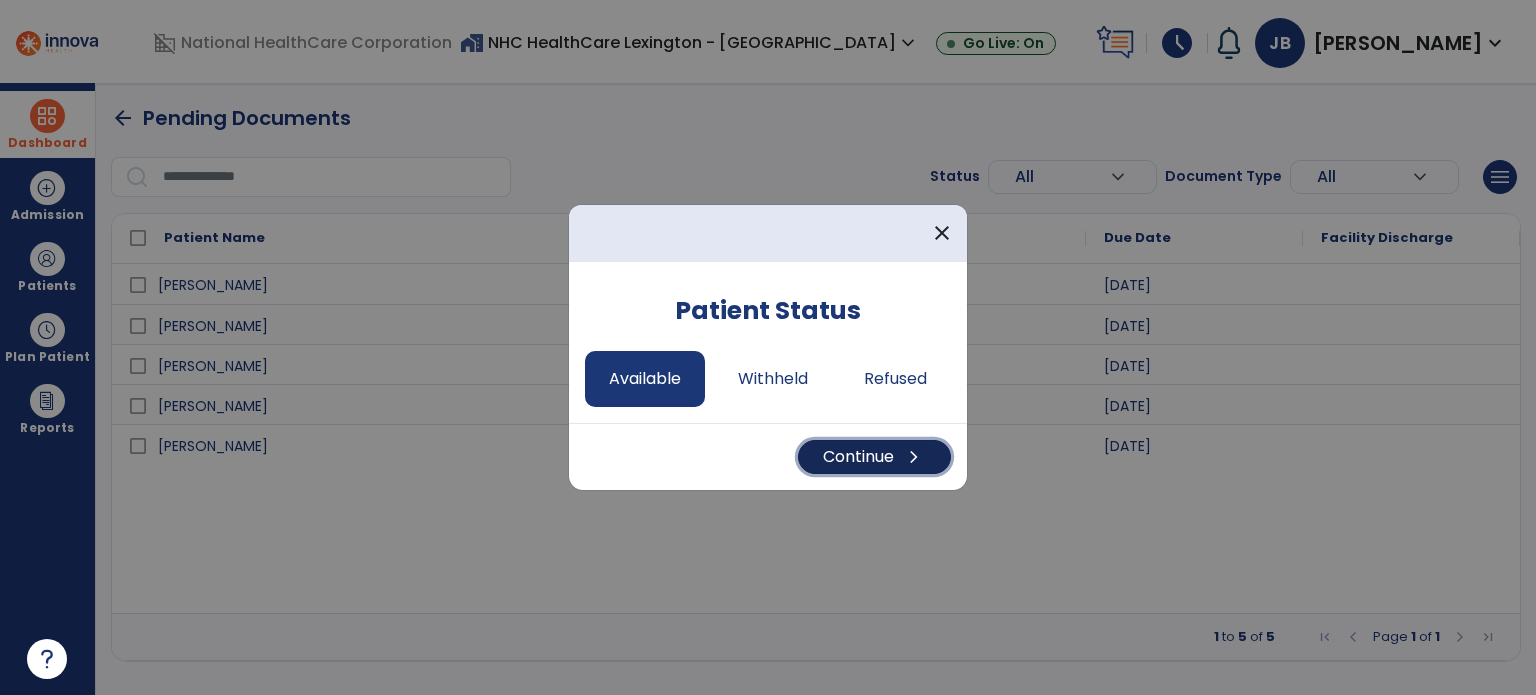 click on "Continue   chevron_right" at bounding box center [874, 457] 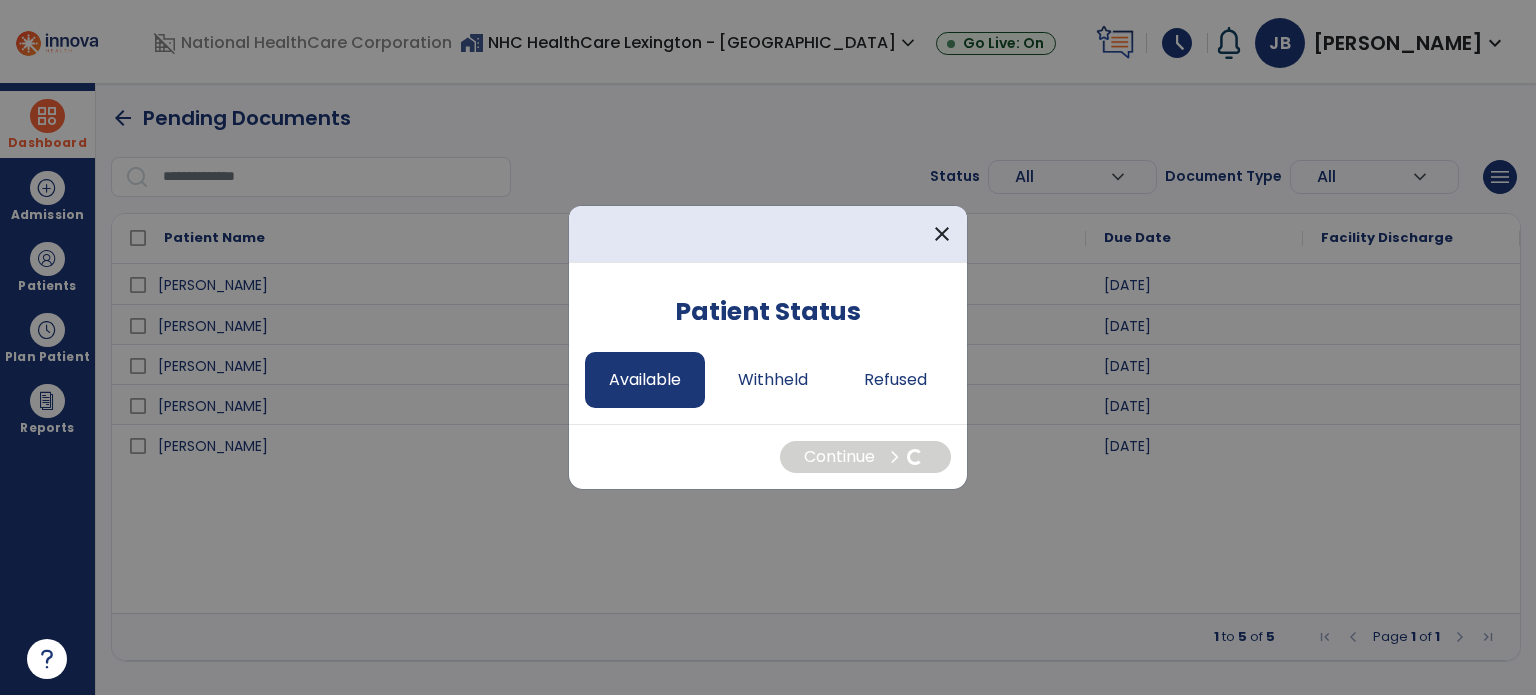 select on "*" 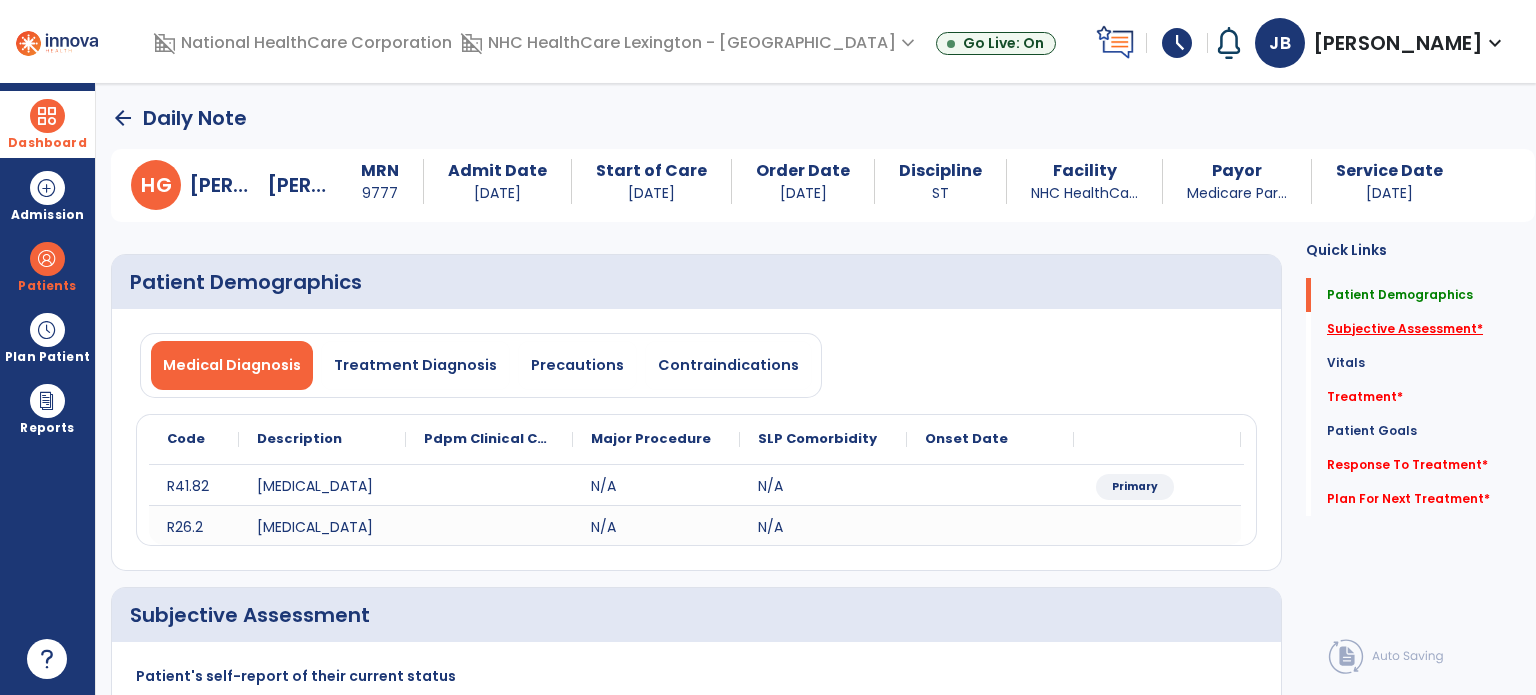 click on "Subjective Assessment   *" 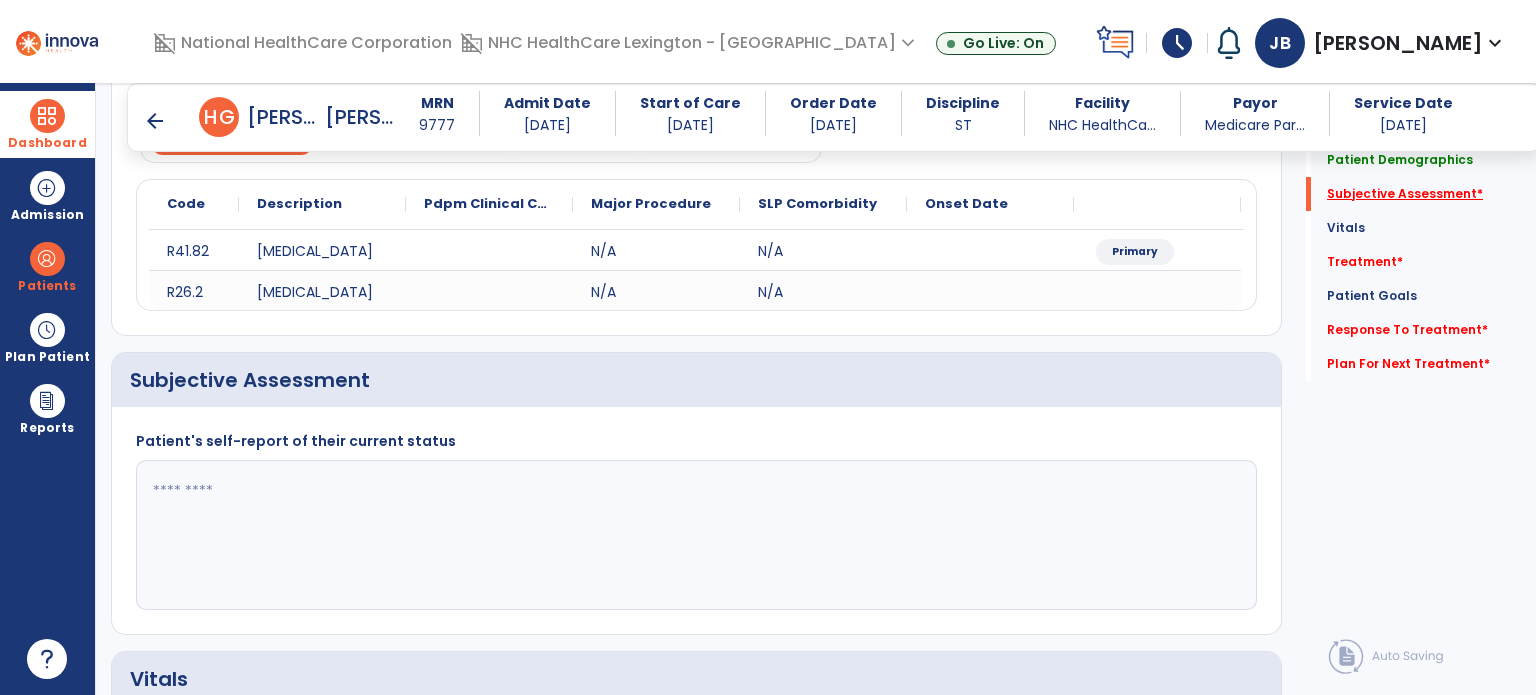 scroll, scrollTop: 338, scrollLeft: 0, axis: vertical 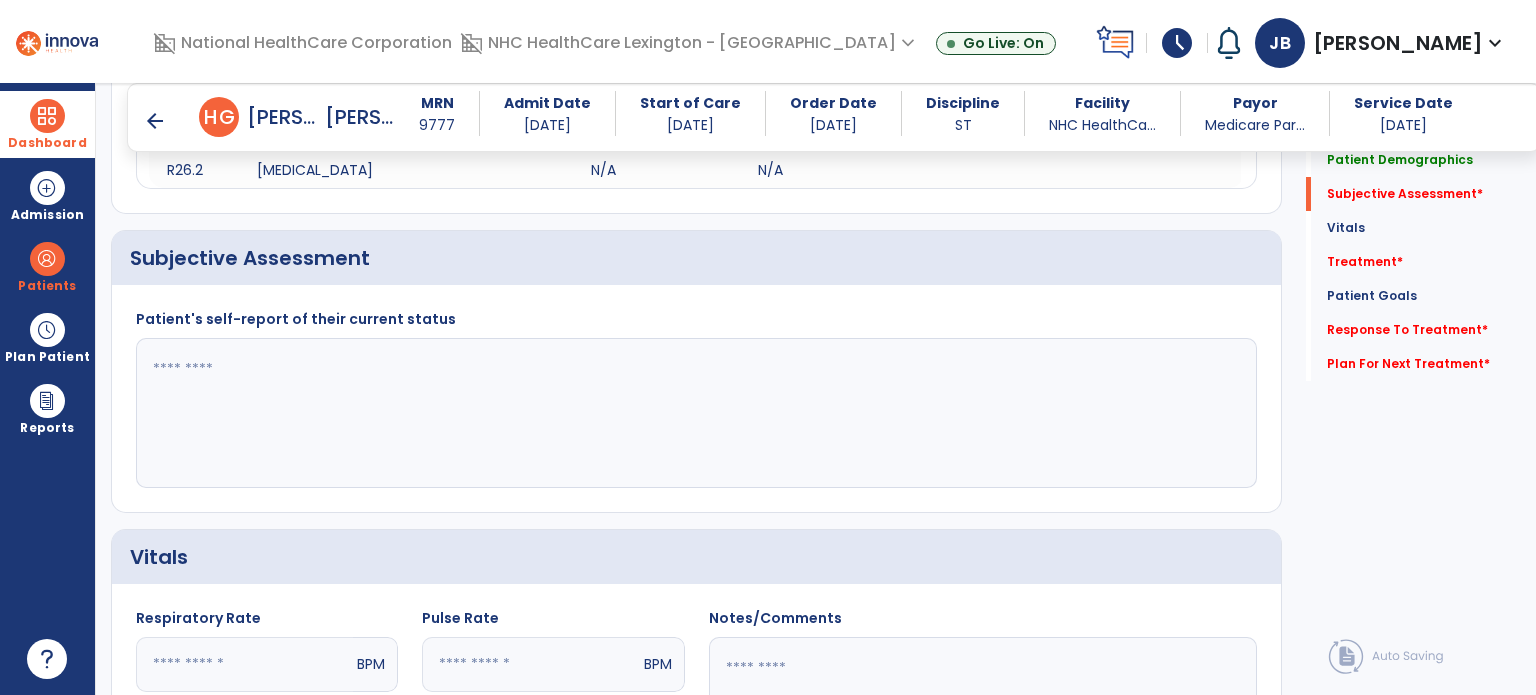 click 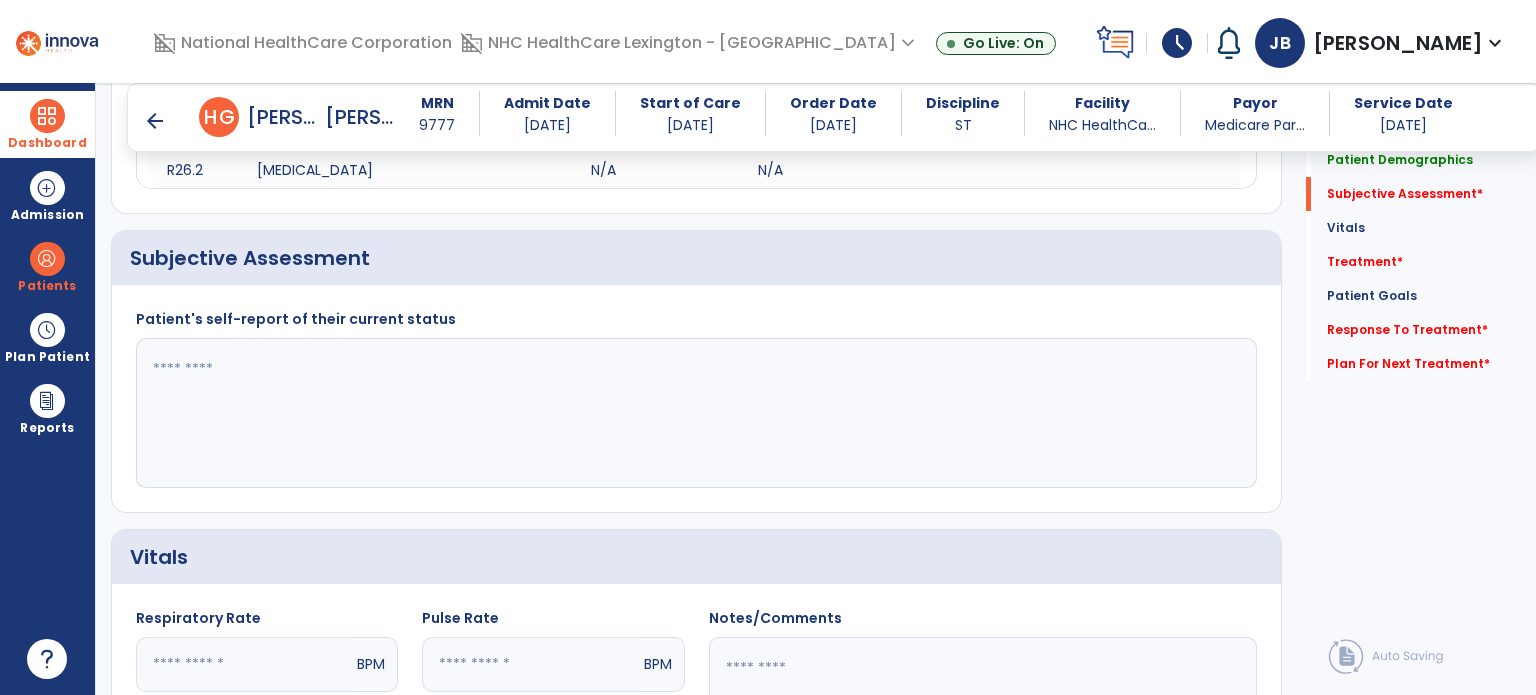 paste on "**********" 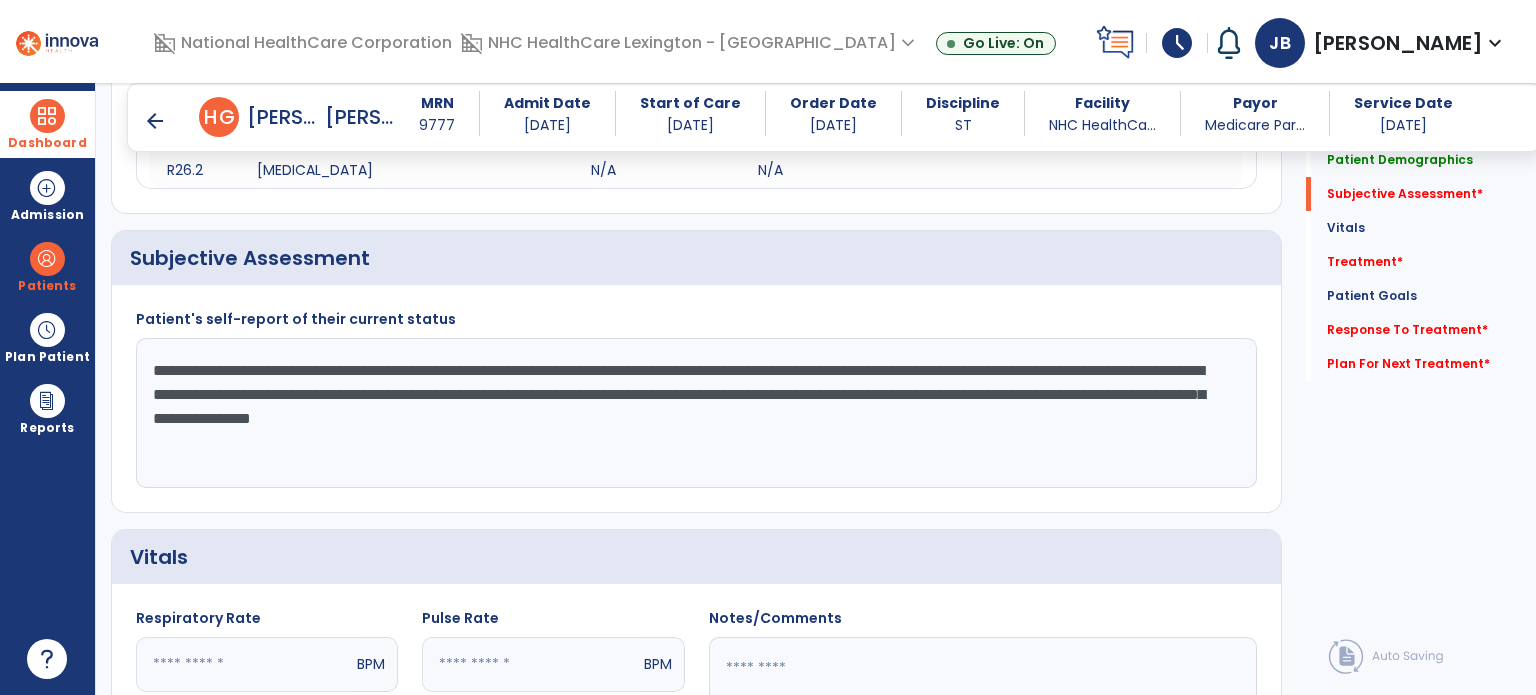 click on "**********" 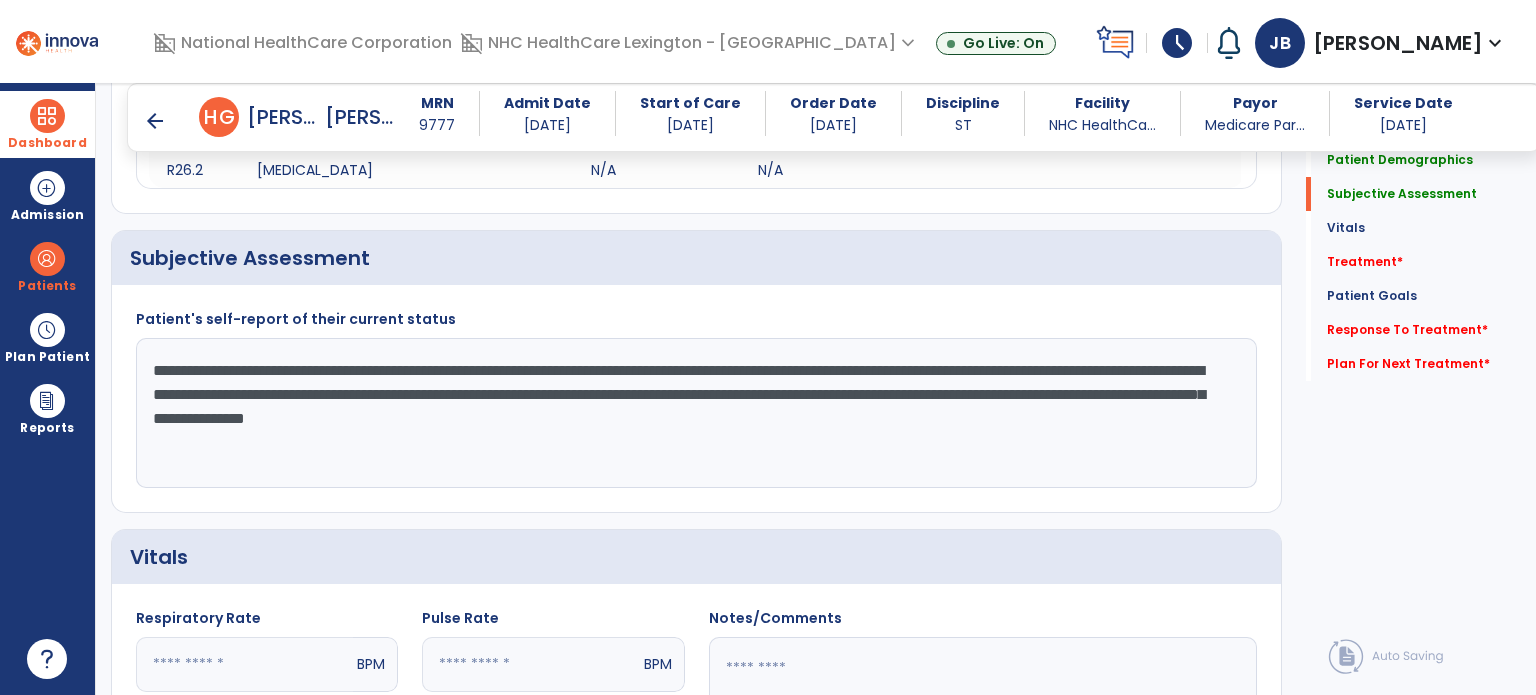 click on "**********" 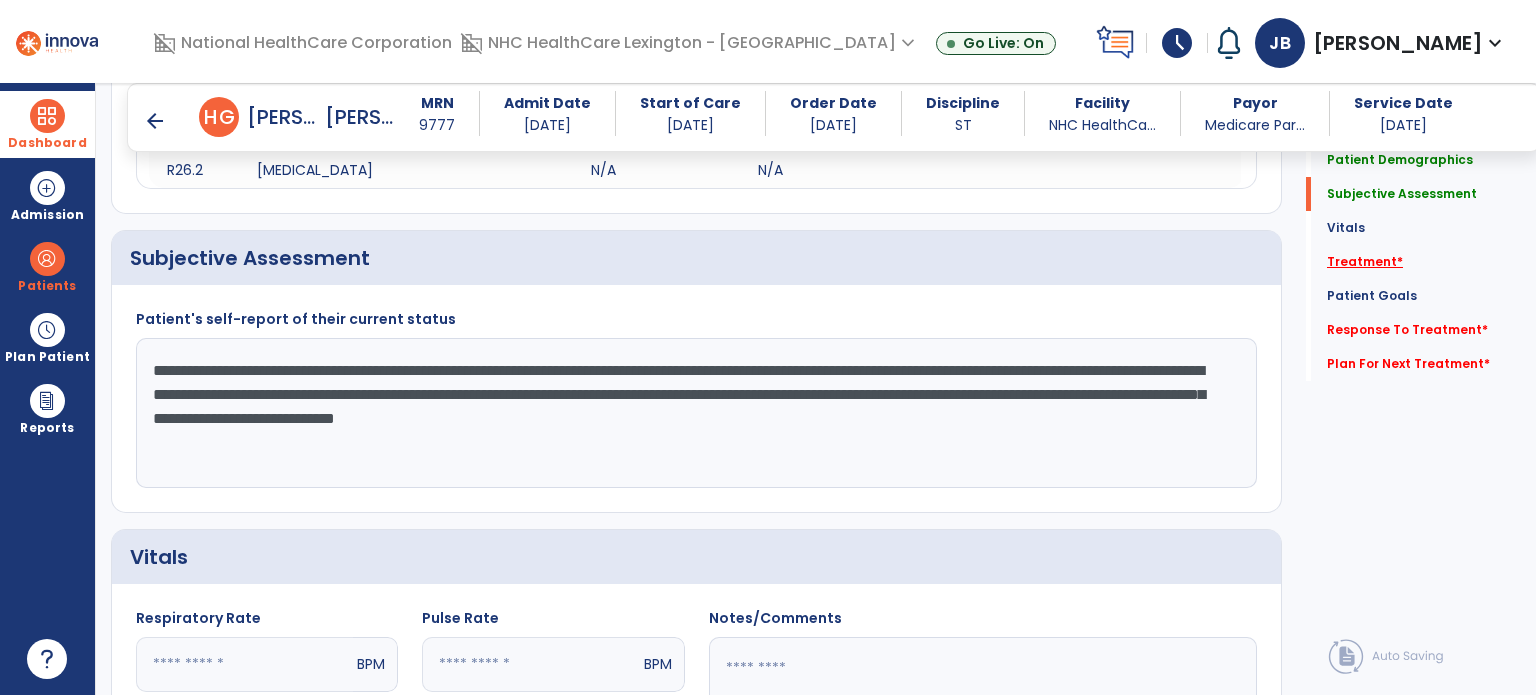type on "**********" 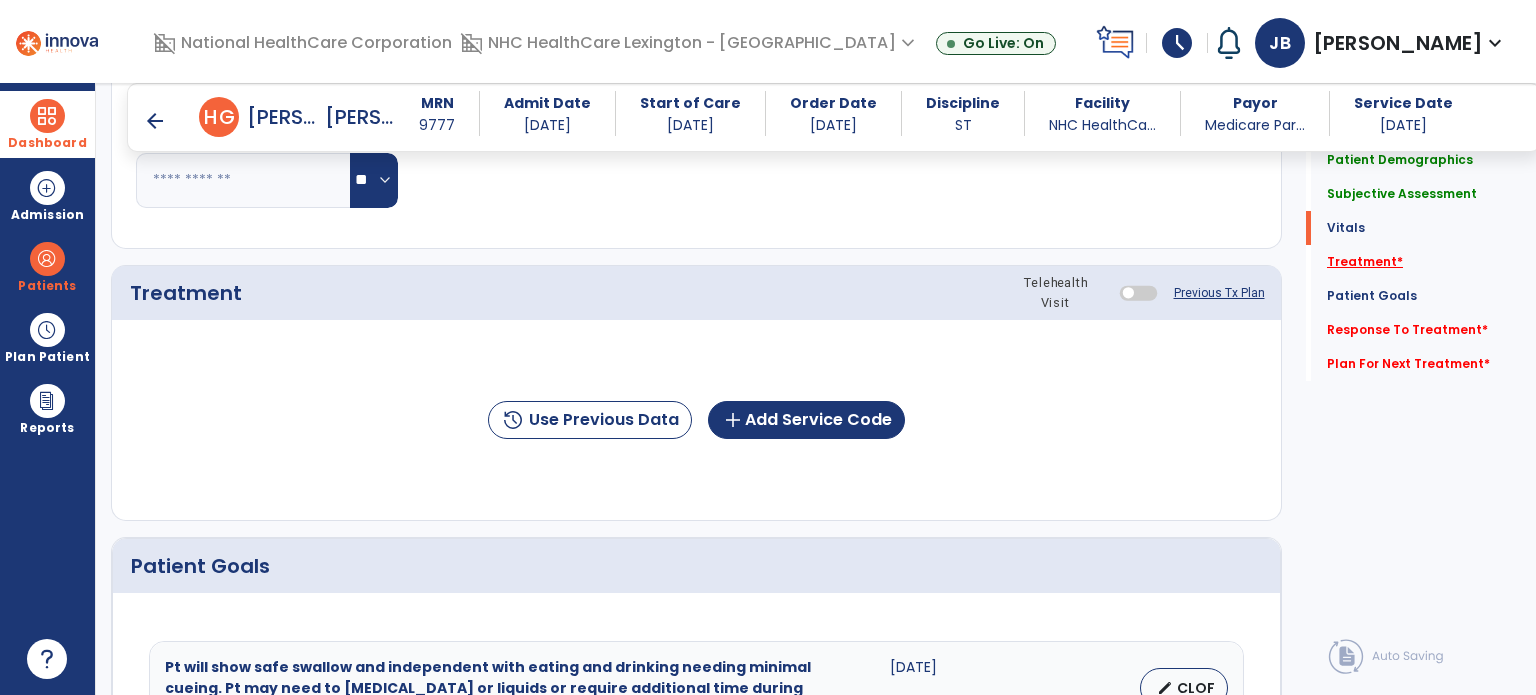 scroll, scrollTop: 1027, scrollLeft: 0, axis: vertical 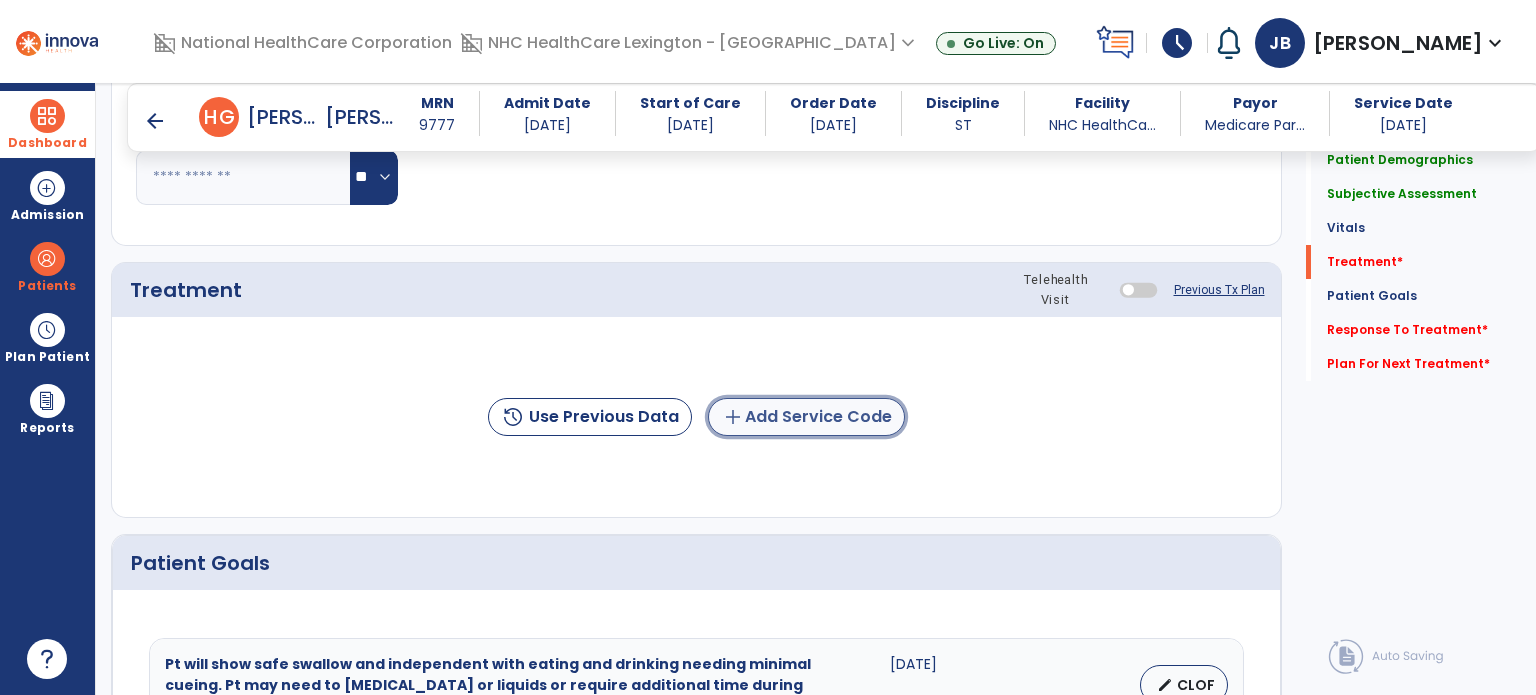 click on "add  Add Service Code" 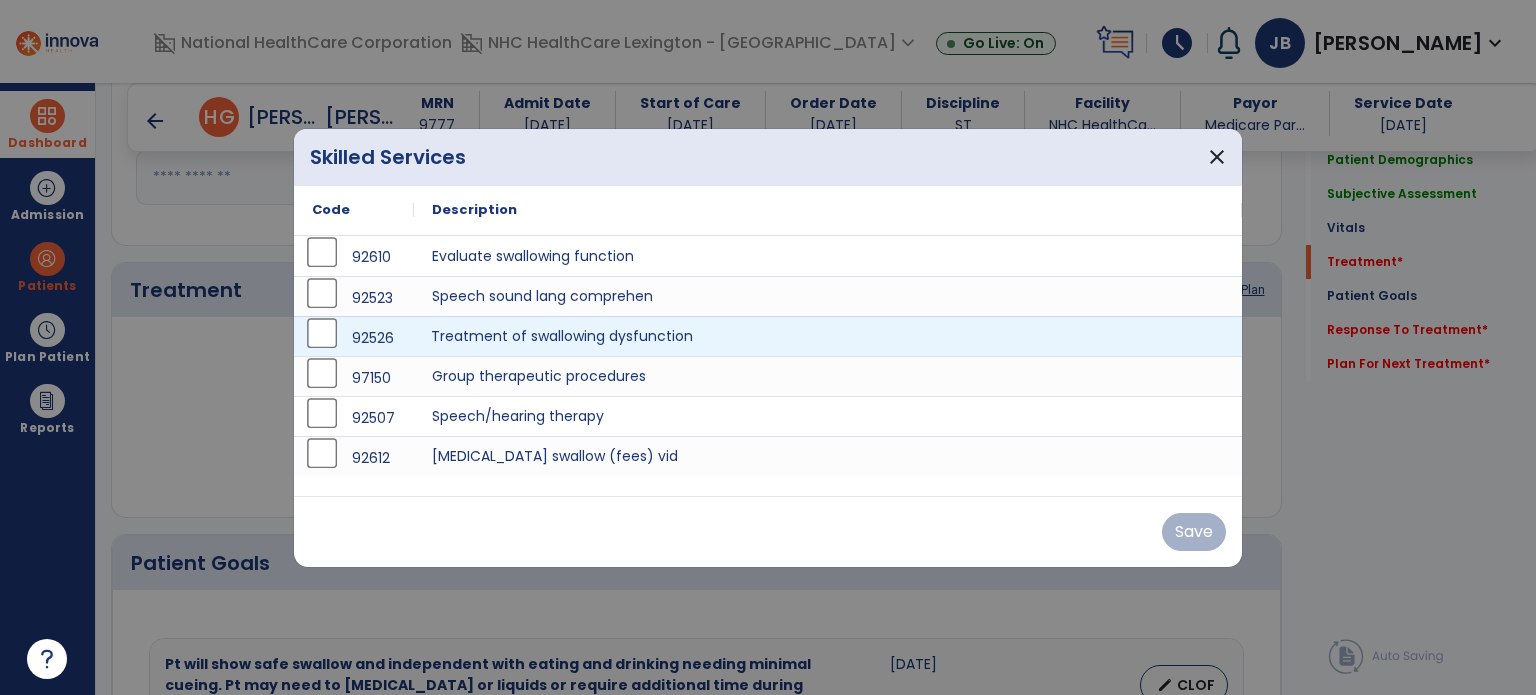 click on "Treatment of swallowing dysfunction" at bounding box center (828, 336) 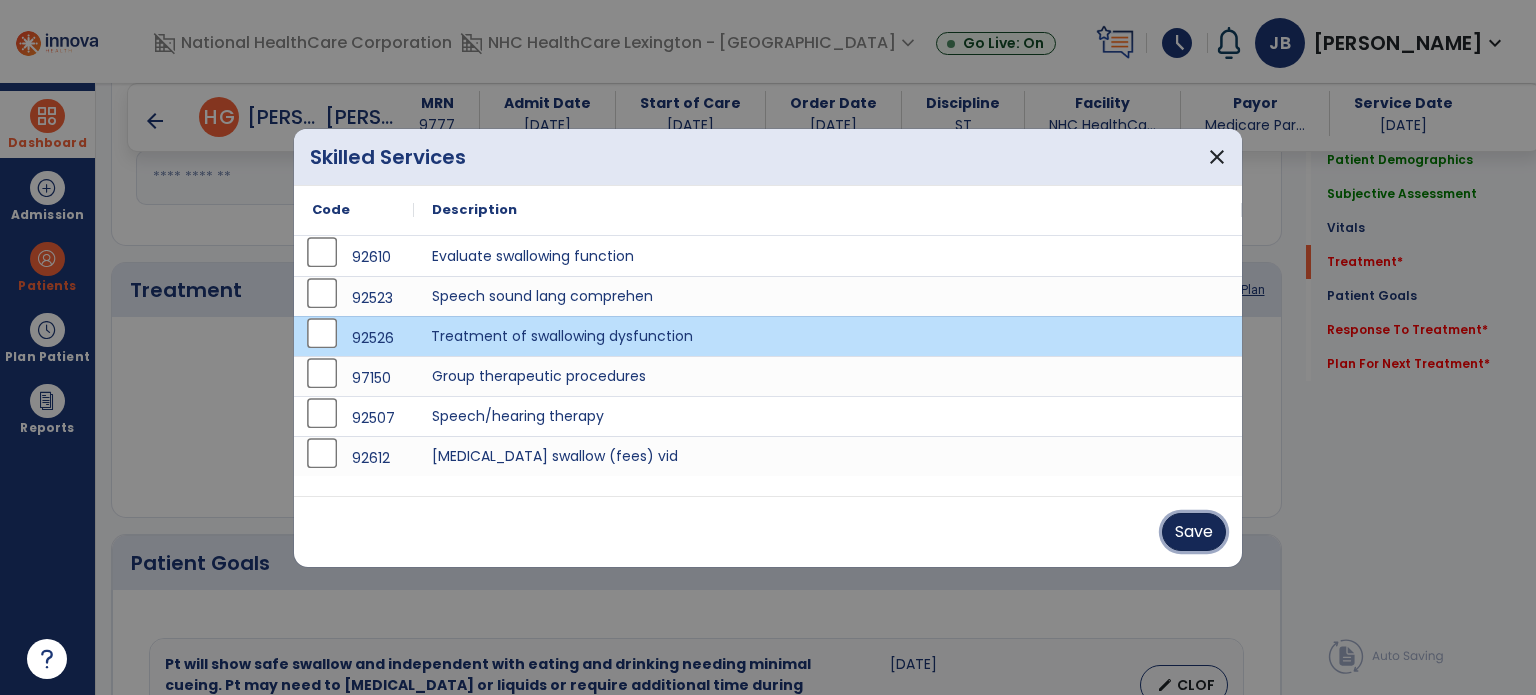 click on "Save" at bounding box center (1194, 532) 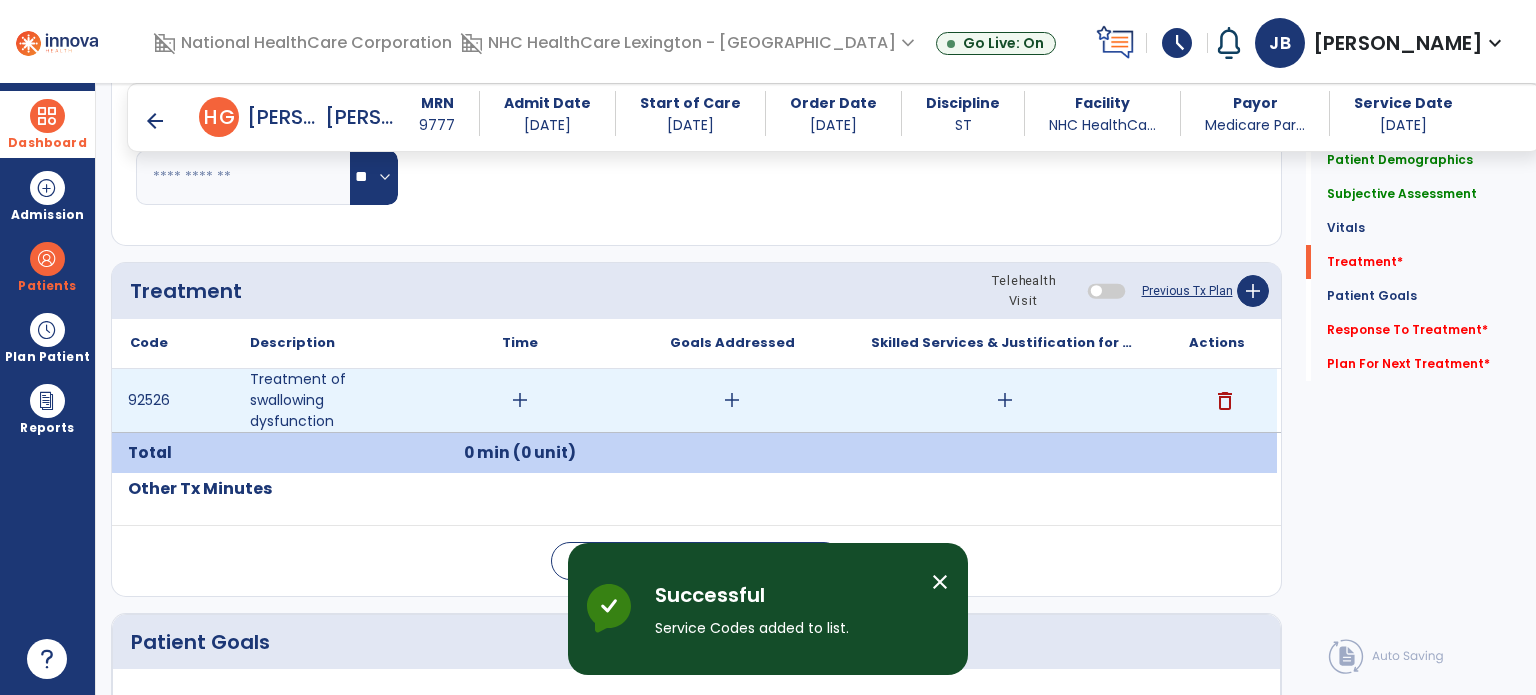 click on "add" at bounding box center [520, 400] 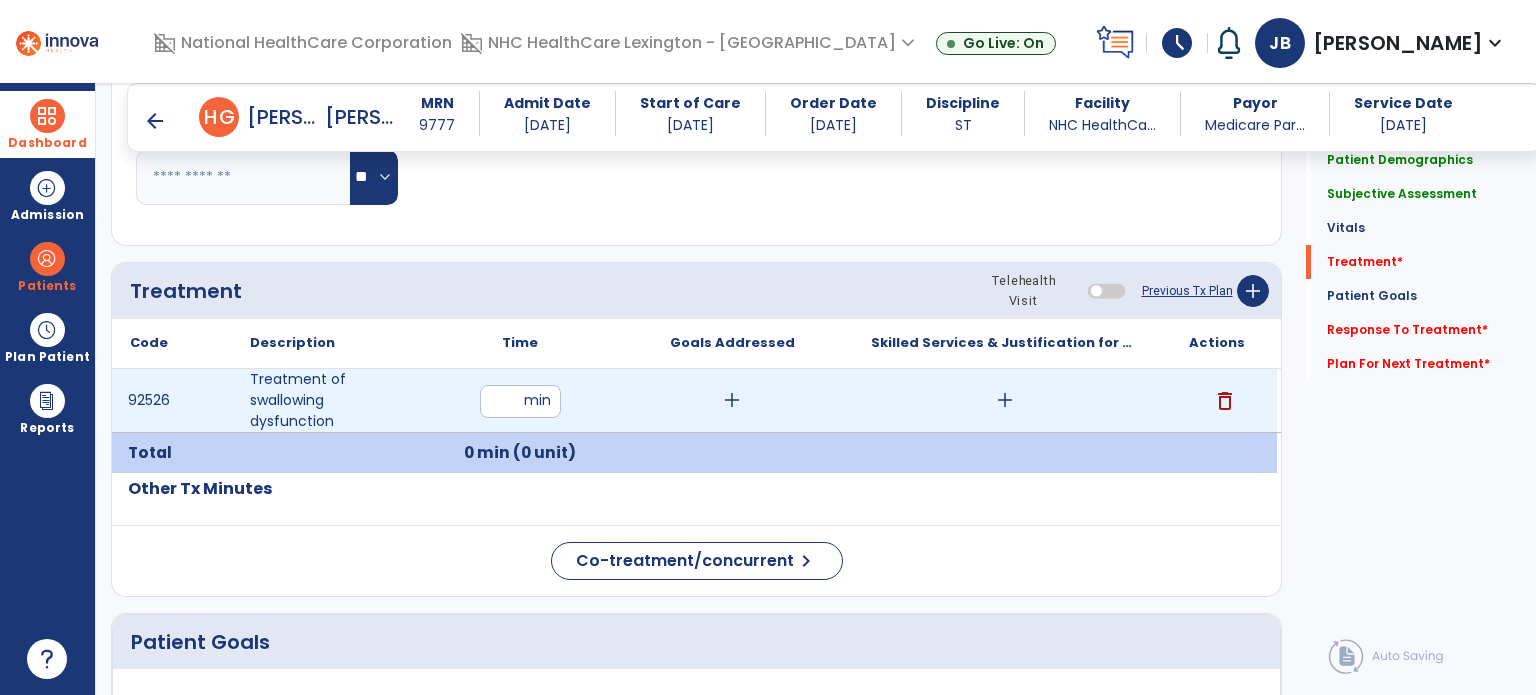 type on "**" 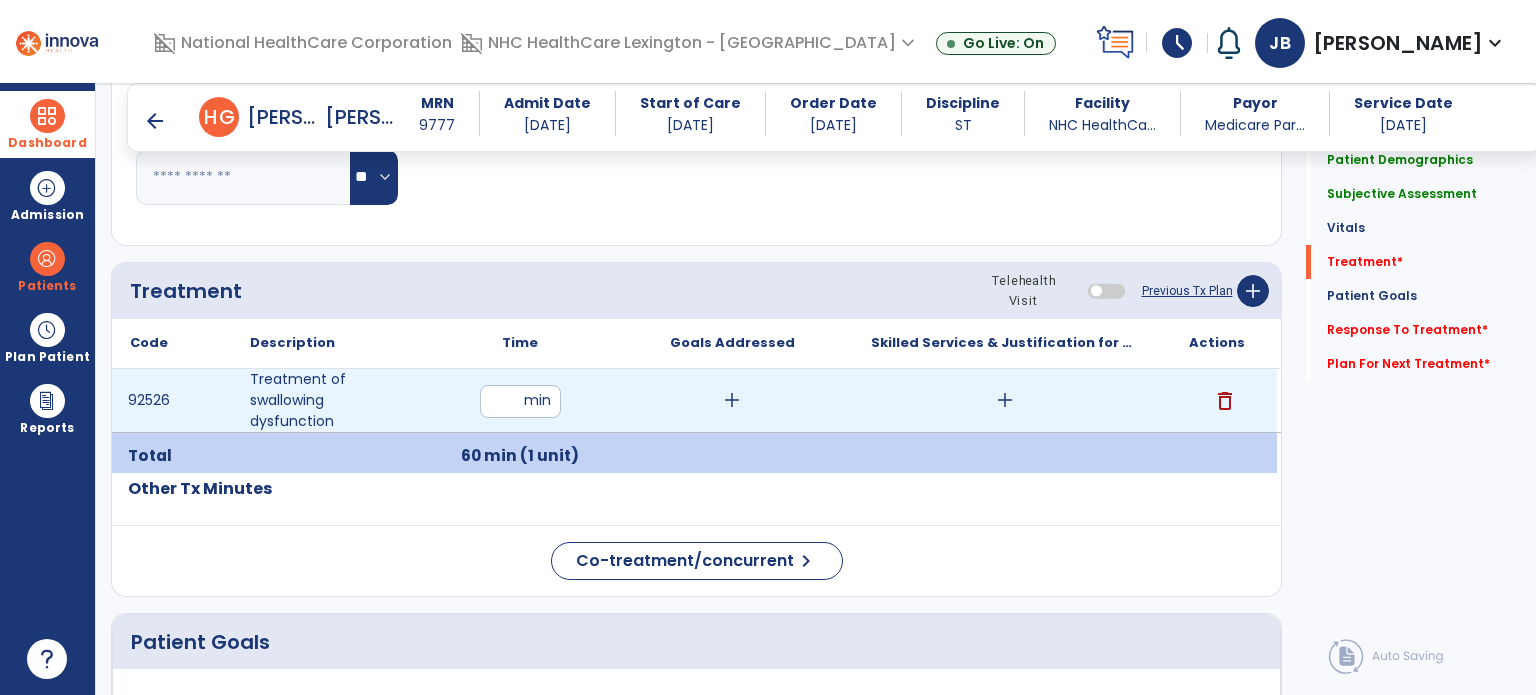 click on "add" at bounding box center (732, 400) 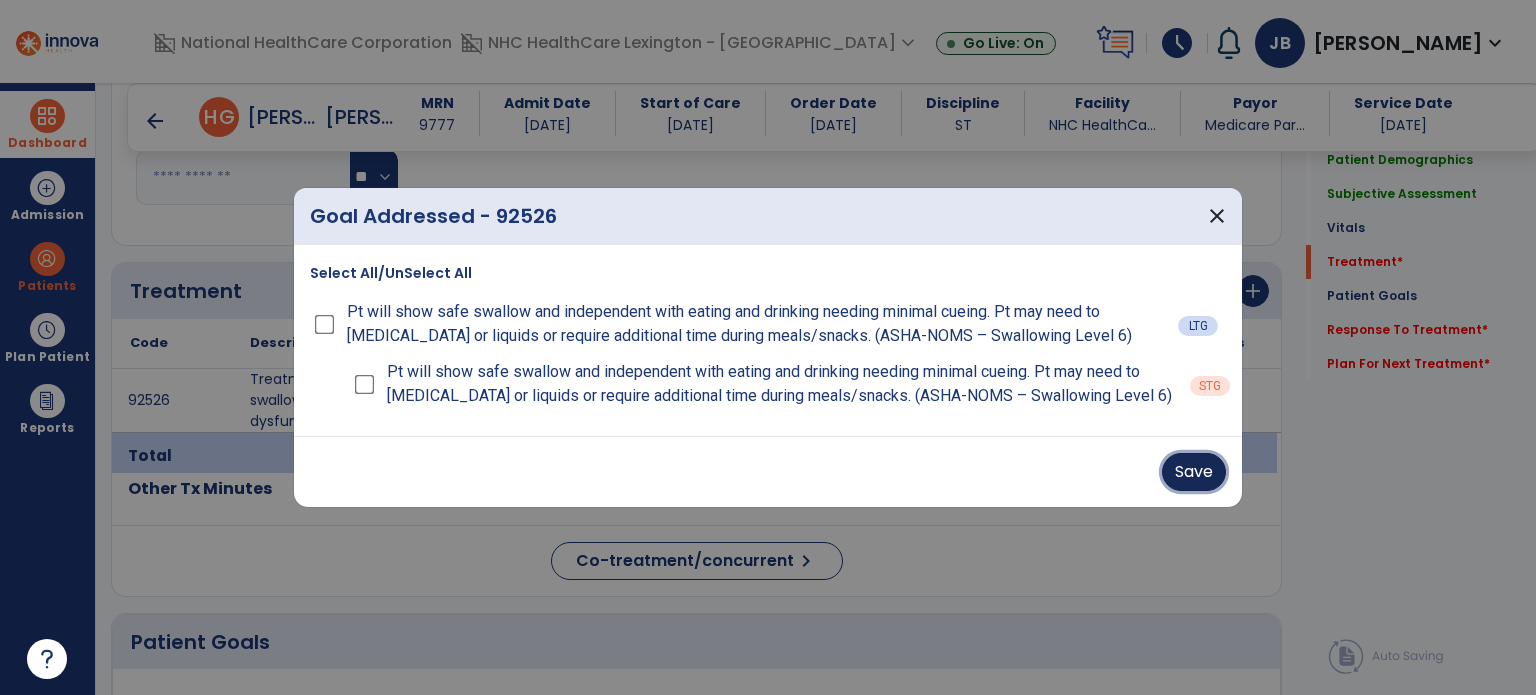 click on "Save" at bounding box center [1194, 472] 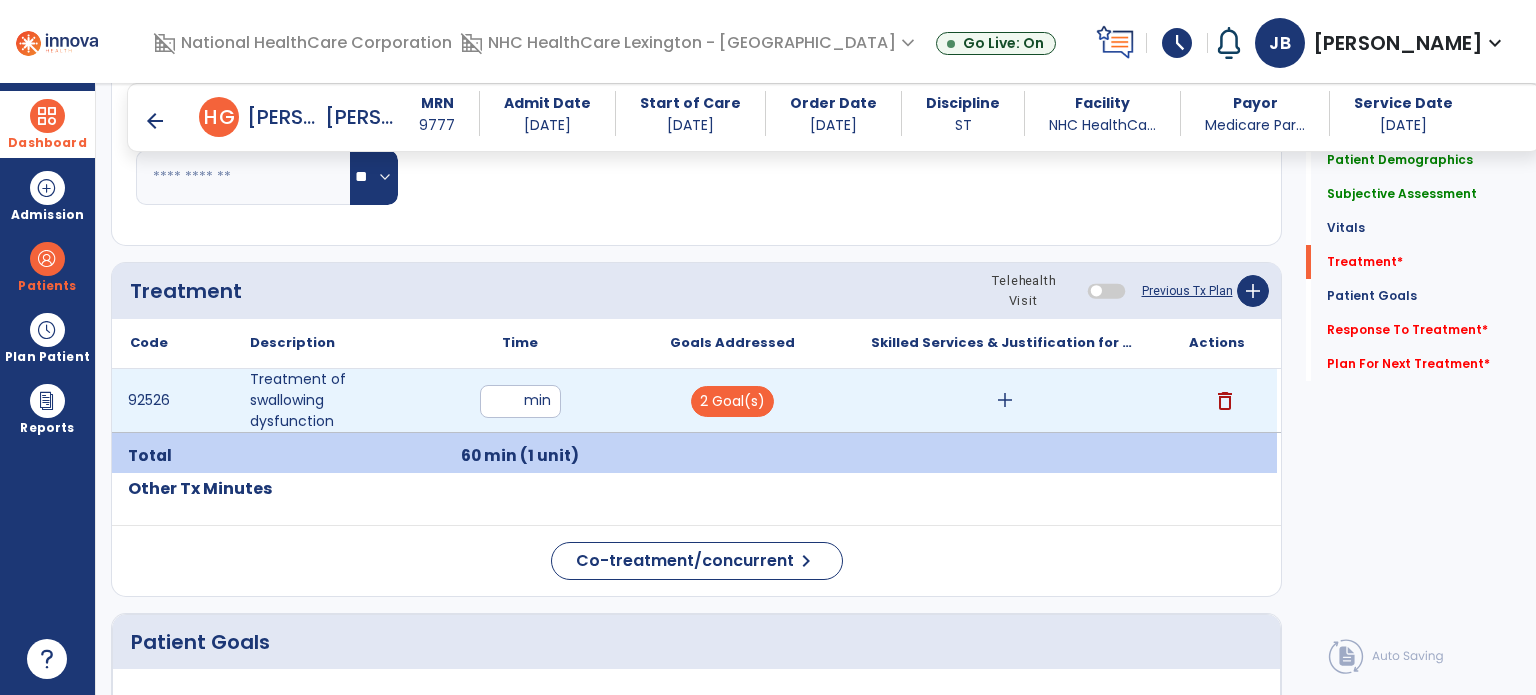 click on "add" at bounding box center (1005, 400) 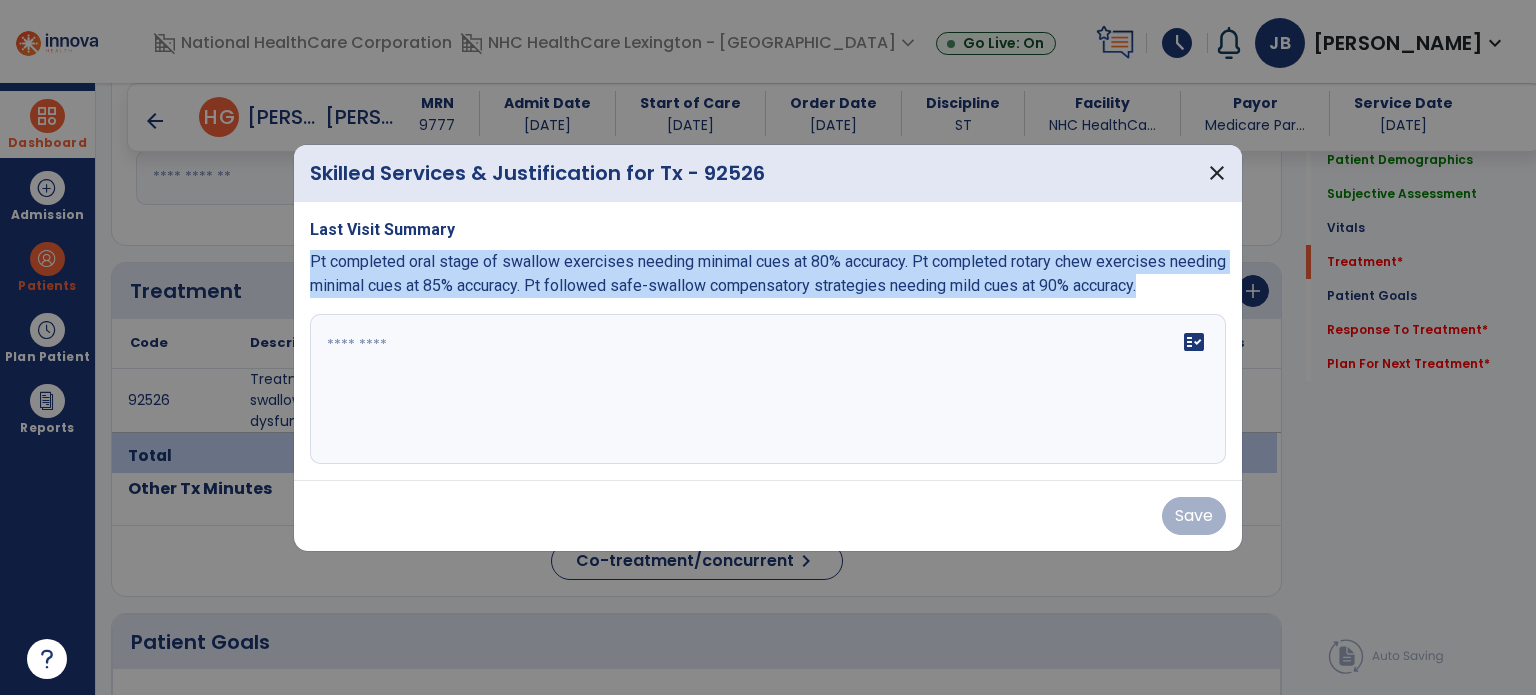 drag, startPoint x: 1153, startPoint y: 291, endPoint x: 306, endPoint y: 263, distance: 847.4627 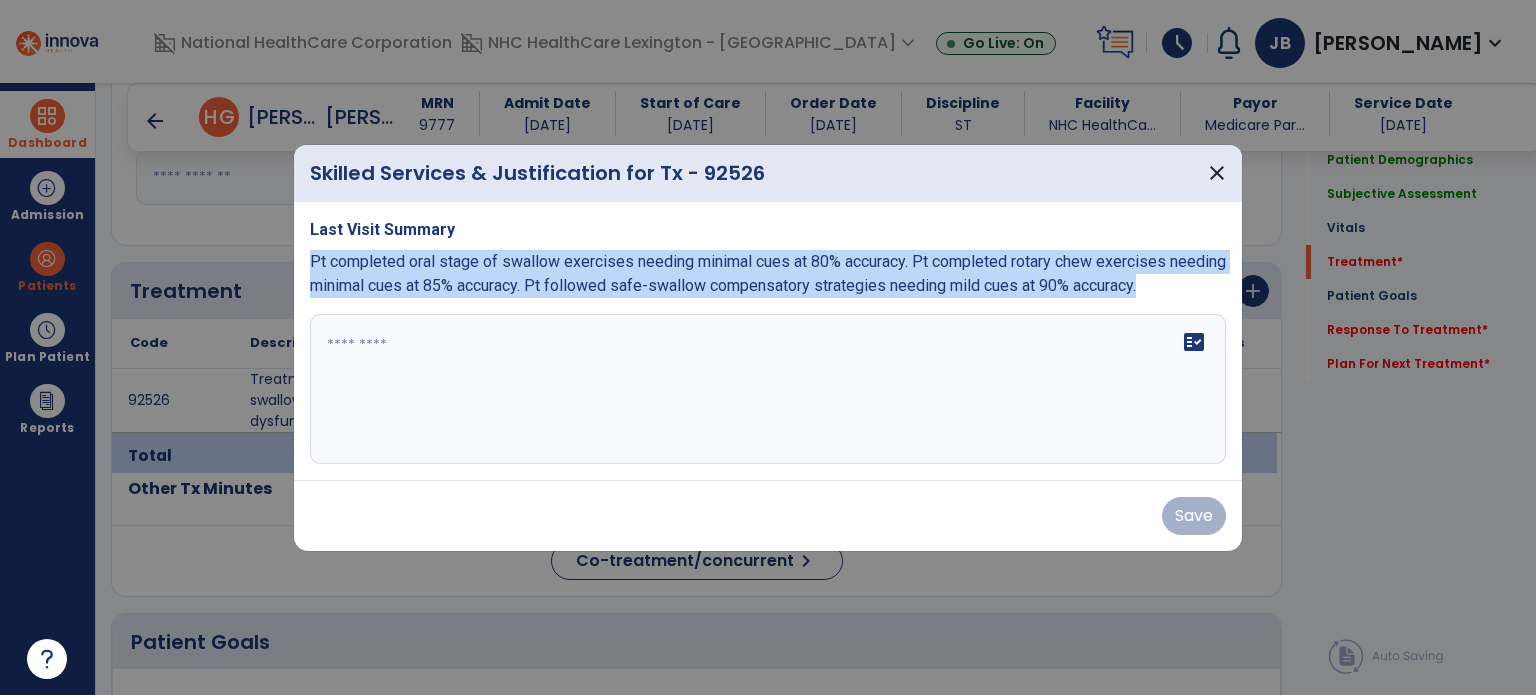 click on "Last Visit Summary Pt completed oral stage of swallow exercises needing minimal cues at 80% accuracy.  Pt completed rotary chew exercises needing minimal cues at 85% accuracy.  Pt followed safe-swallow compensatory strategies needing mild cues at 90% accuracy.     fact_check" at bounding box center [768, 341] 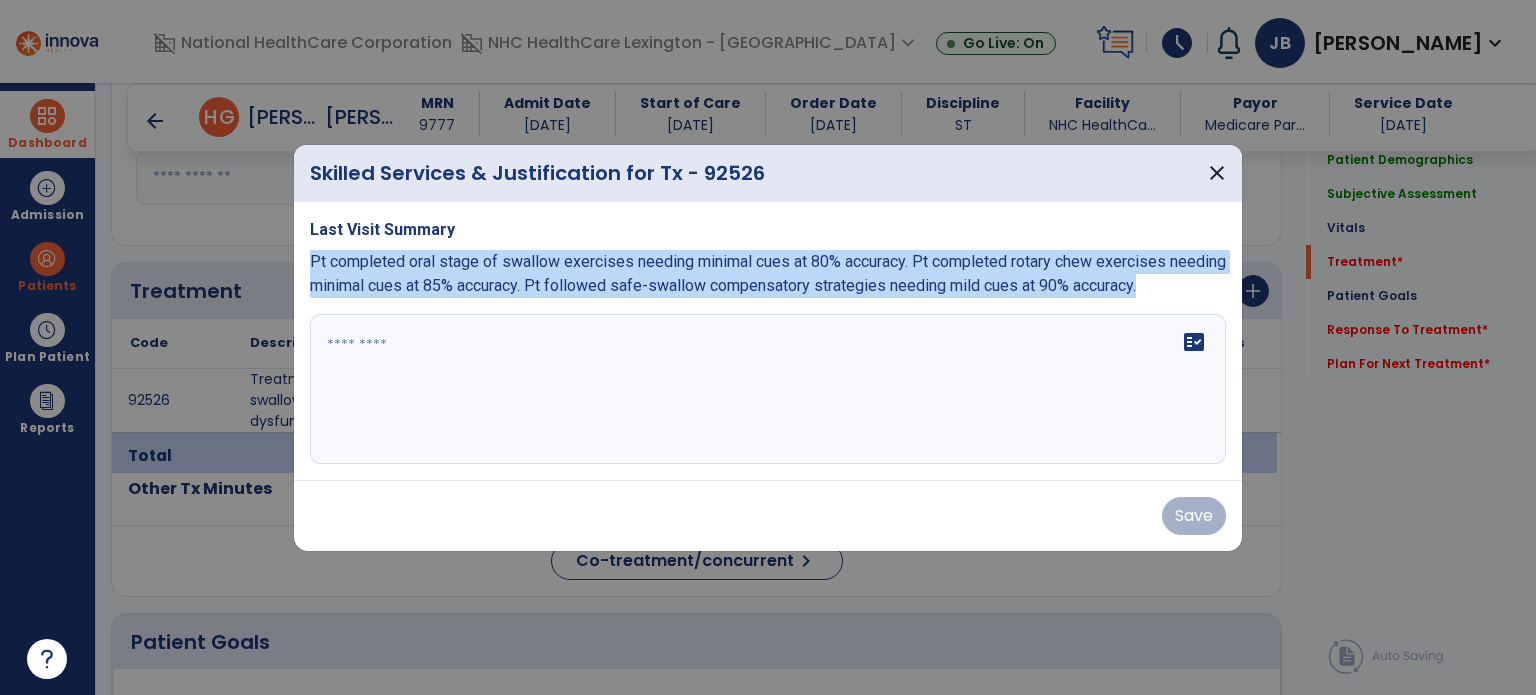 copy on "Pt completed oral stage of swallow exercises needing minimal cues at 80% accuracy.  Pt completed rotary chew exercises needing minimal cues at 85% accuracy.  Pt followed safe-swallow compensatory strategies needing mild cues at 90% accuracy." 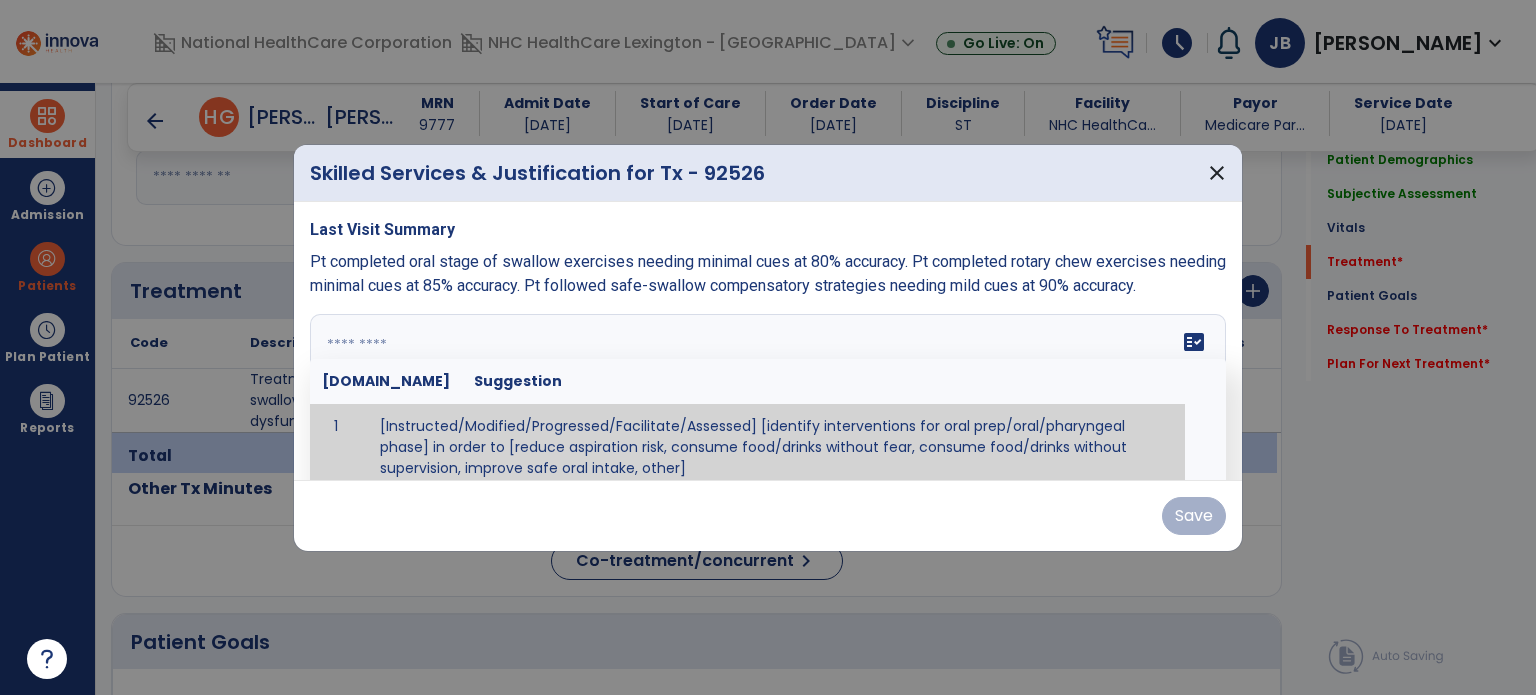 click on "fact_check  [DOMAIN_NAME] Suggestion 1 [Instructed/Modified/Progressed/Facilitate/Assessed] [identify interventions for oral prep/oral/pharyngeal phase] in order to [reduce aspiration risk, consume food/drinks without fear, consume food/drinks without supervision, improve safe oral intake, other] 2 [Instructed/Modified/Progressed/Facilitate/Assessed] [identify compensatory methods such as alternating bites/sips, effortful swallow, other] in order to [reduce aspiration risk, consume food/drinks without fear, consume food/drinks without supervision, improve safe oral intake, other] 3 [Instructed/Modified/Progressed/Assessed] trials of [identify IDDSI Food/Drink Level or NDD Solid/Liquid Level] in order to [reduce aspiration risk, consume food/drinks without fear, consume food/drinks without supervision, improve safe oral intake, other] 4 5 Assessed swallow with administration of [identify test]" at bounding box center [768, 389] 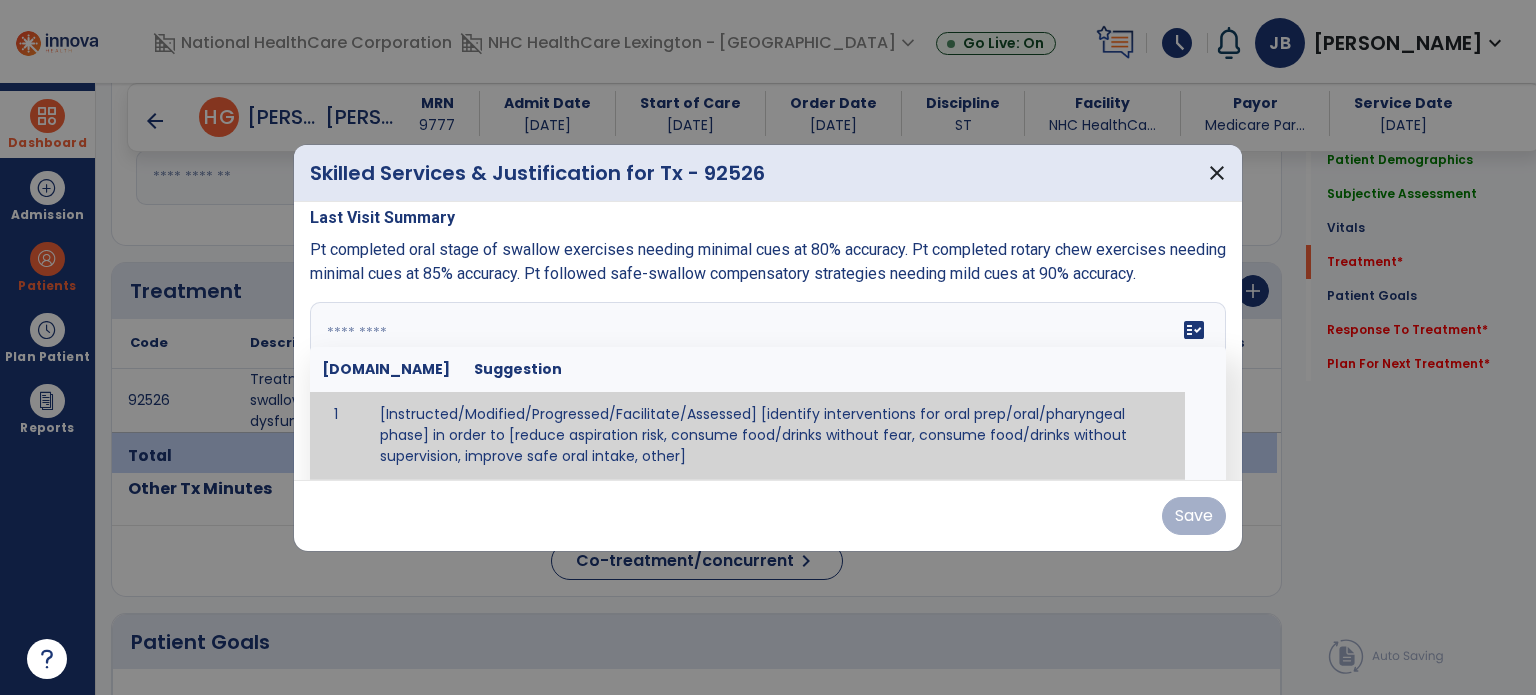 paste on "**********" 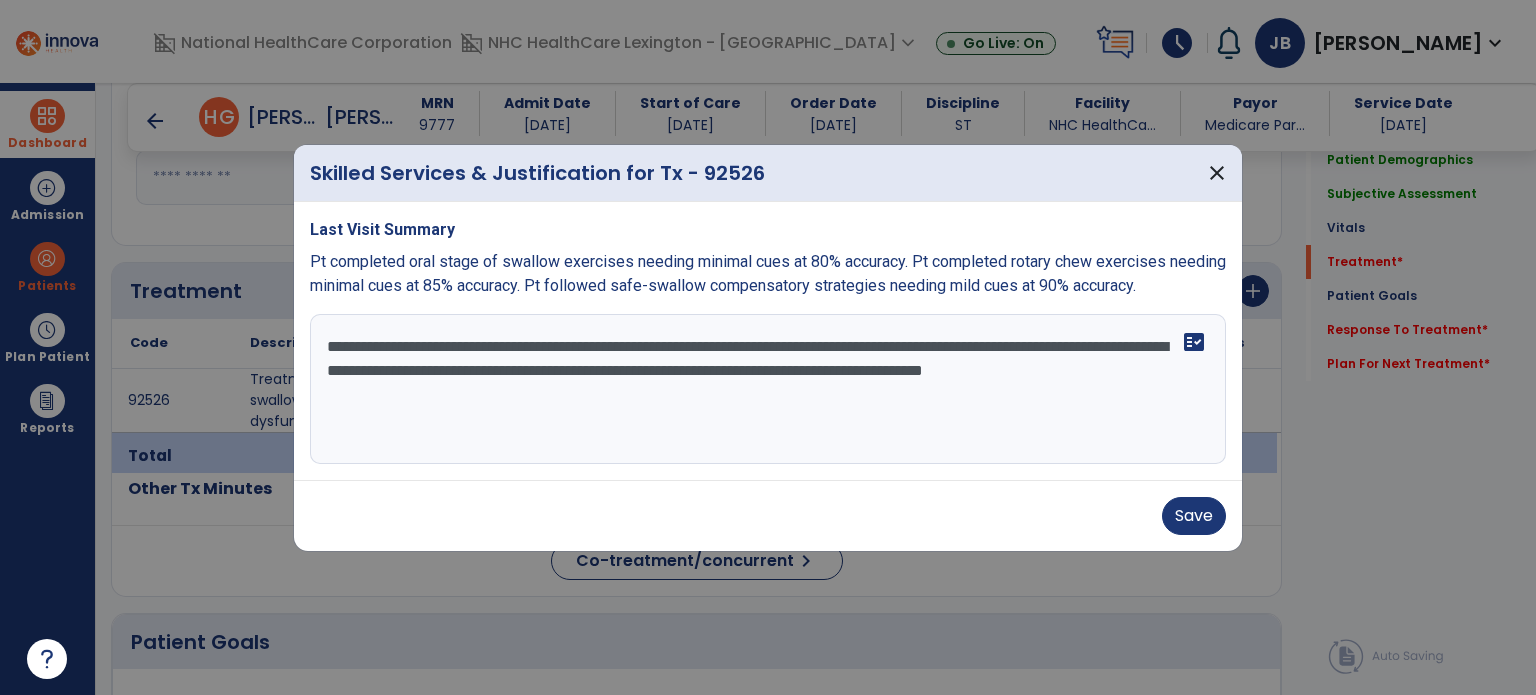 scroll, scrollTop: 0, scrollLeft: 0, axis: both 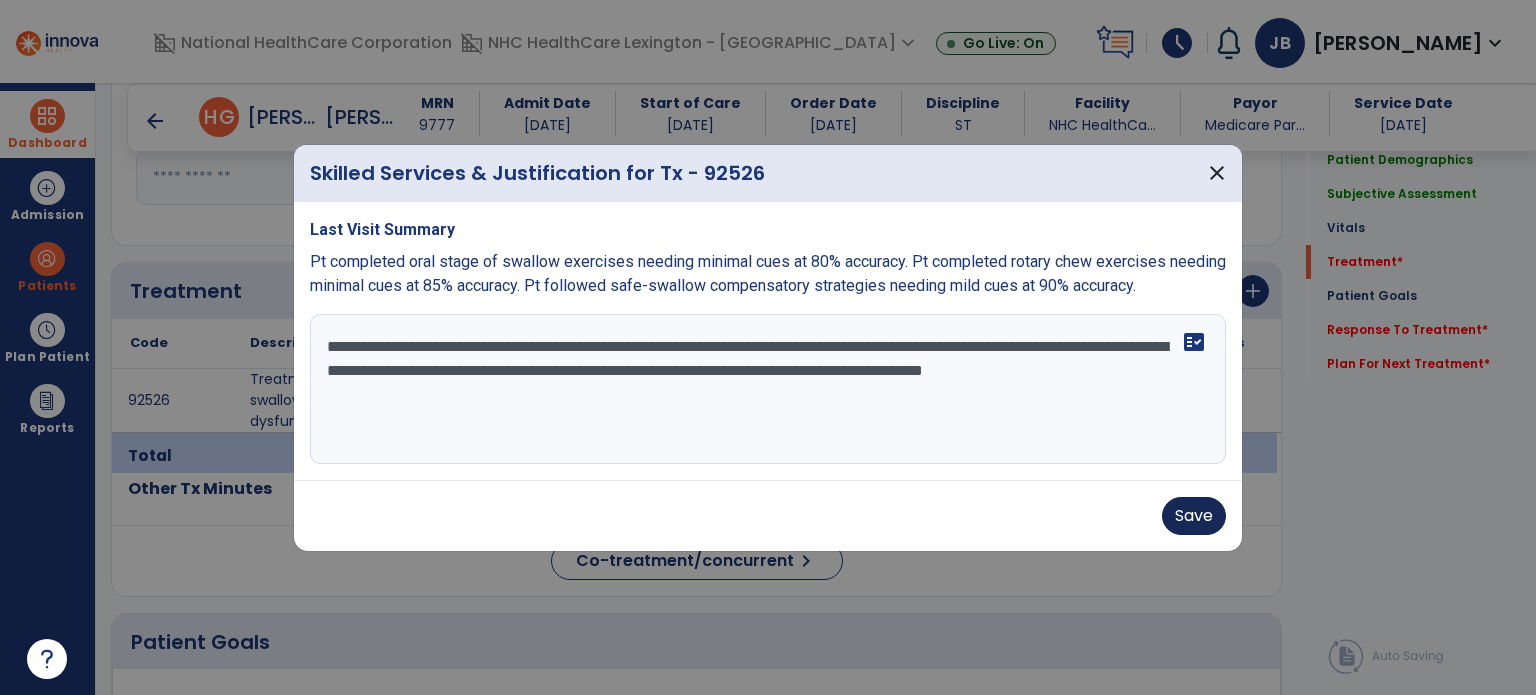 type on "**********" 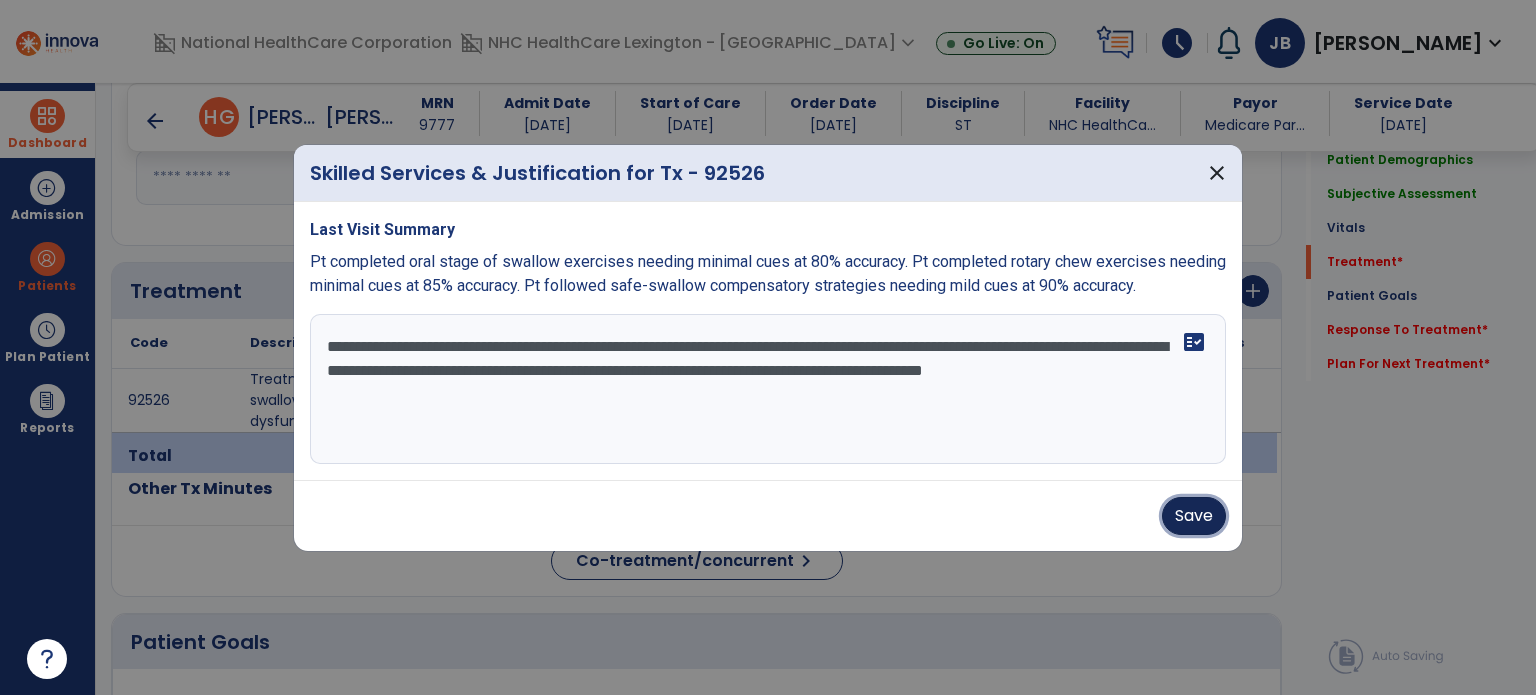 click on "Save" at bounding box center [1194, 516] 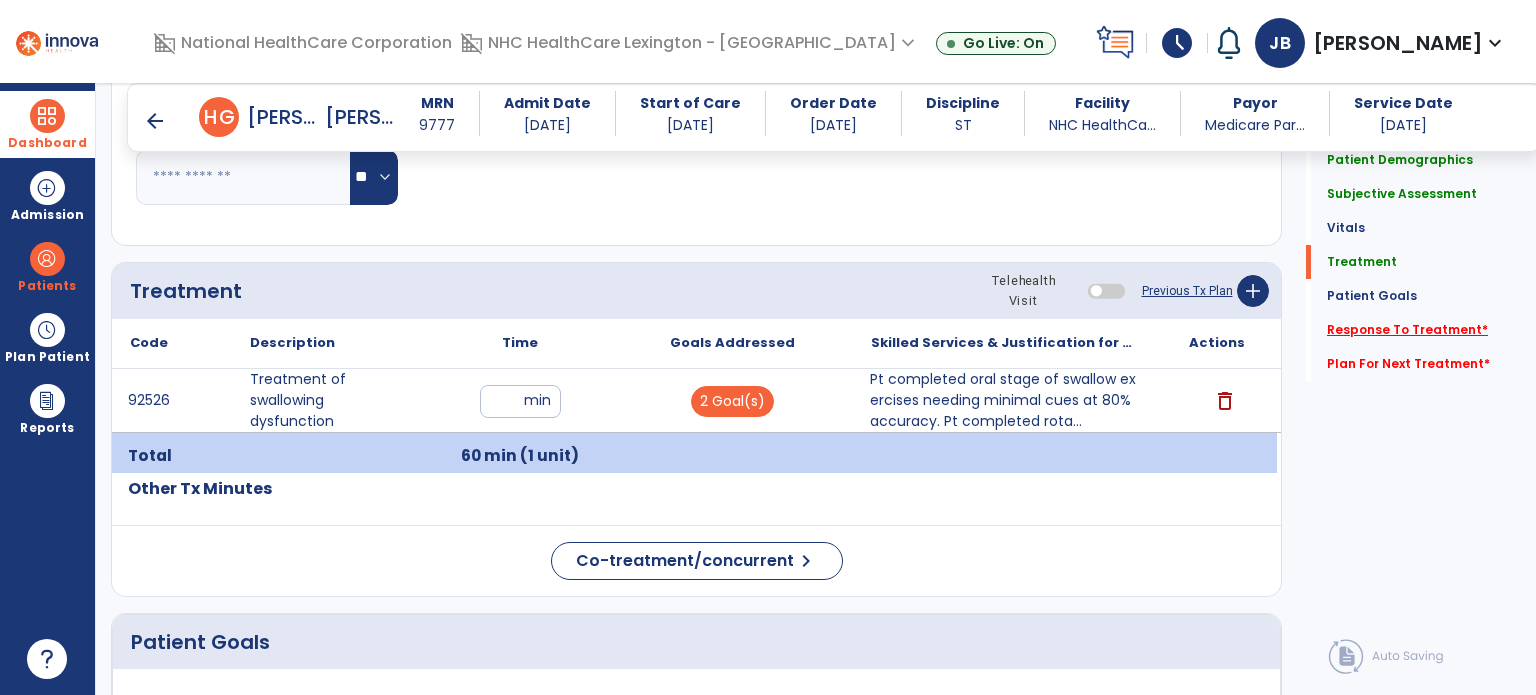 click on "Response To Treatment   *" 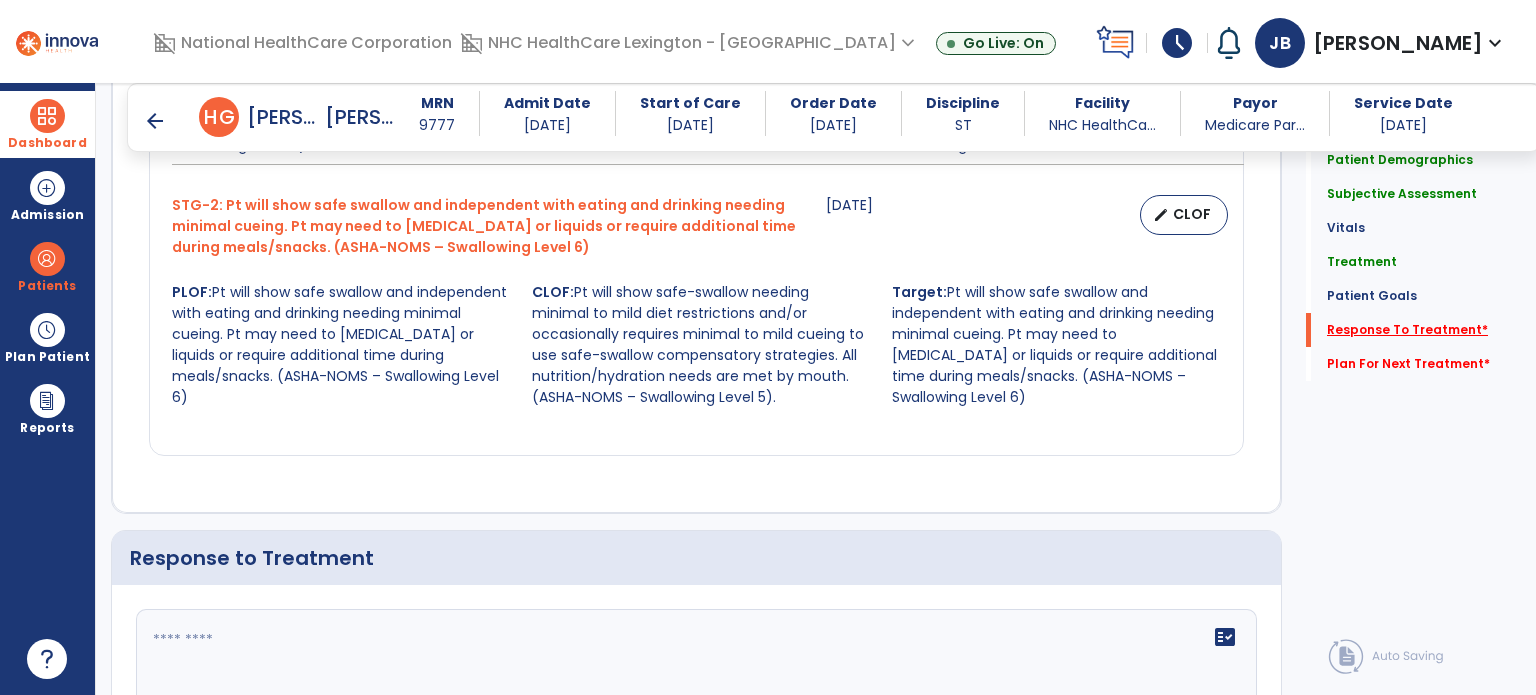 scroll, scrollTop: 2345, scrollLeft: 0, axis: vertical 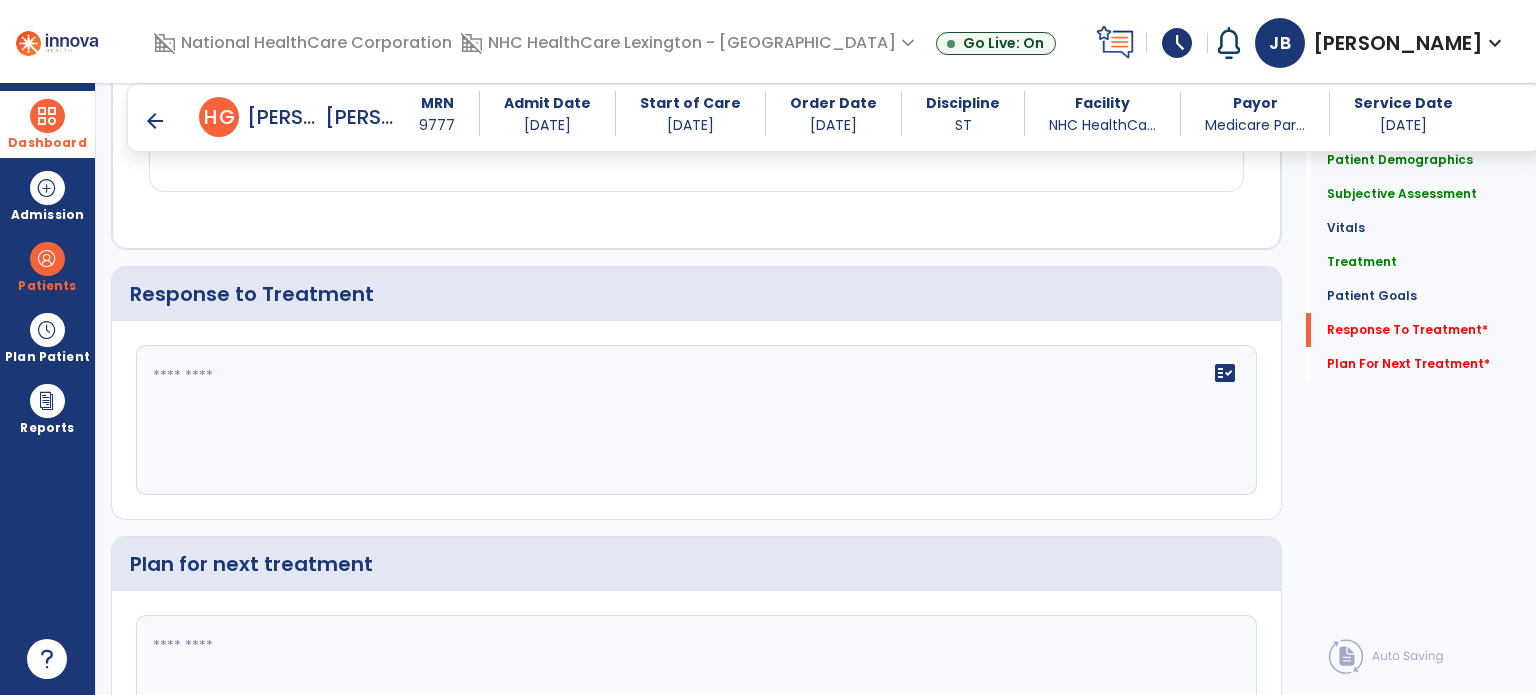 click 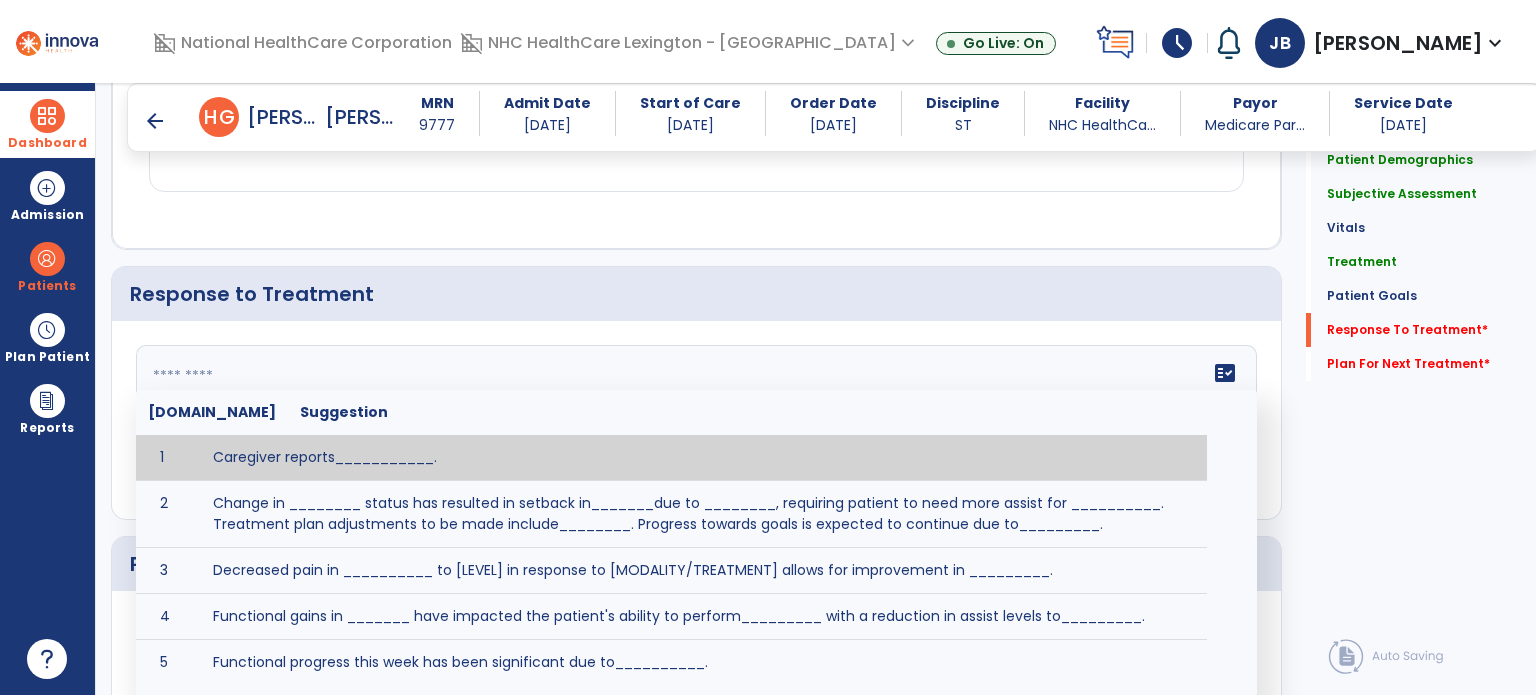 click 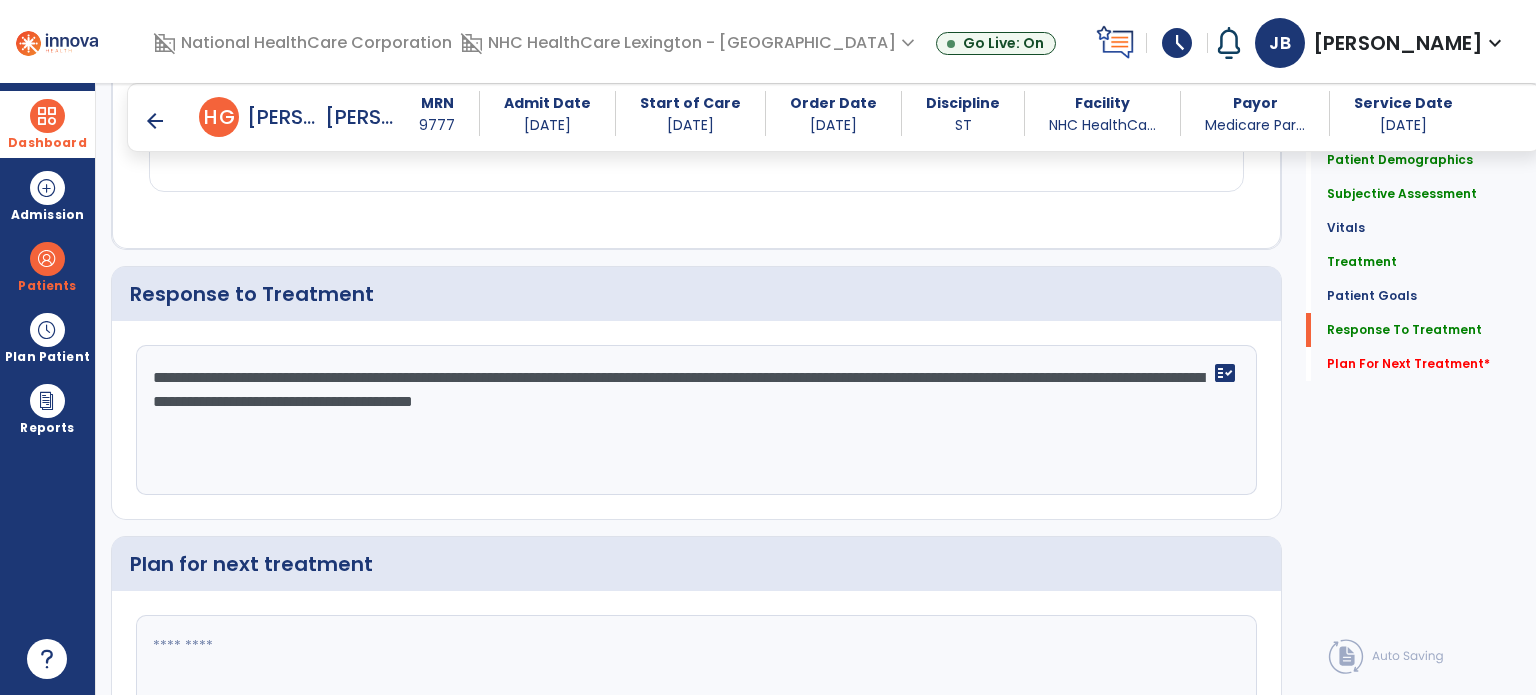 scroll, scrollTop: 2345, scrollLeft: 0, axis: vertical 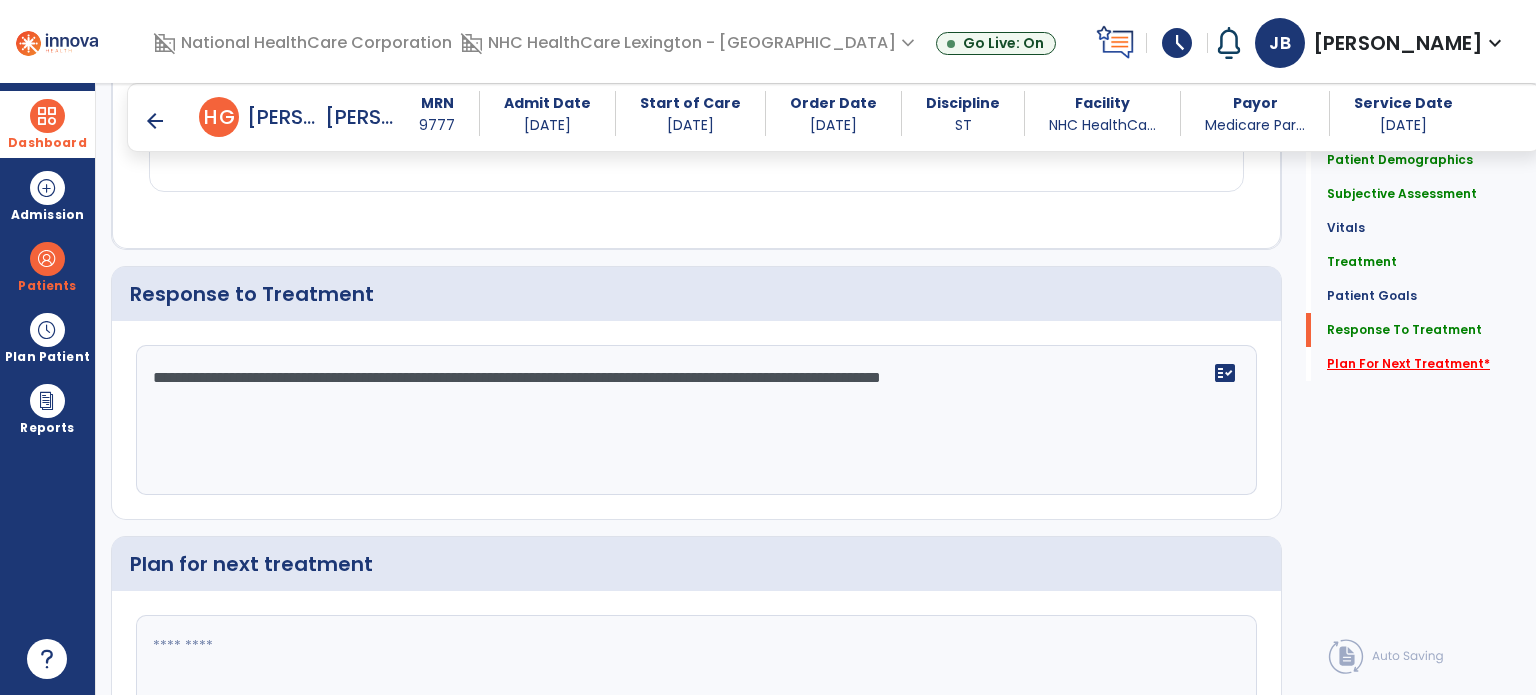 type on "**********" 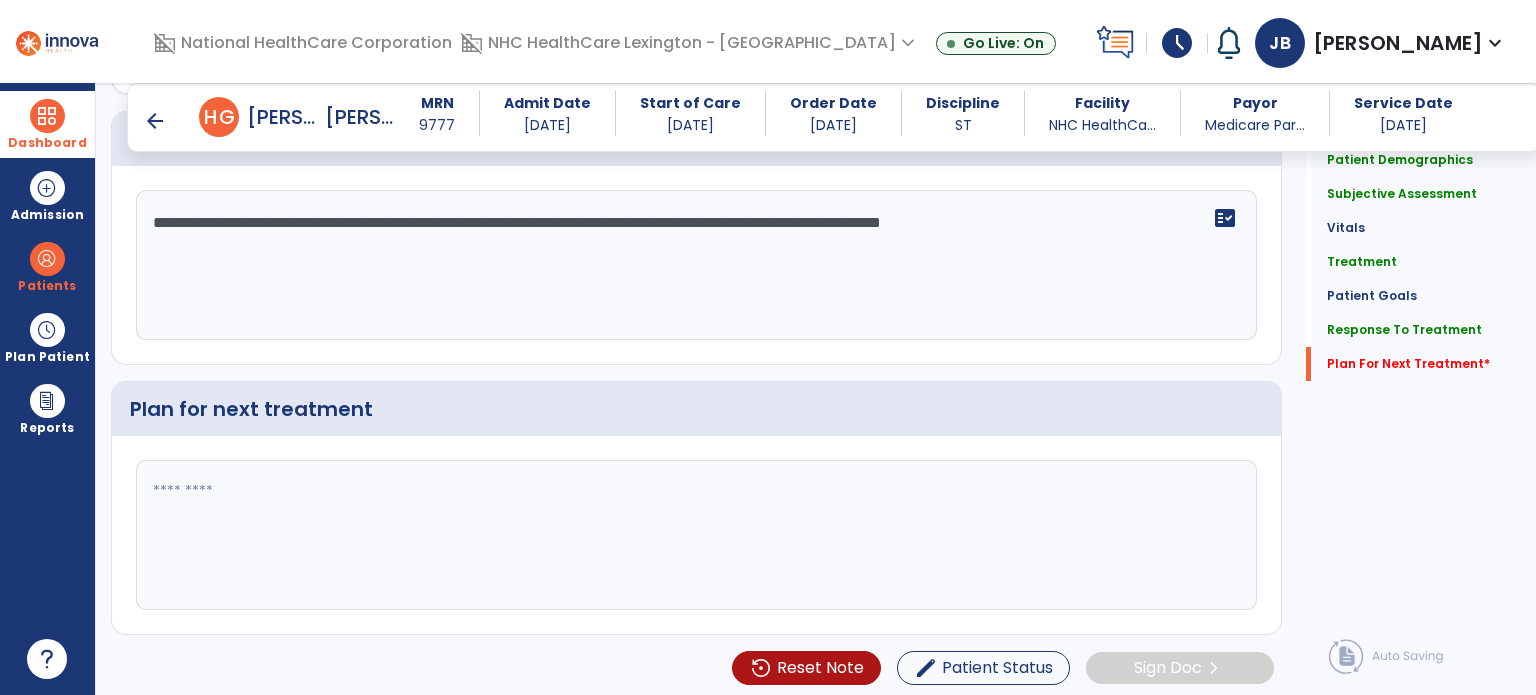 click 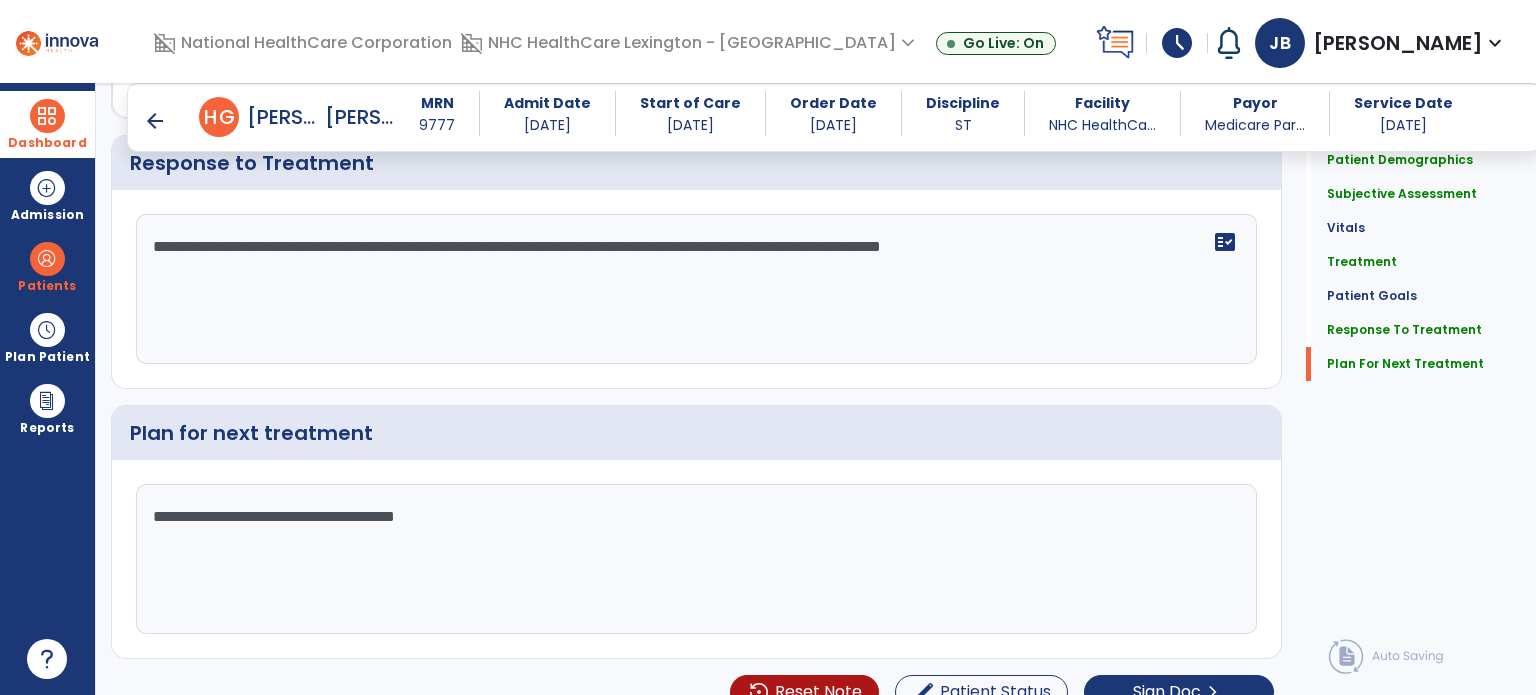 scroll, scrollTop: 2500, scrollLeft: 0, axis: vertical 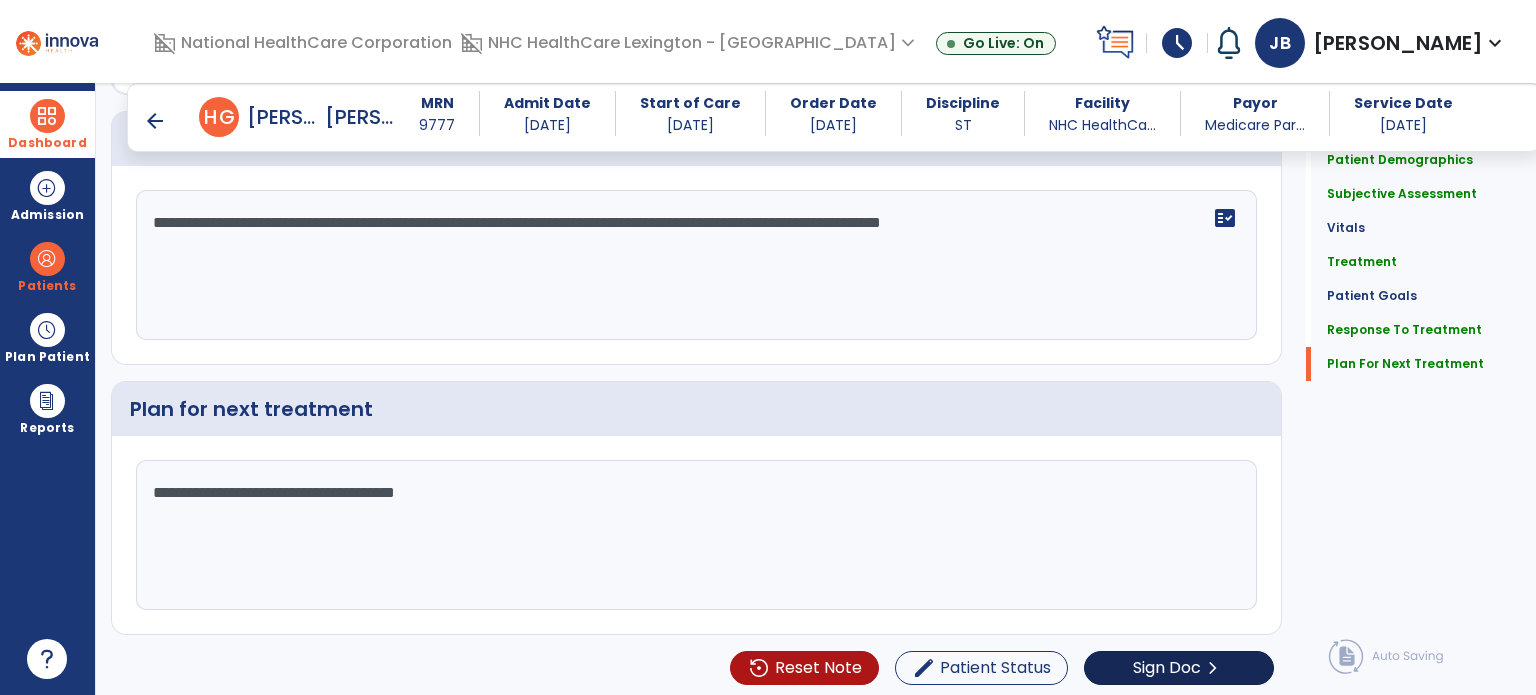 type on "**********" 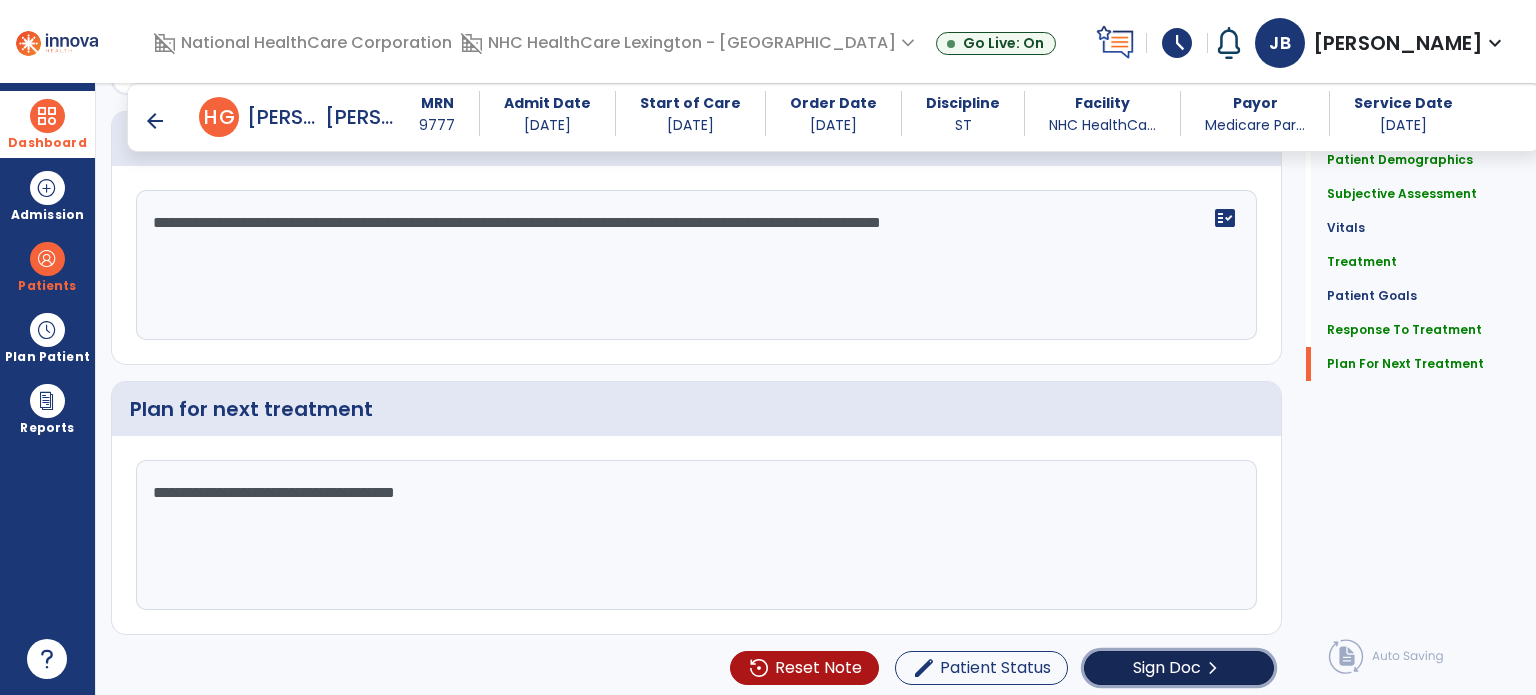 click on "Sign Doc" 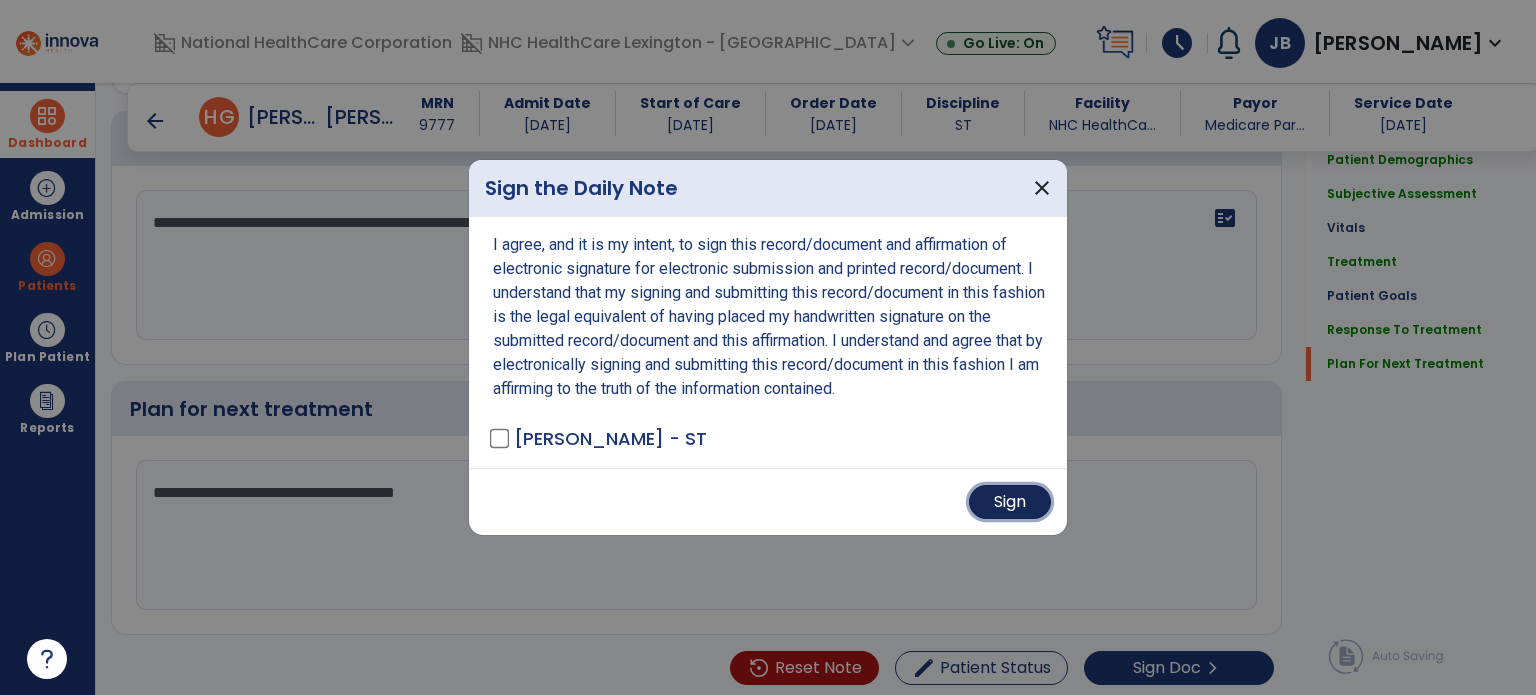 click on "Sign" at bounding box center [1010, 502] 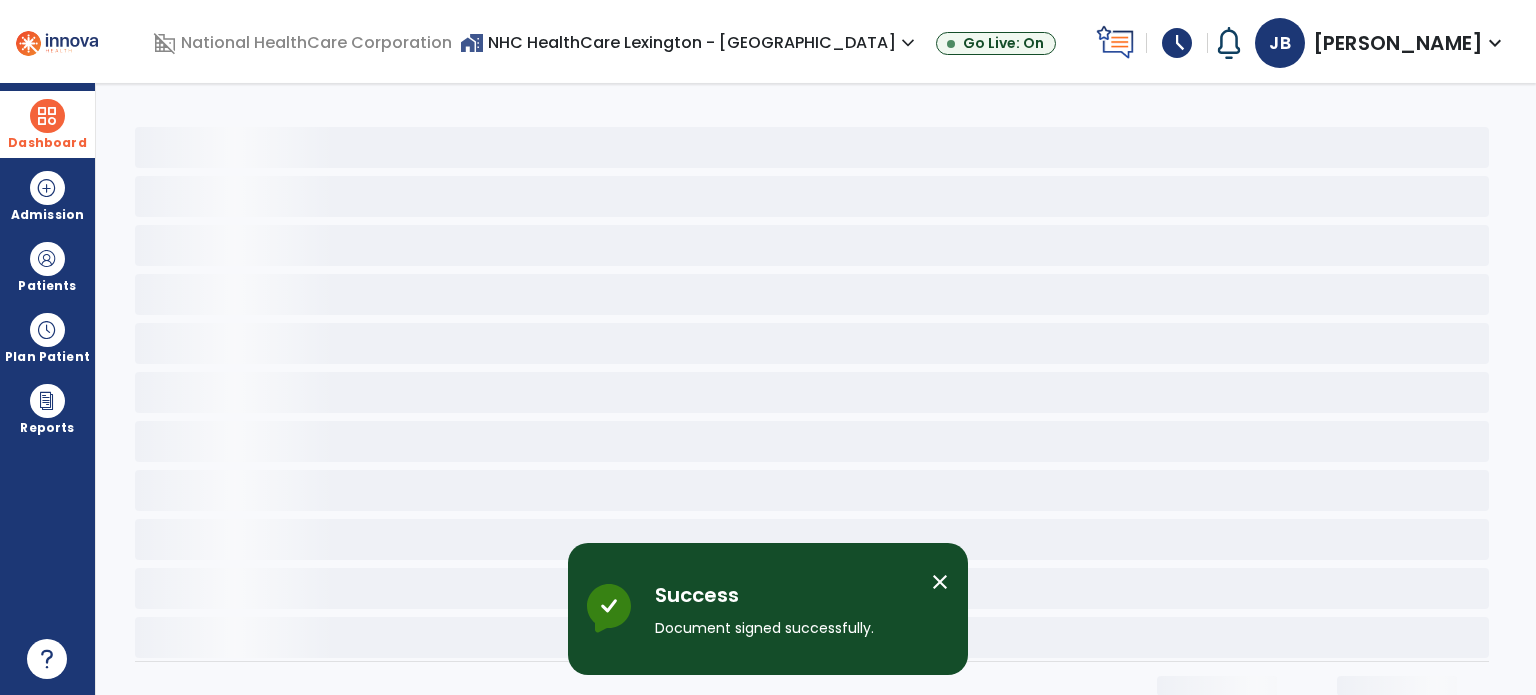 scroll, scrollTop: 0, scrollLeft: 0, axis: both 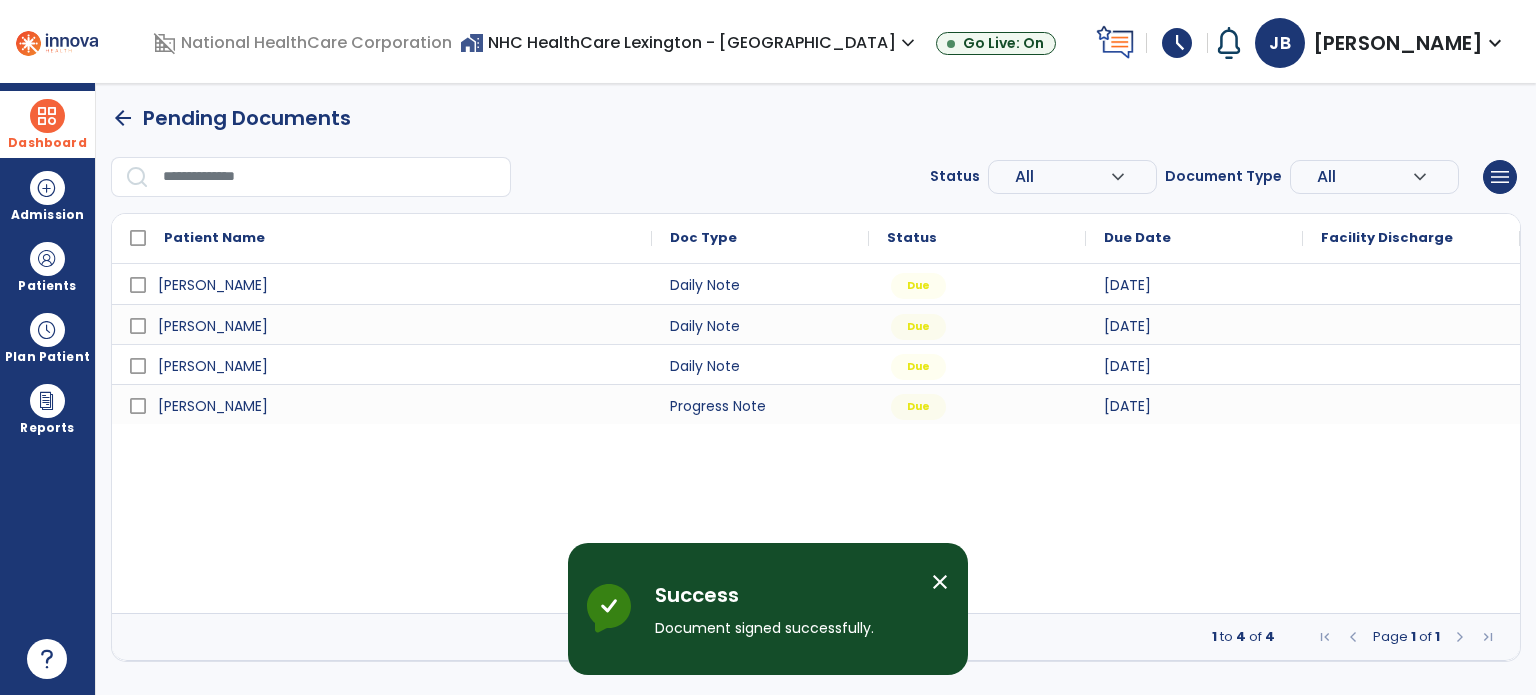 click on "close" at bounding box center [940, 582] 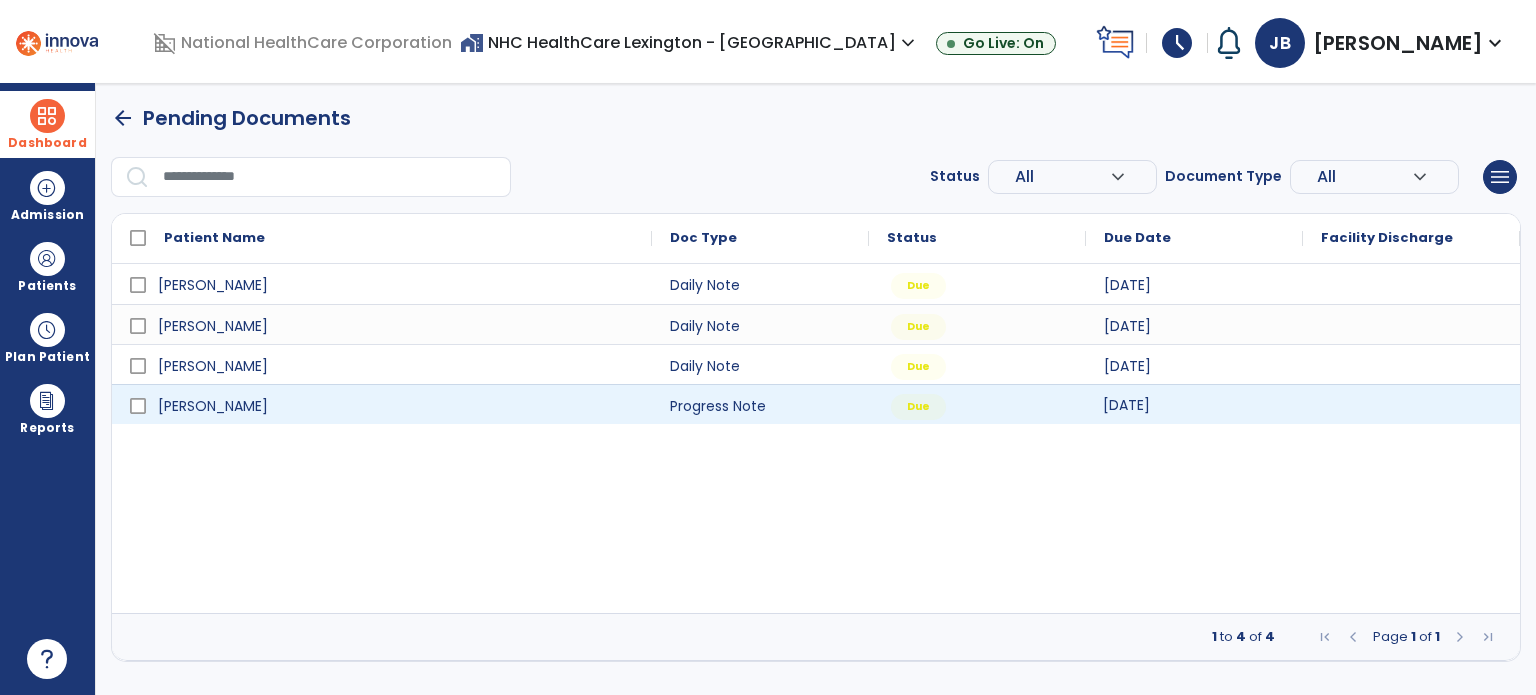click on "[DATE]" at bounding box center [1126, 405] 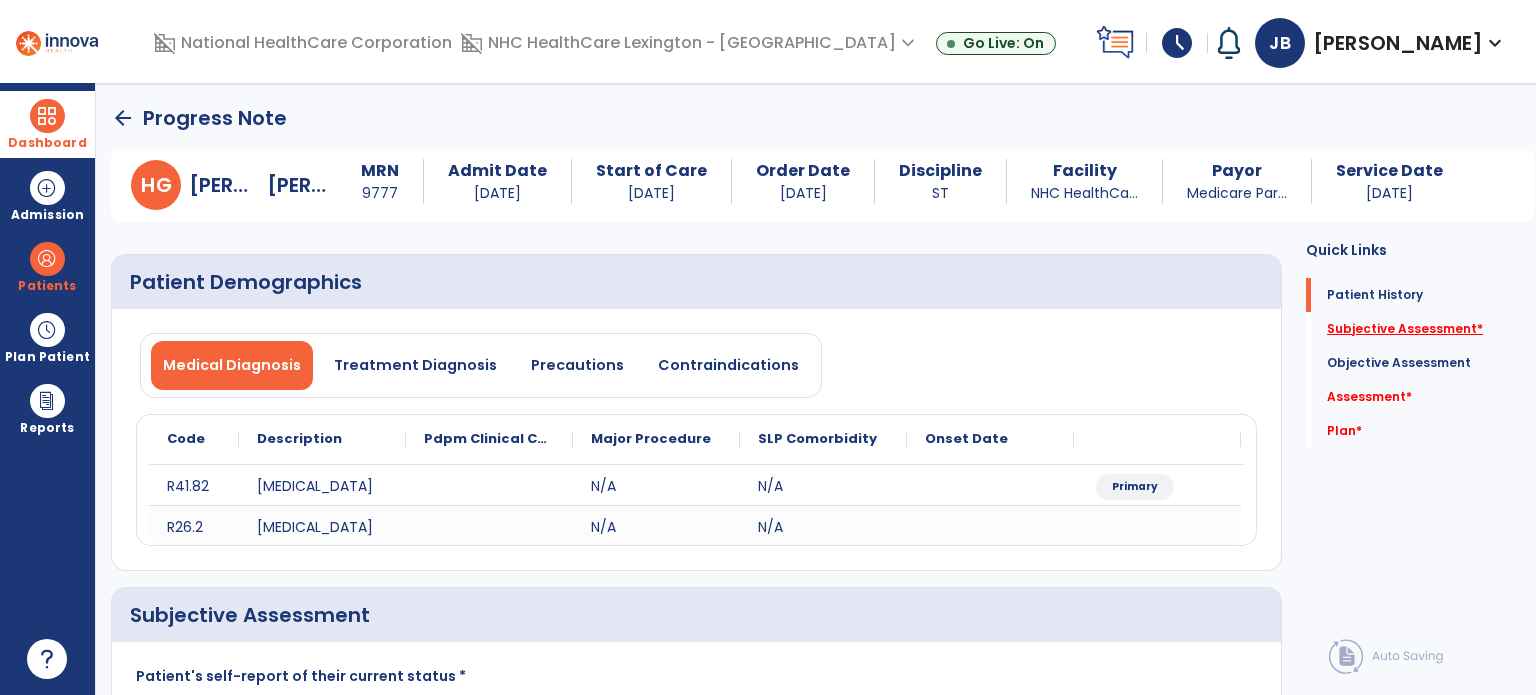 click on "Subjective Assessment   *" 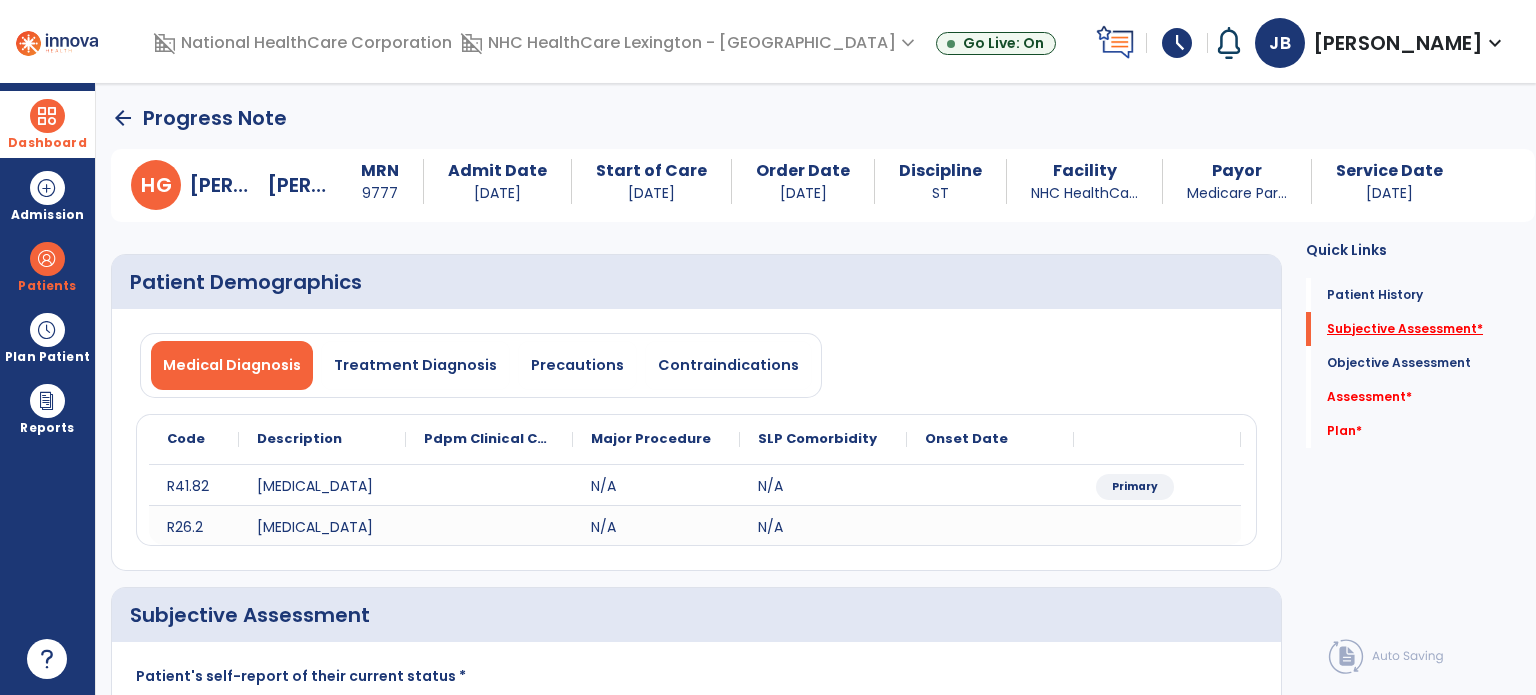 scroll, scrollTop: 40, scrollLeft: 0, axis: vertical 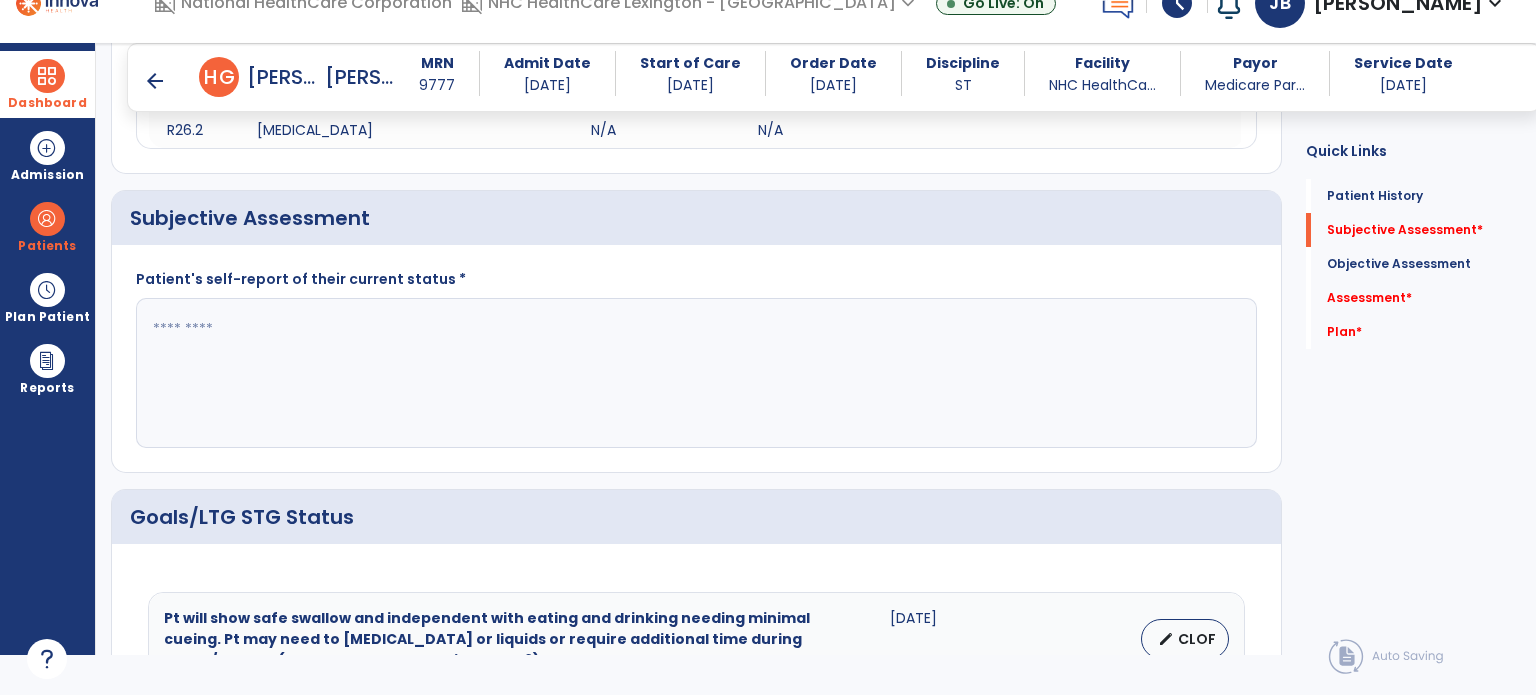 click 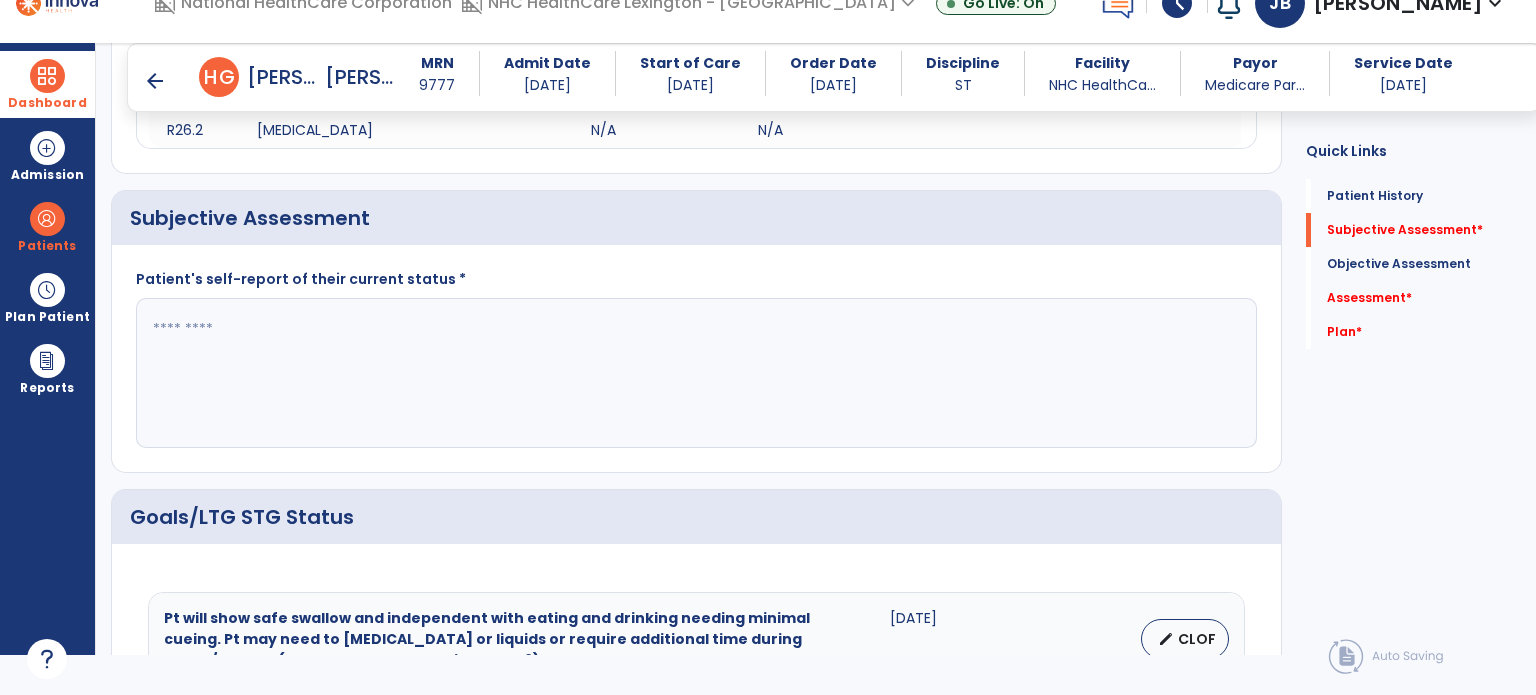 paste on "**********" 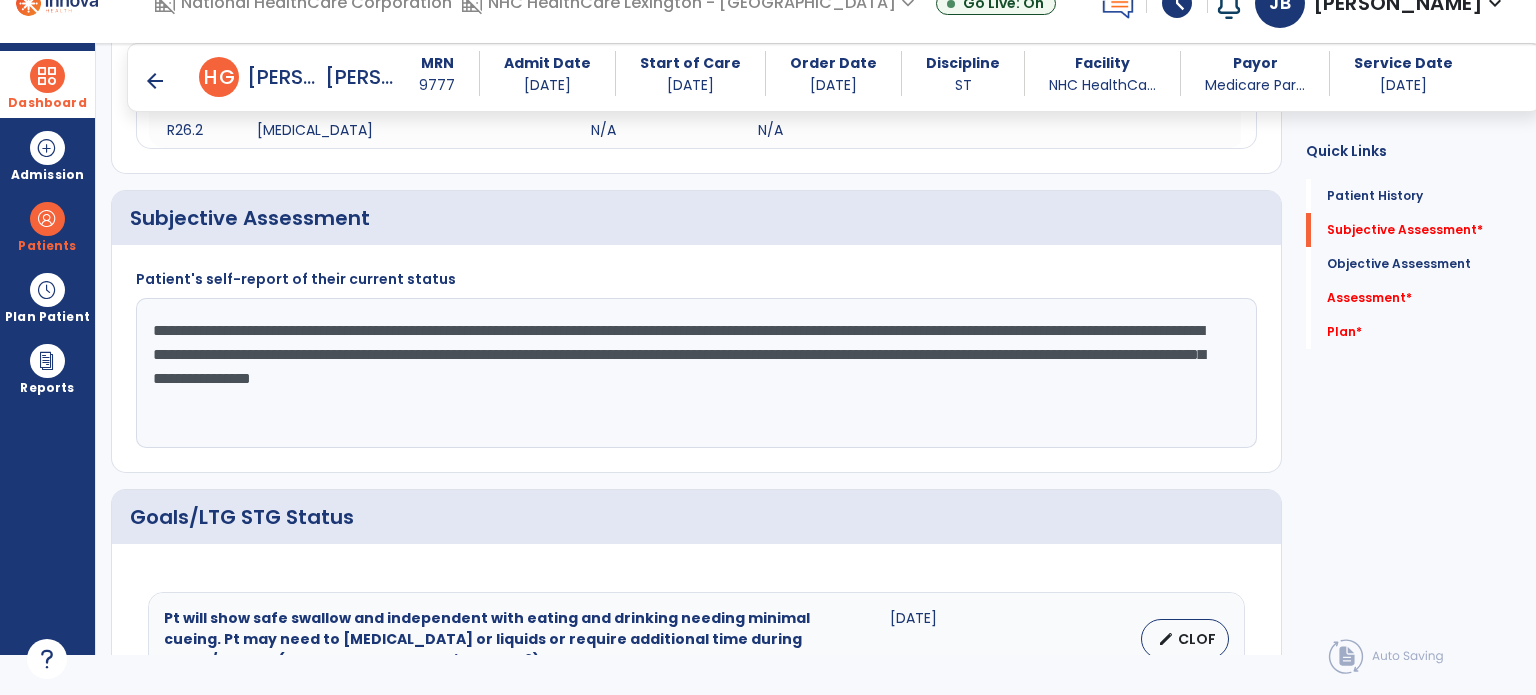 click on "**********" 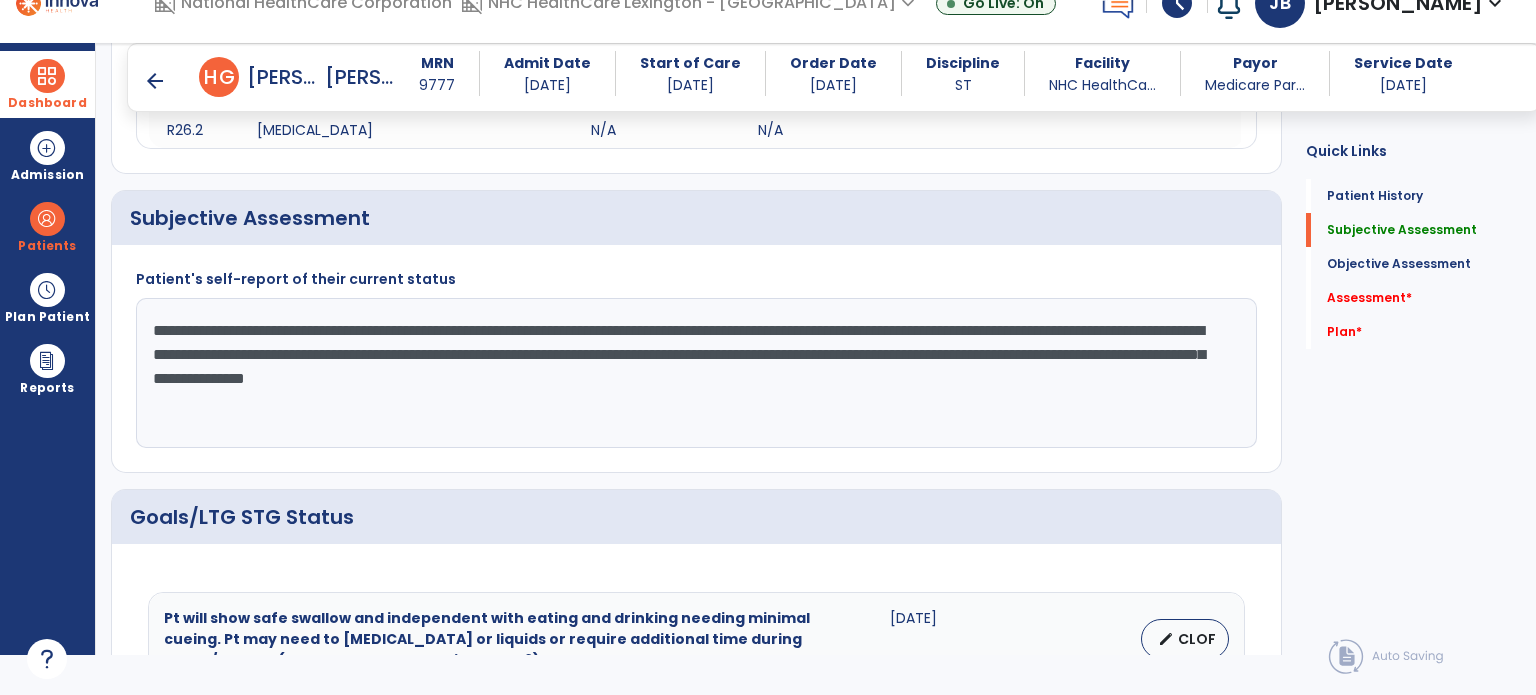 click on "**********" 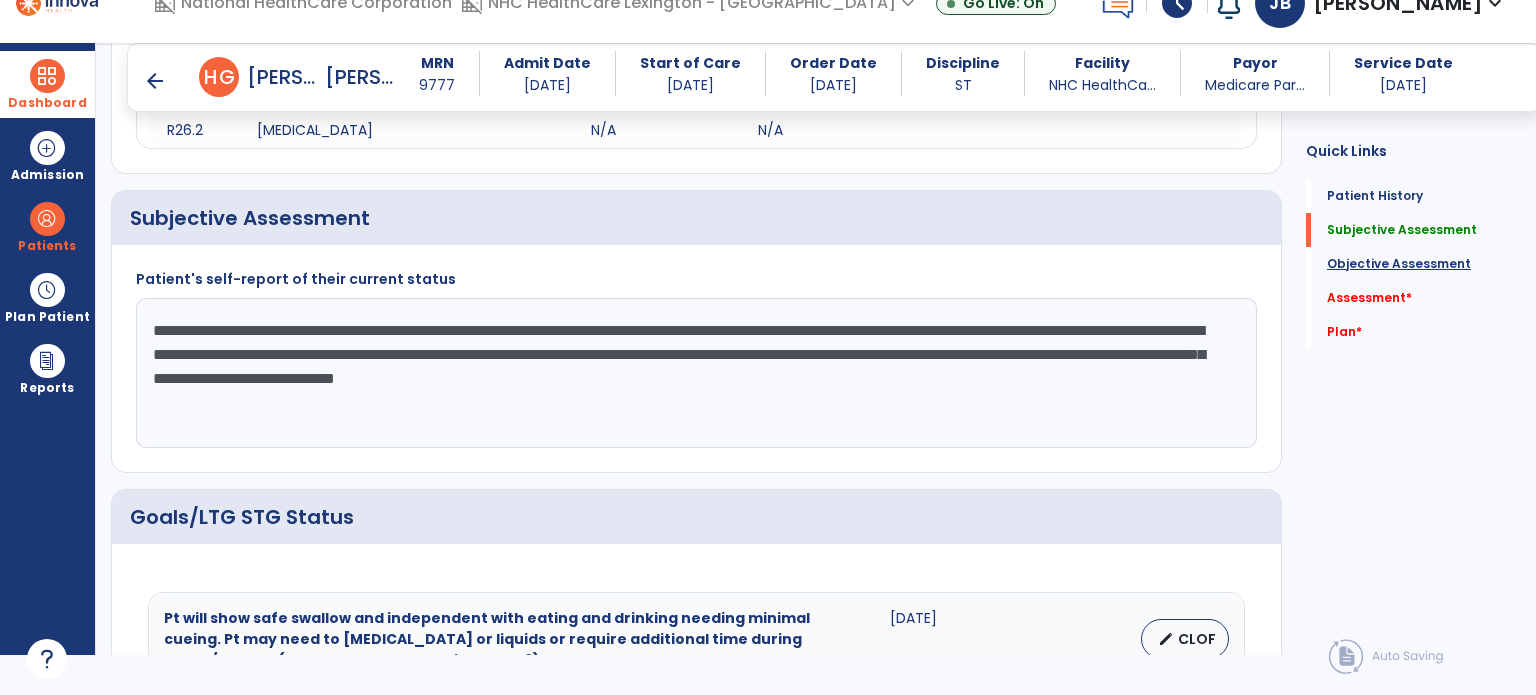 type on "**********" 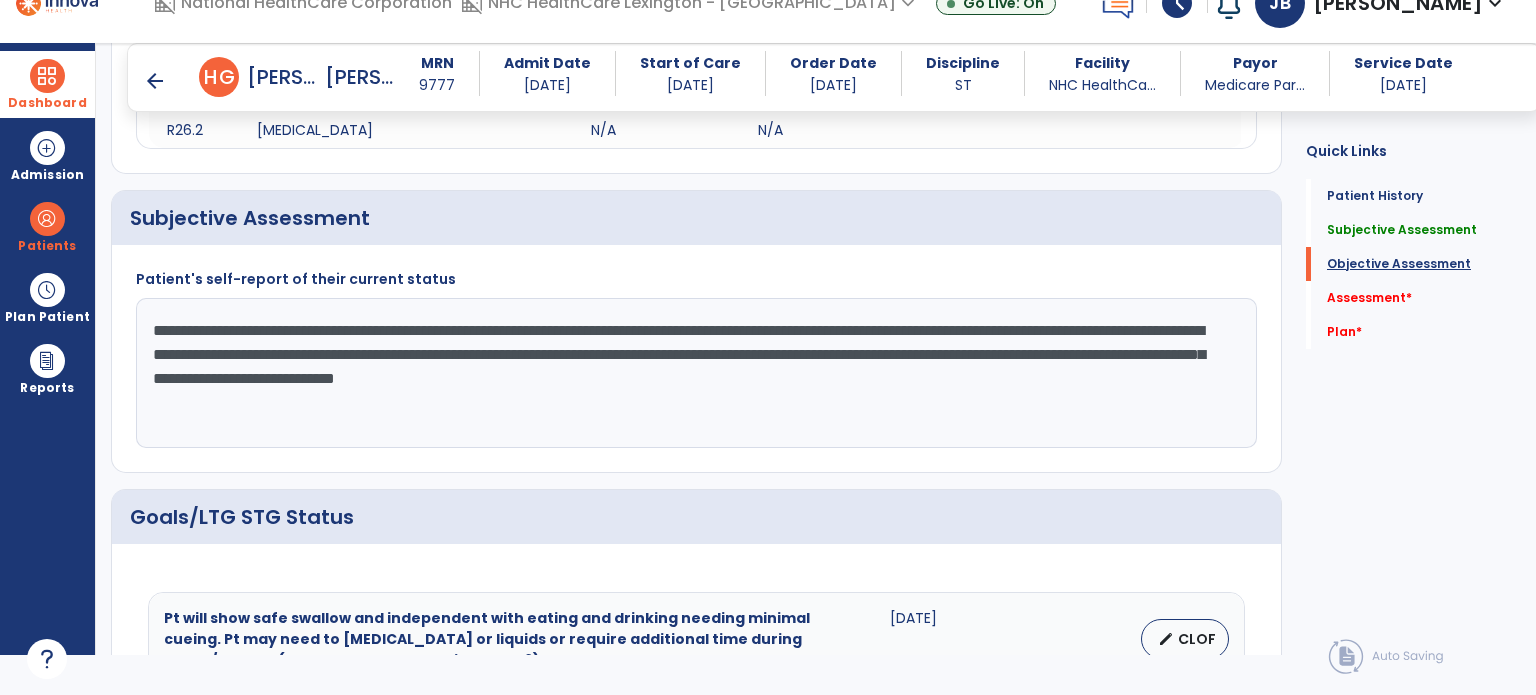 scroll, scrollTop: 41, scrollLeft: 0, axis: vertical 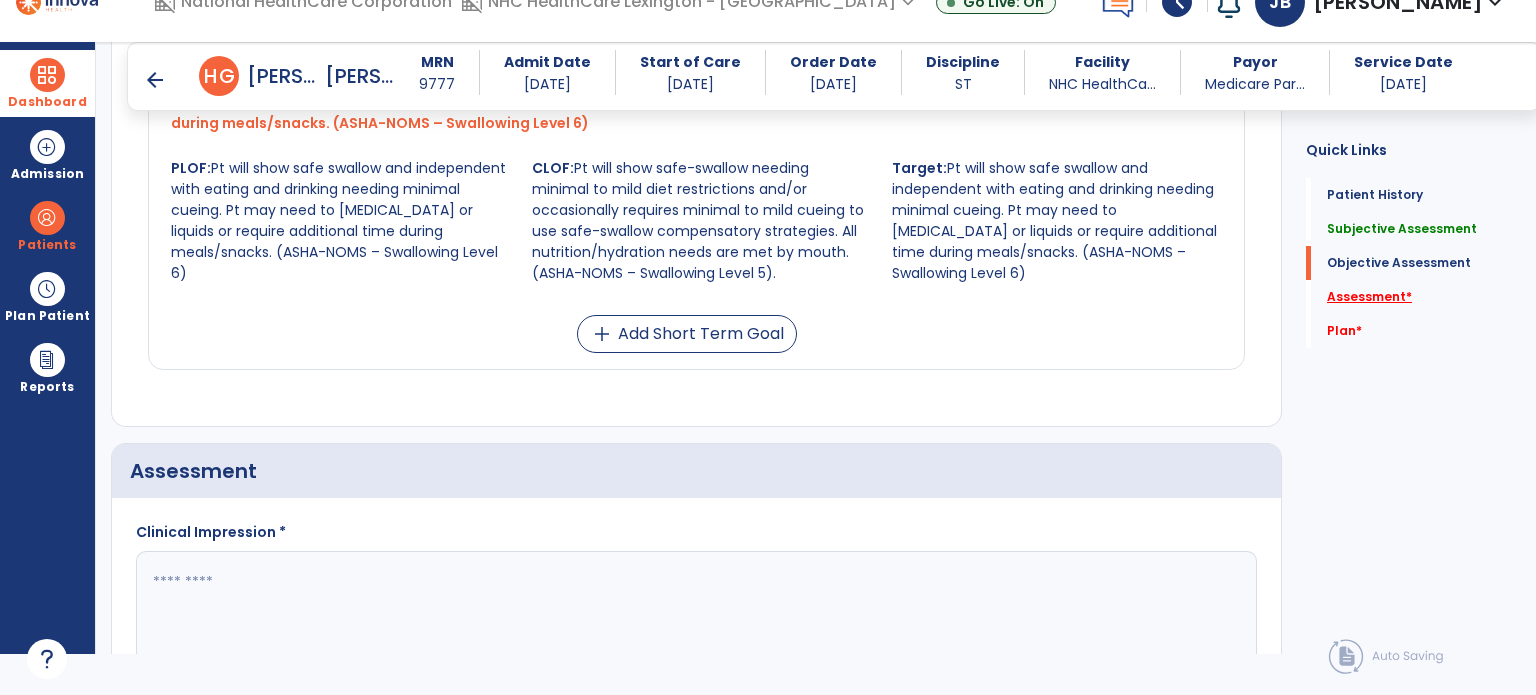 click on "Assessment   *" 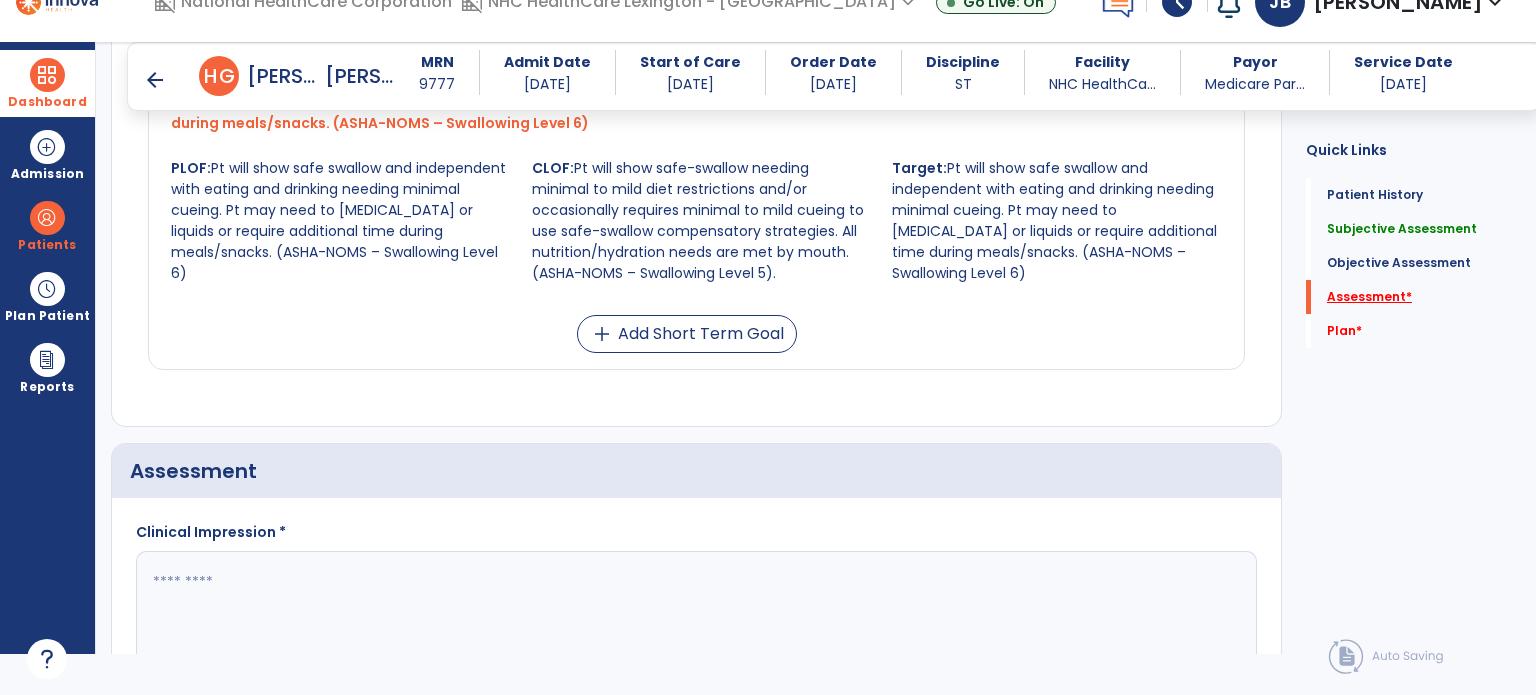 scroll, scrollTop: 40, scrollLeft: 0, axis: vertical 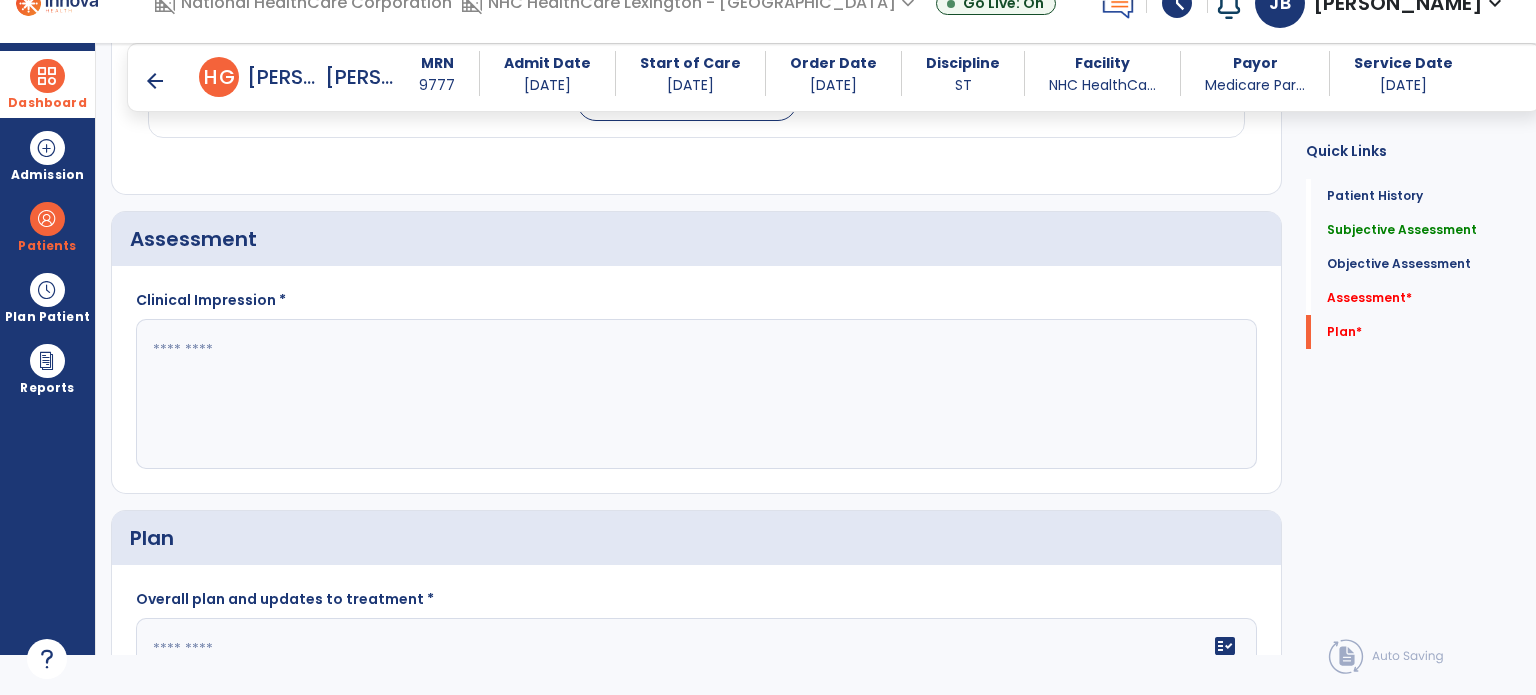 click 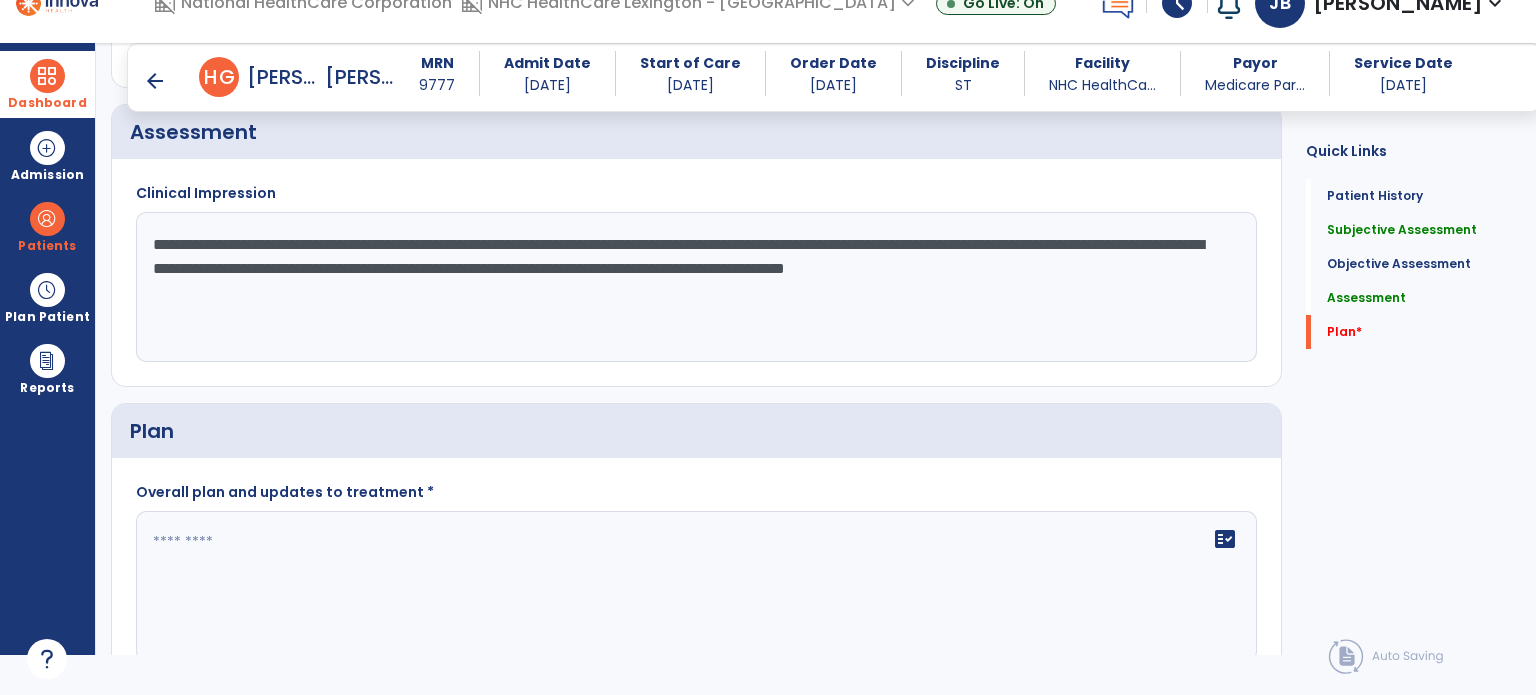 scroll, scrollTop: 1828, scrollLeft: 0, axis: vertical 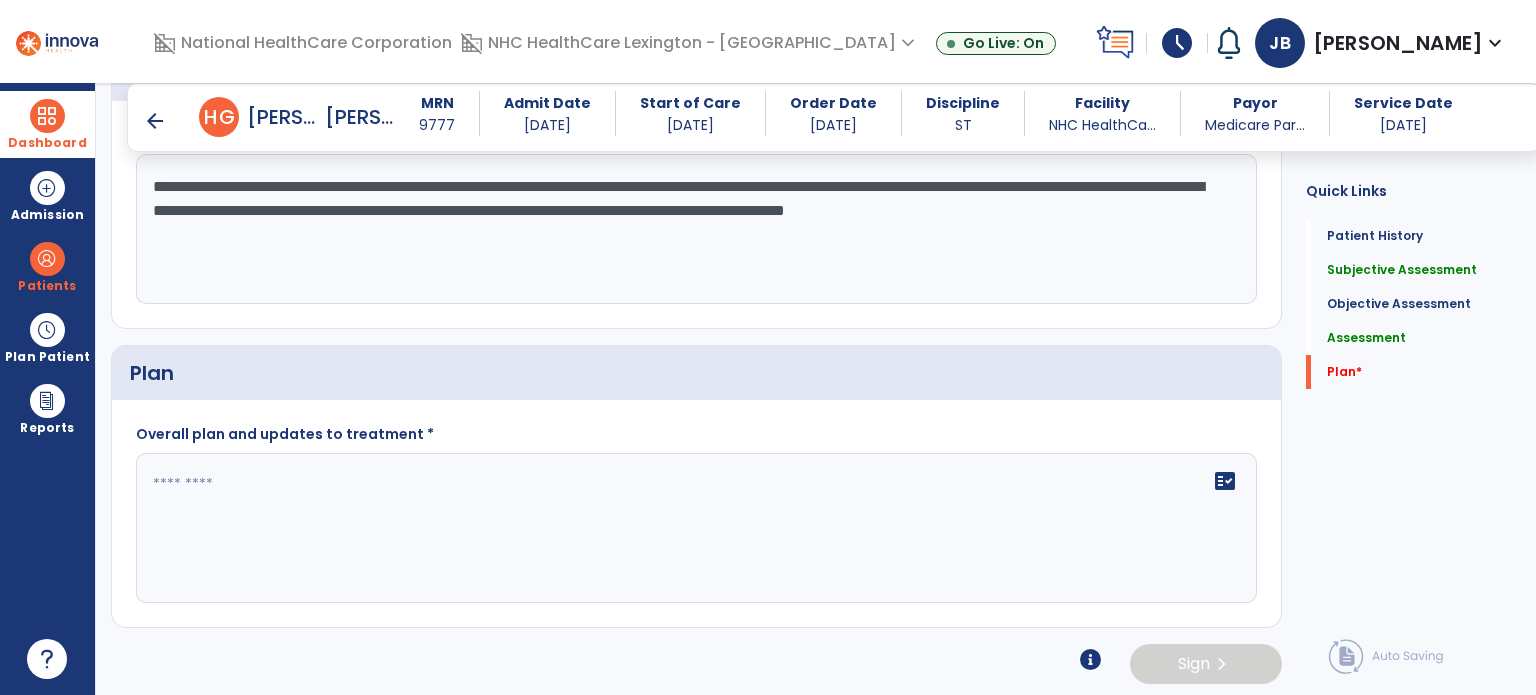 type on "**********" 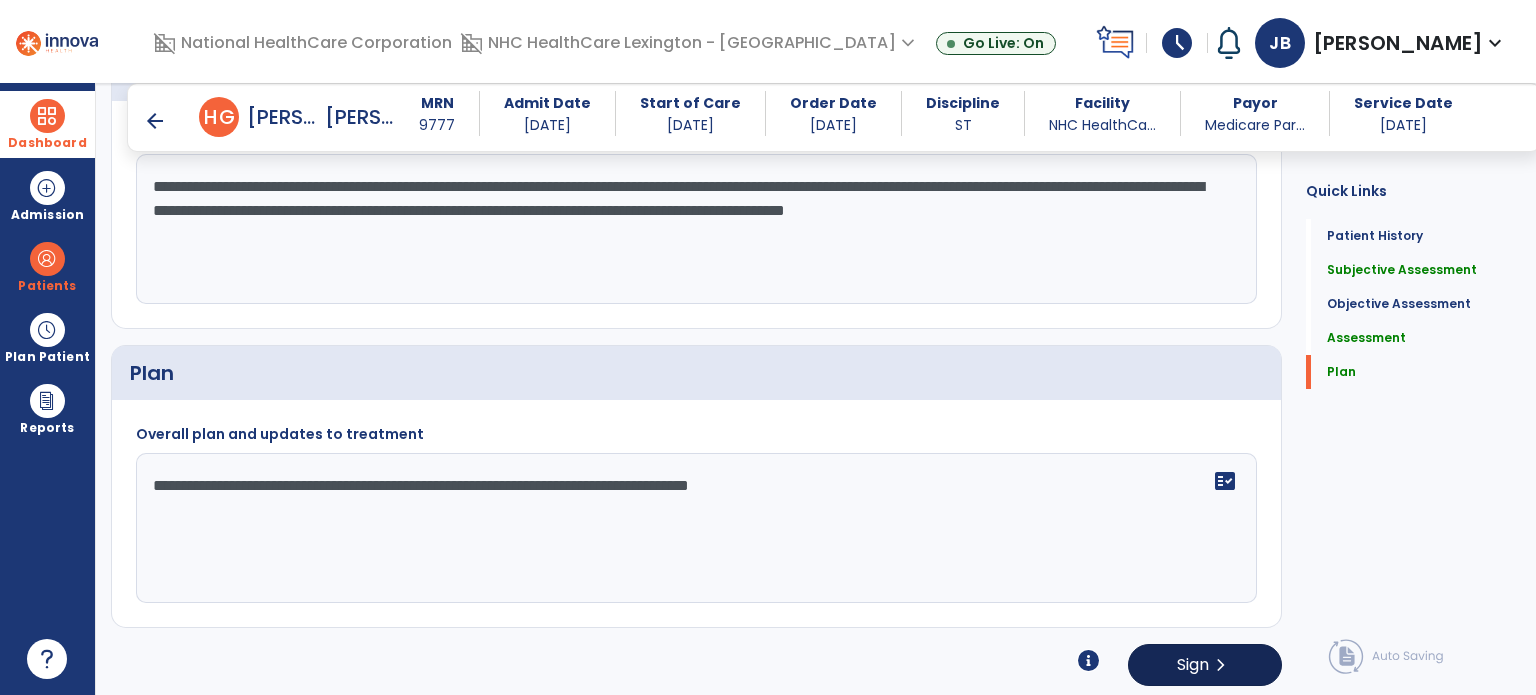 type on "**********" 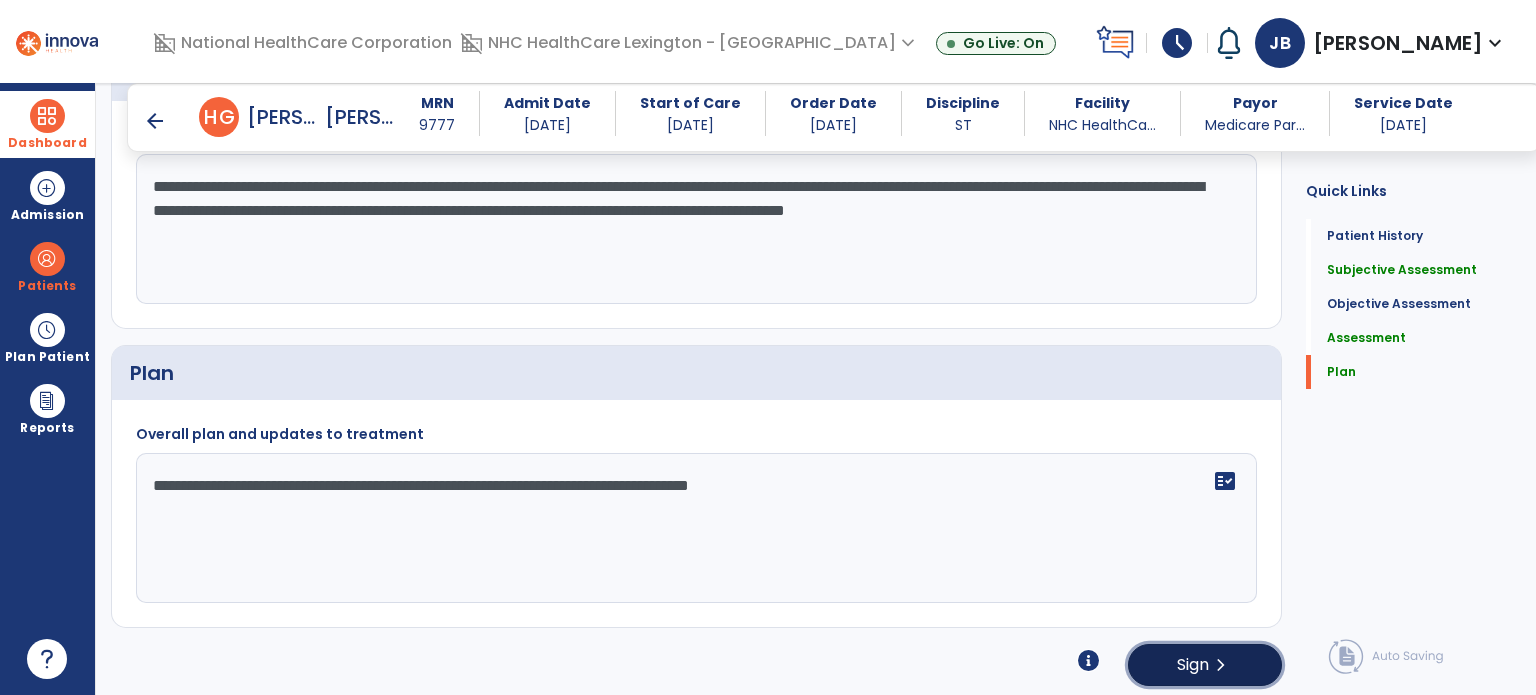 click on "Sign" 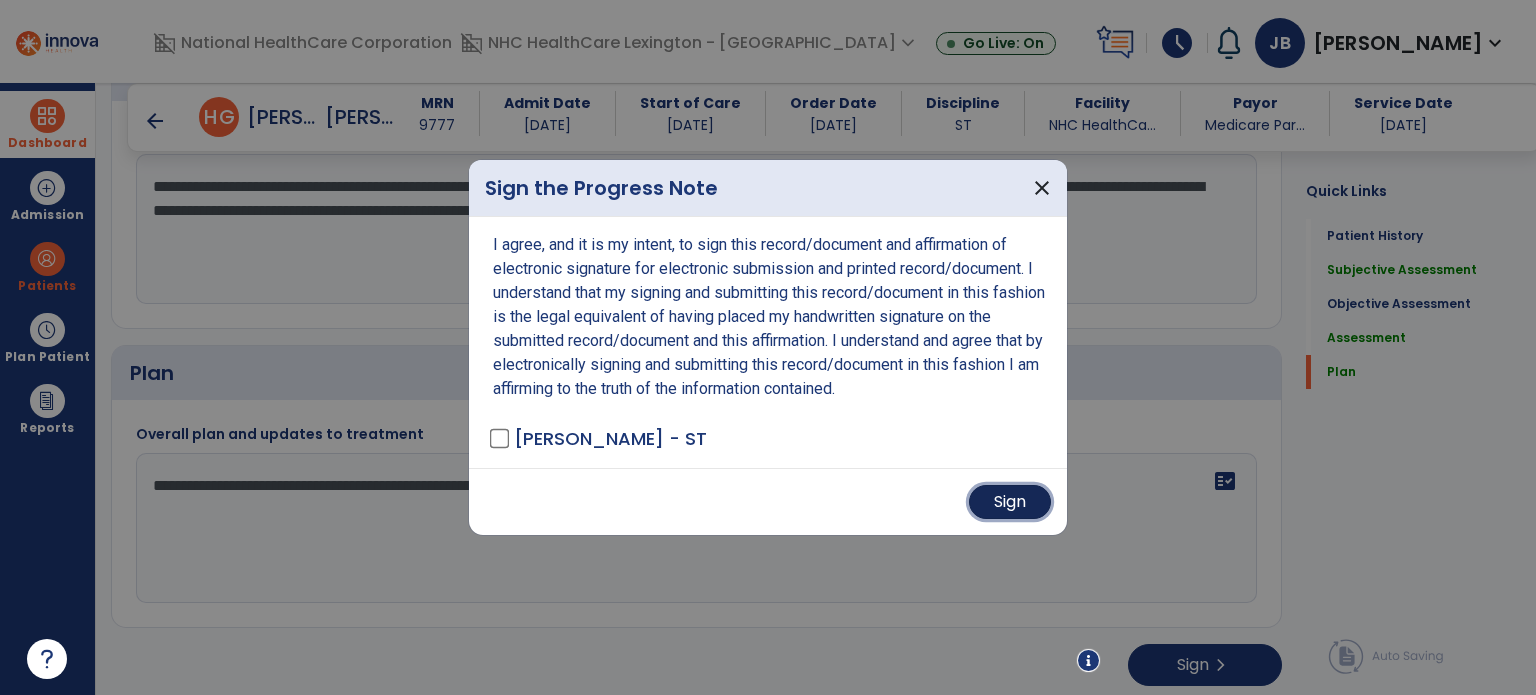 click on "Sign" at bounding box center (1010, 502) 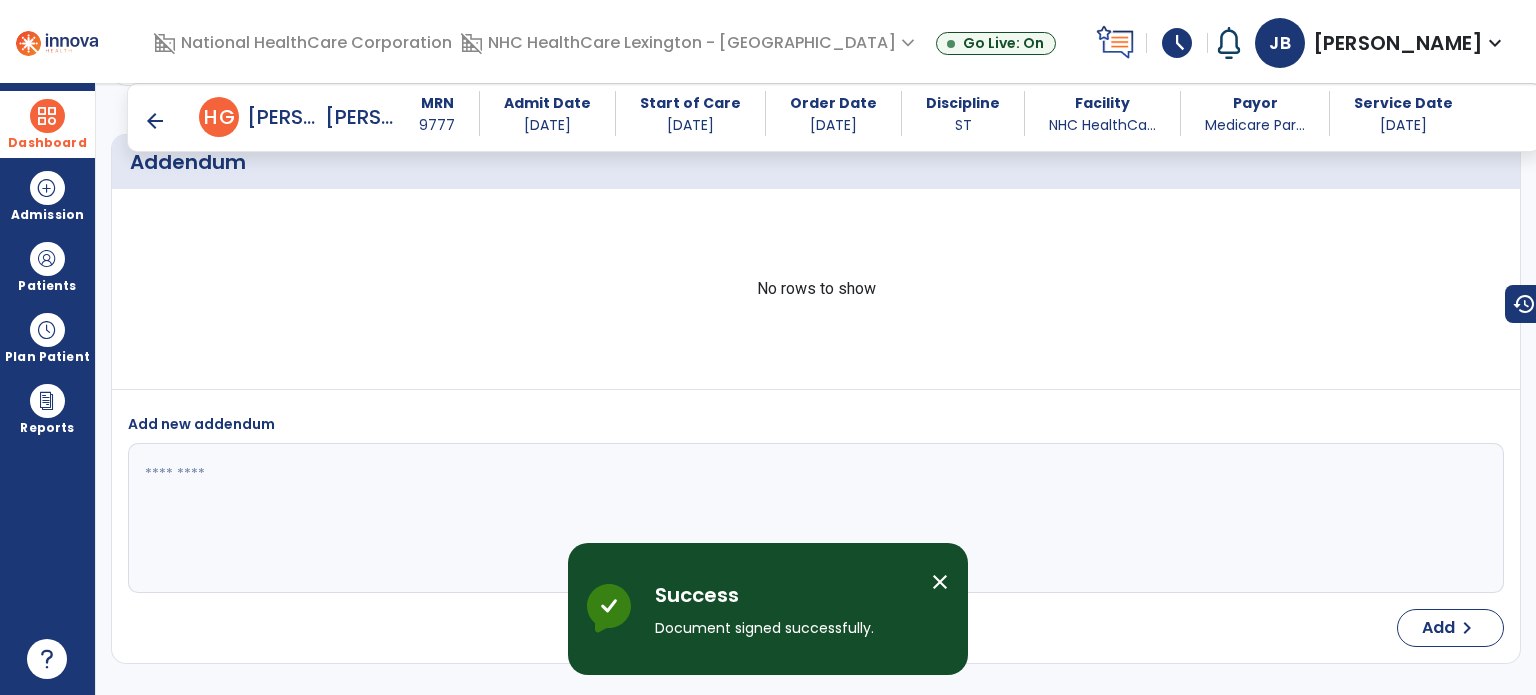 scroll, scrollTop: 2641, scrollLeft: 0, axis: vertical 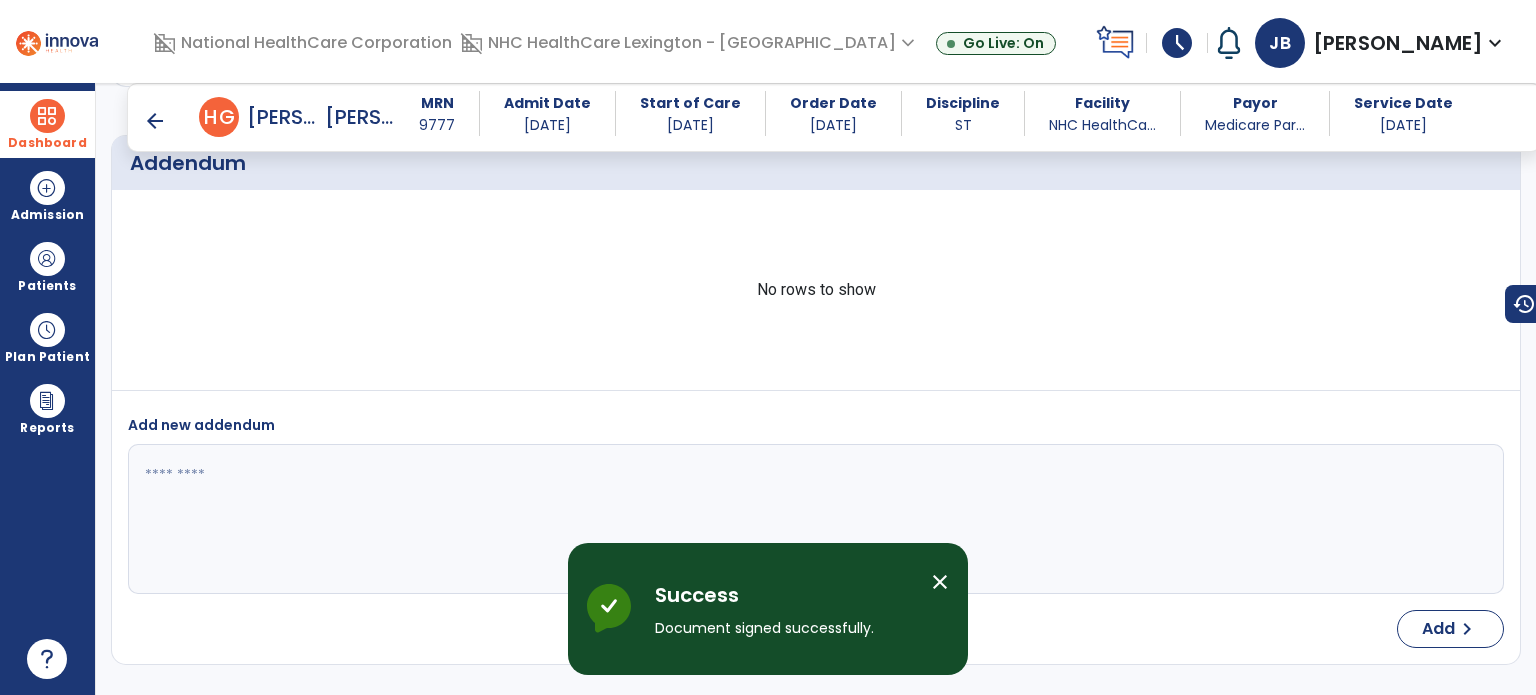 click on "close" at bounding box center (940, 582) 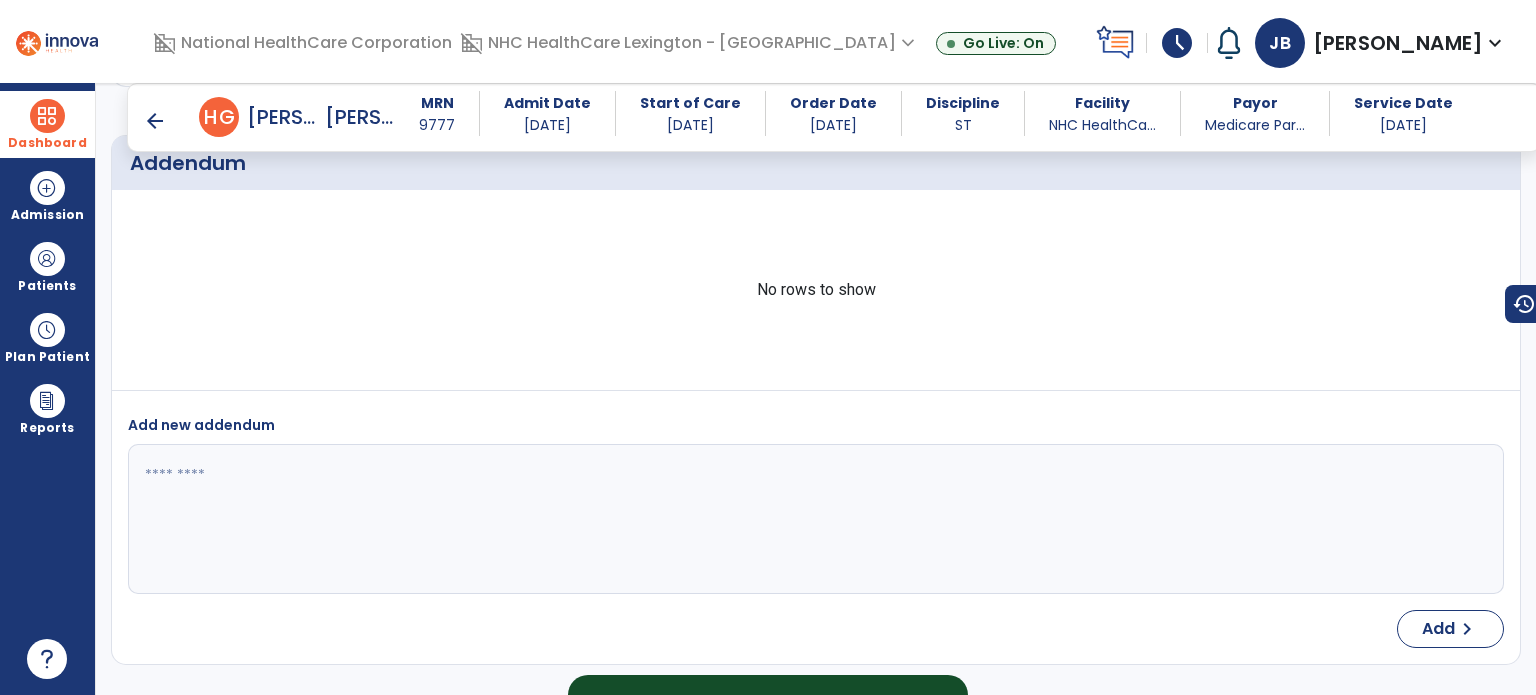 click on "Success Document signed successfully.  close   Innova Health  Success" at bounding box center (768, 609) 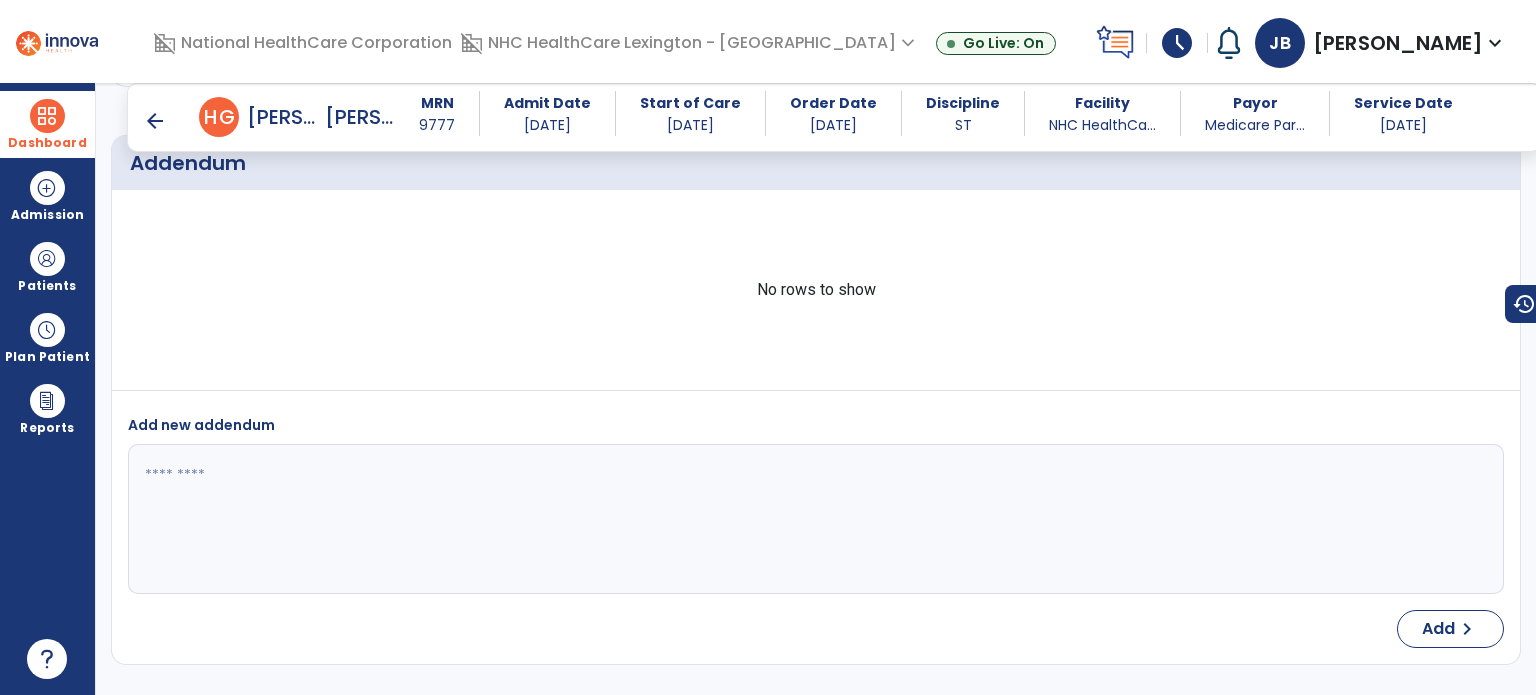 click on "arrow_back" at bounding box center [155, 121] 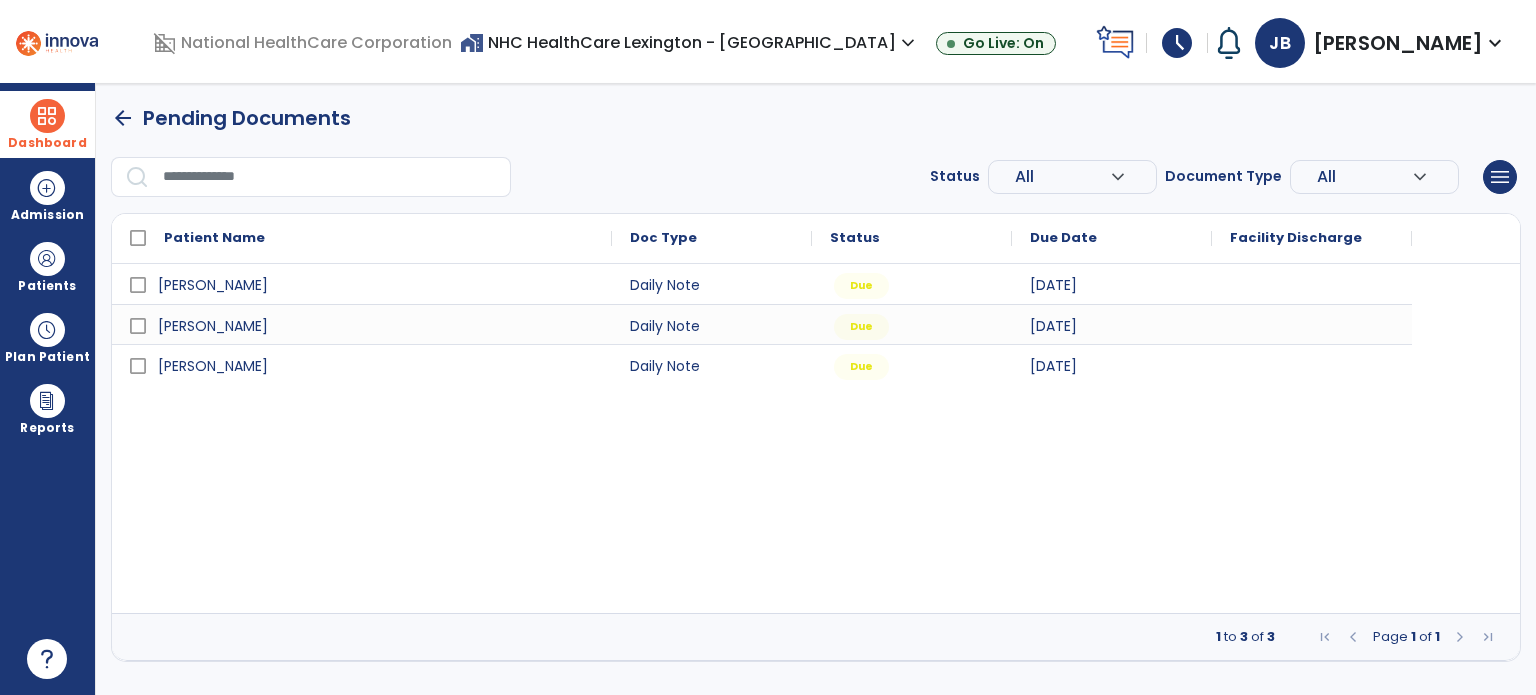 scroll, scrollTop: 0, scrollLeft: 0, axis: both 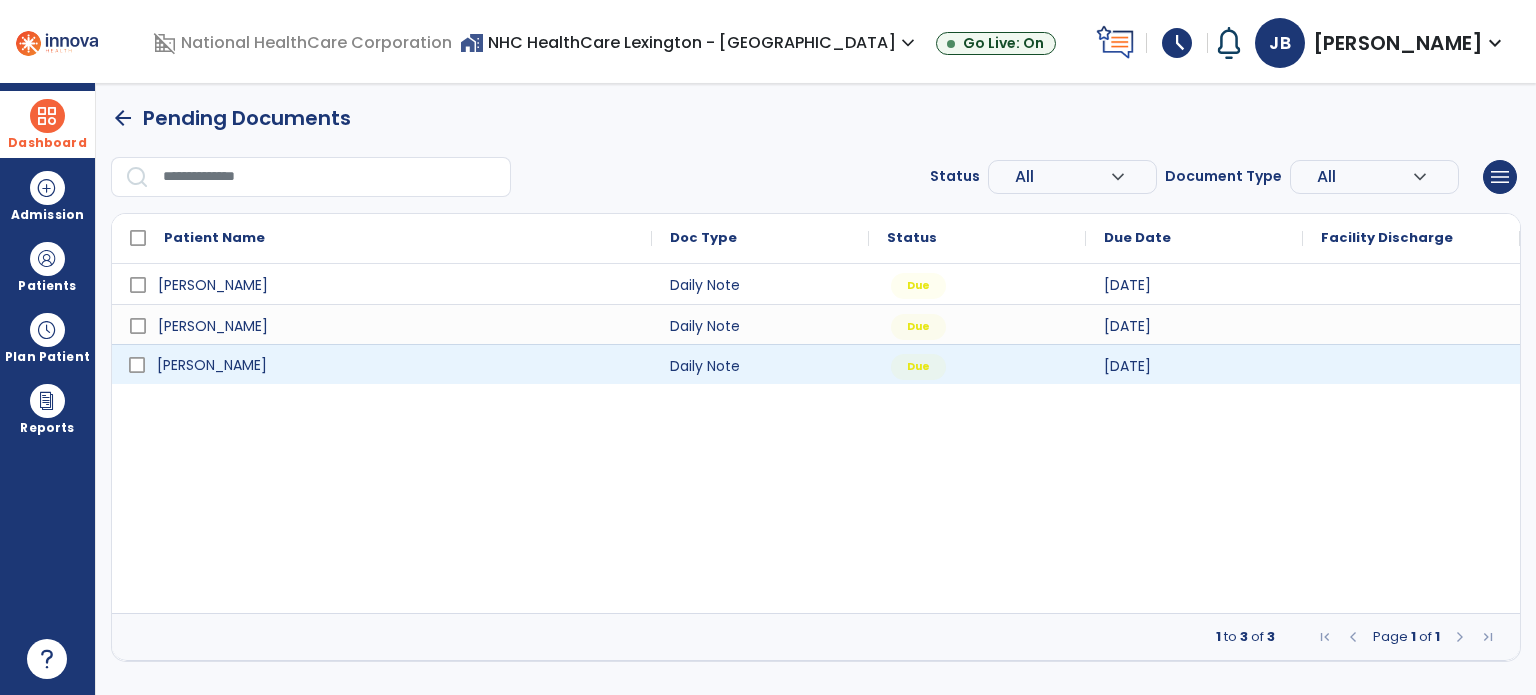 click on "[PERSON_NAME]" at bounding box center (212, 365) 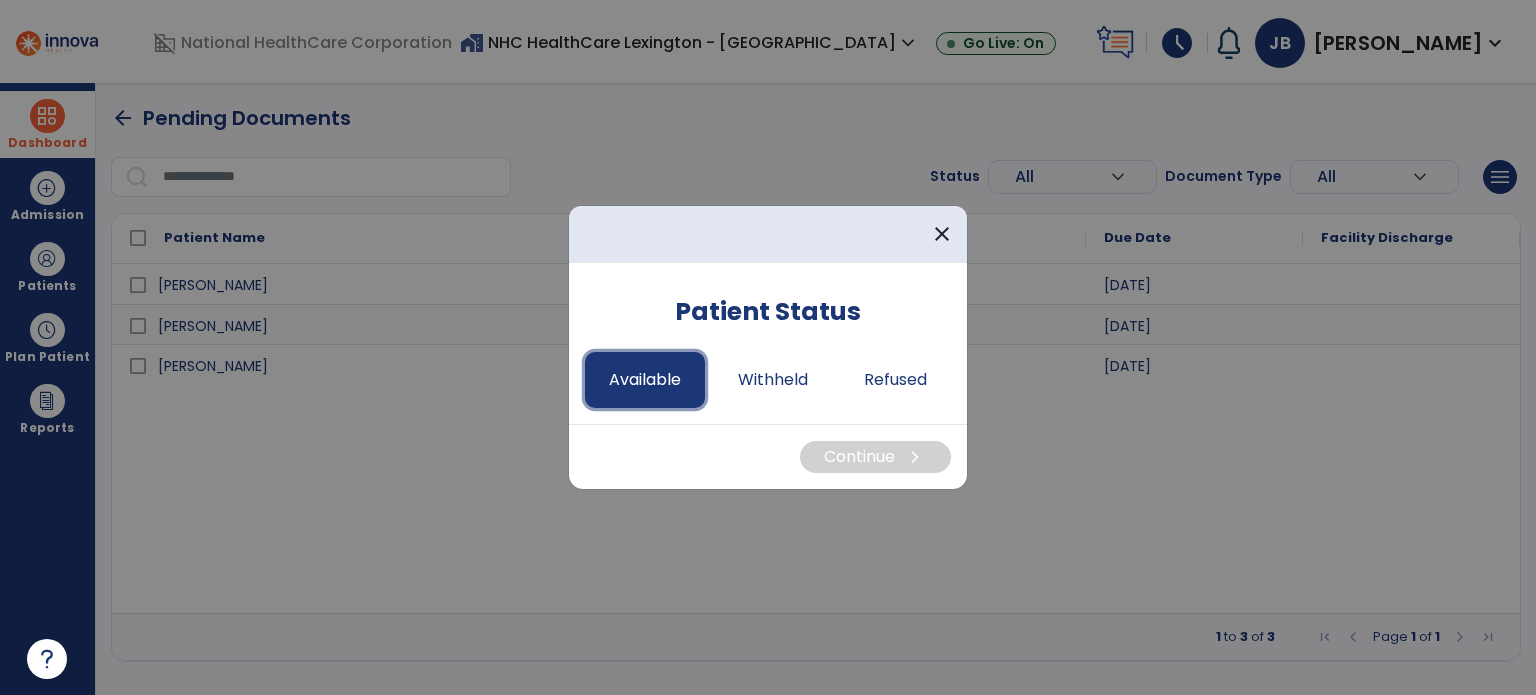 click on "Available" at bounding box center [645, 380] 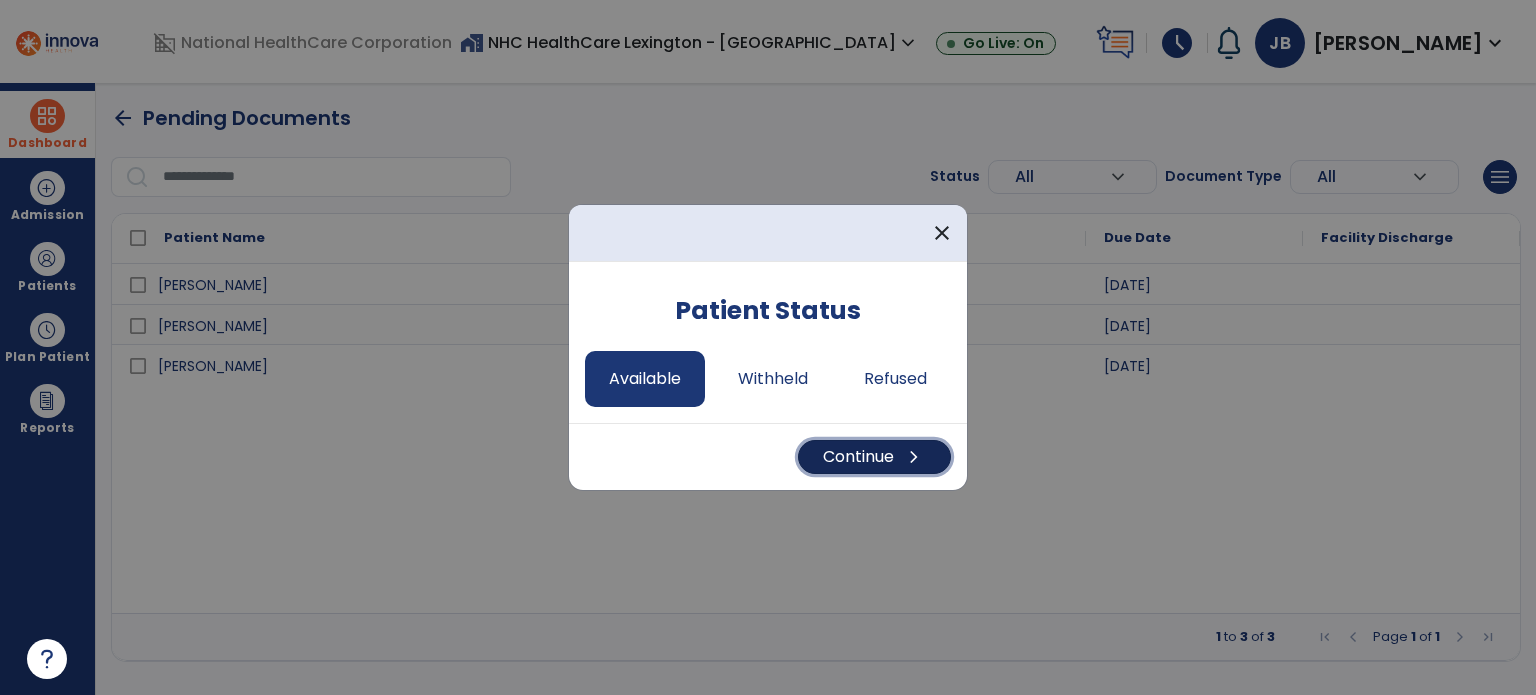 click on "Continue   chevron_right" at bounding box center (874, 457) 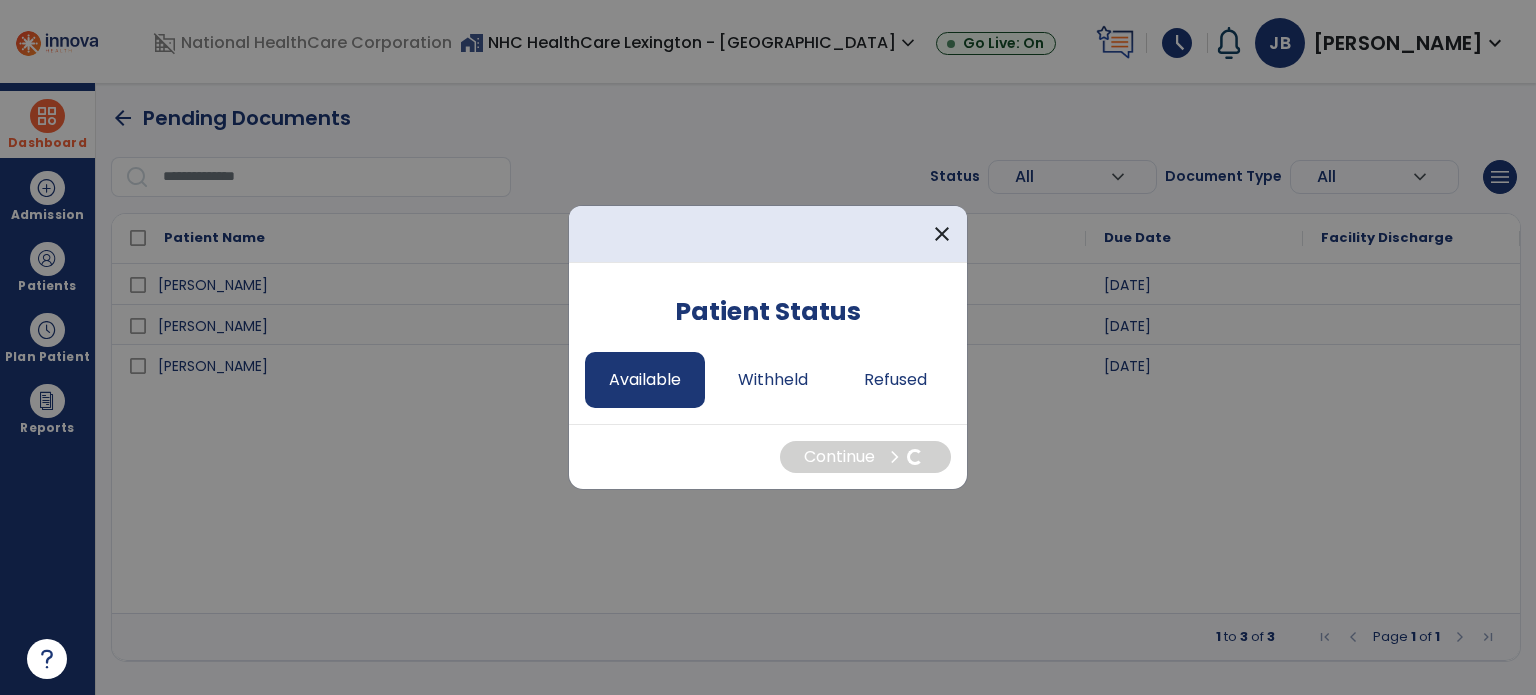 select on "*" 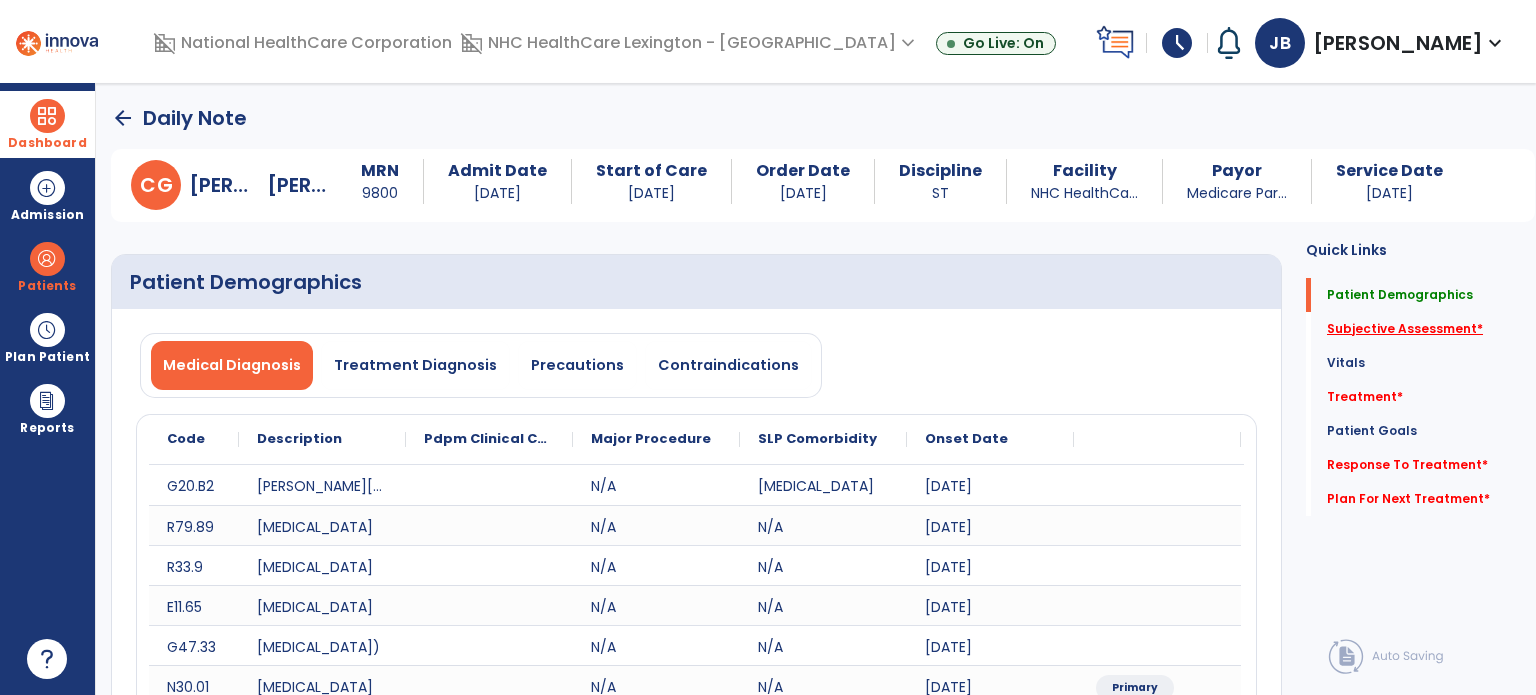 click on "Subjective Assessment   *" 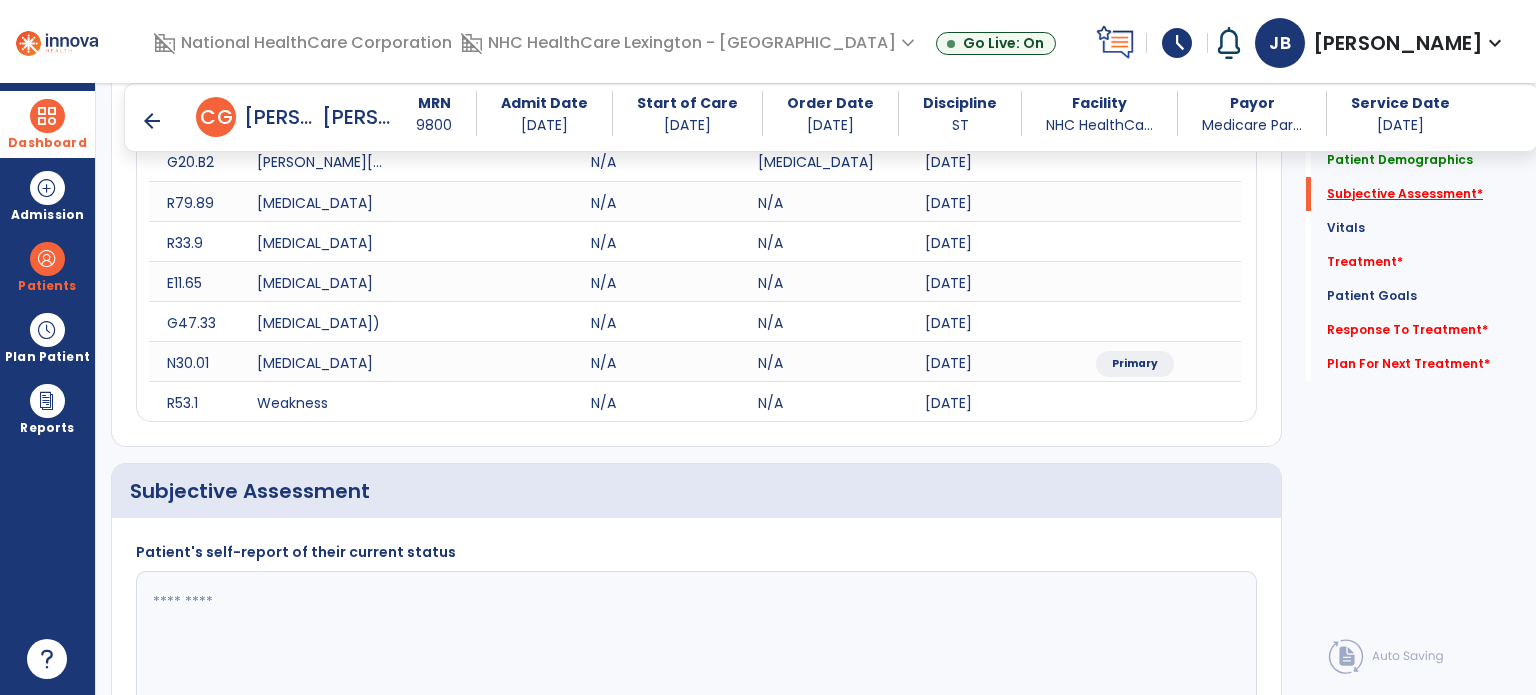 scroll, scrollTop: 538, scrollLeft: 0, axis: vertical 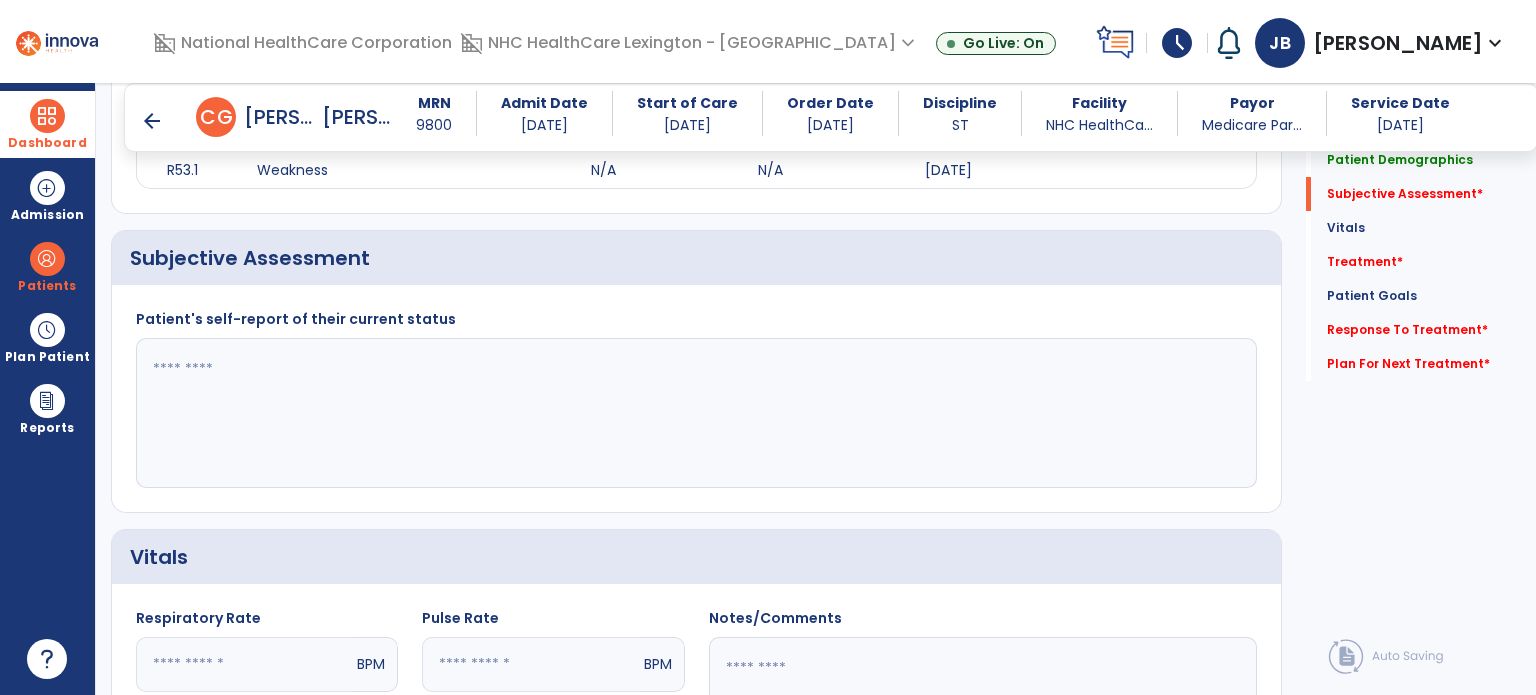 click 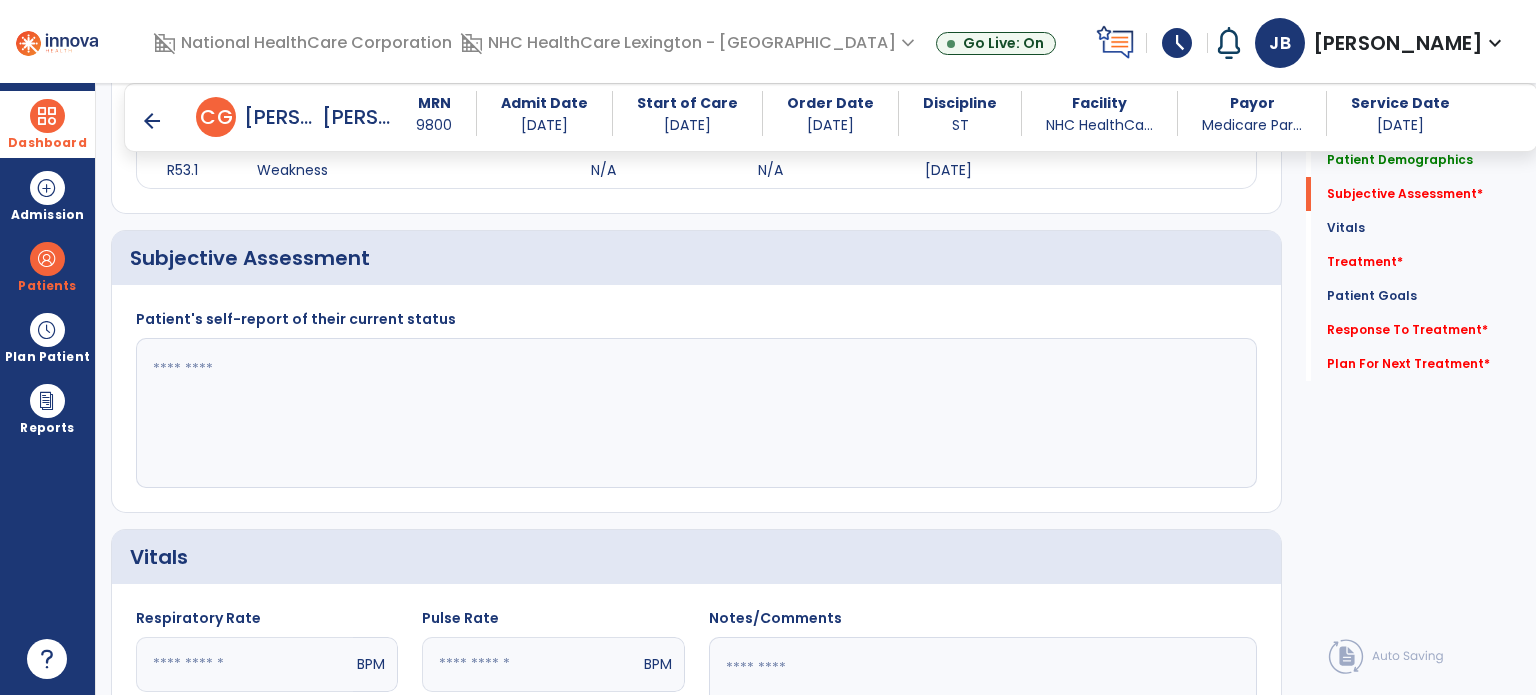paste on "**********" 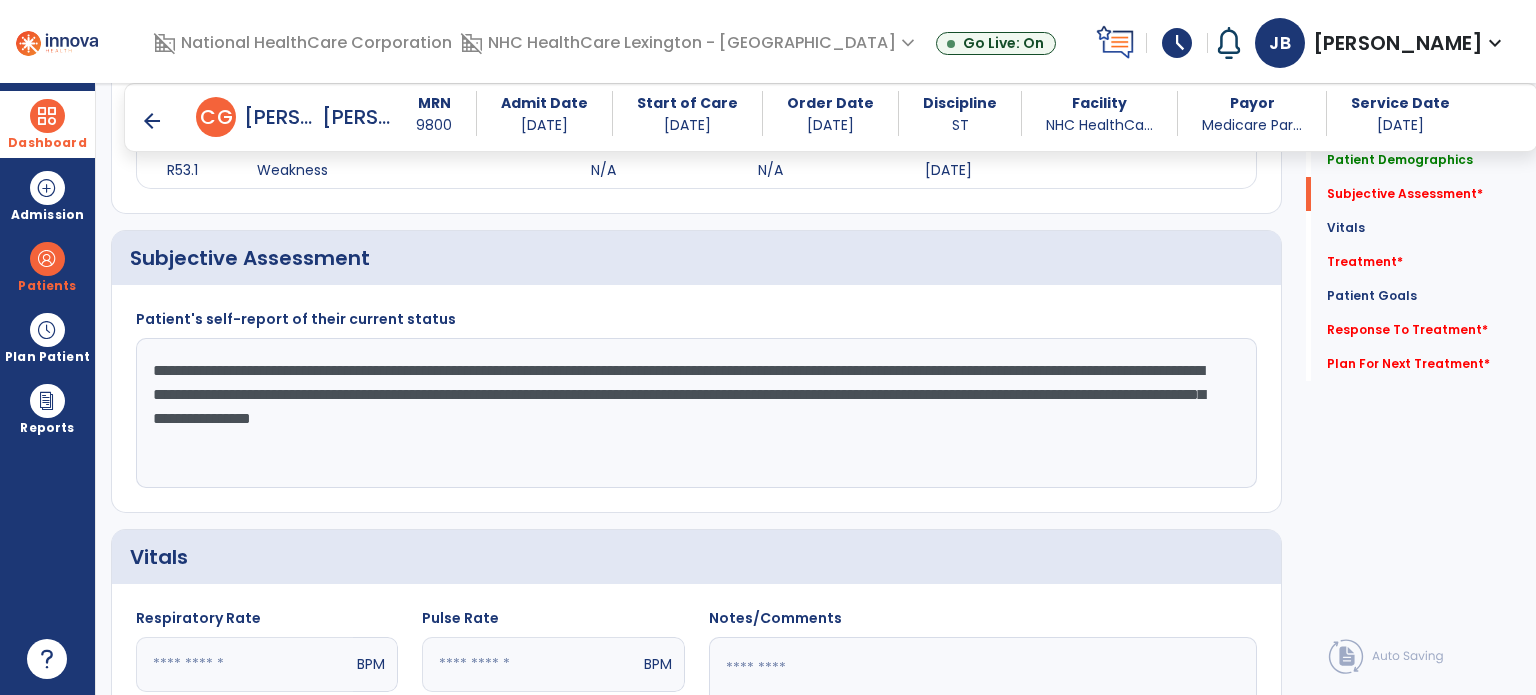 click on "**********" 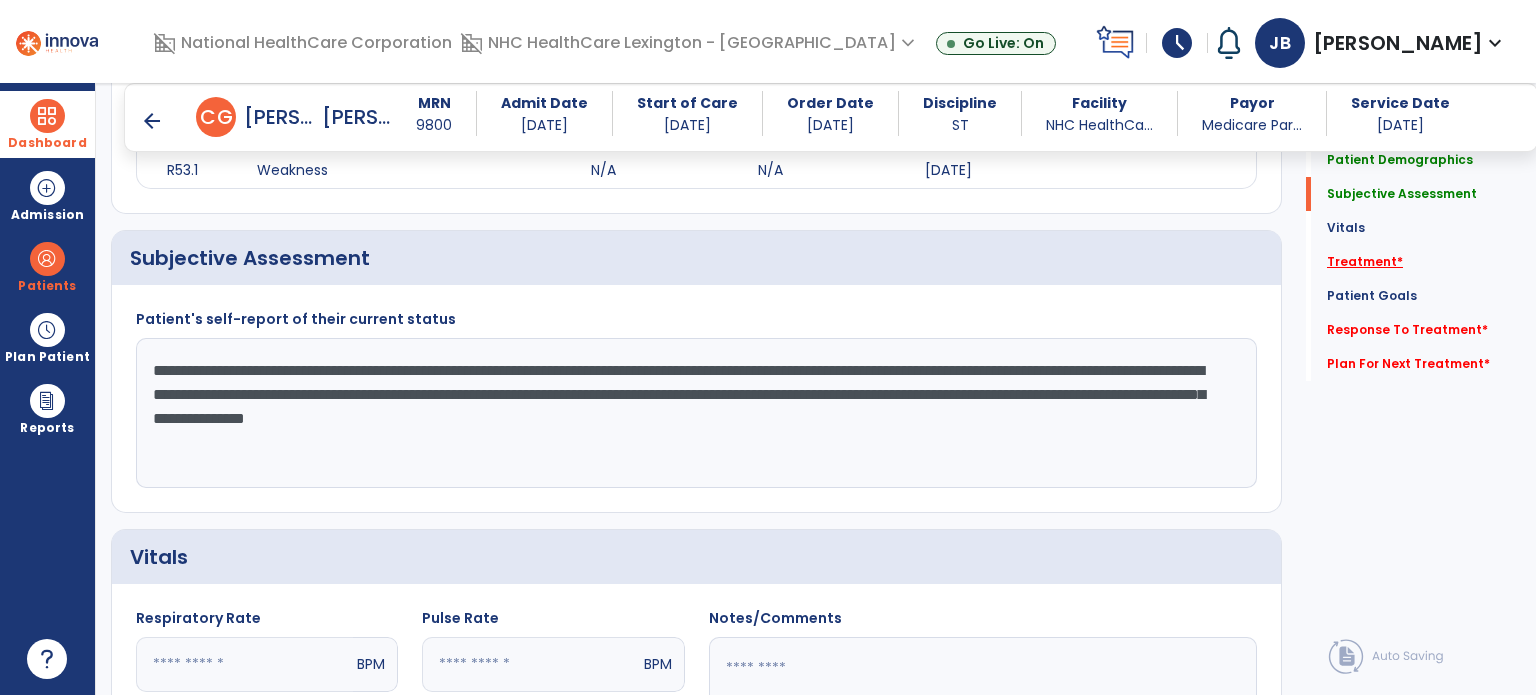 type on "**********" 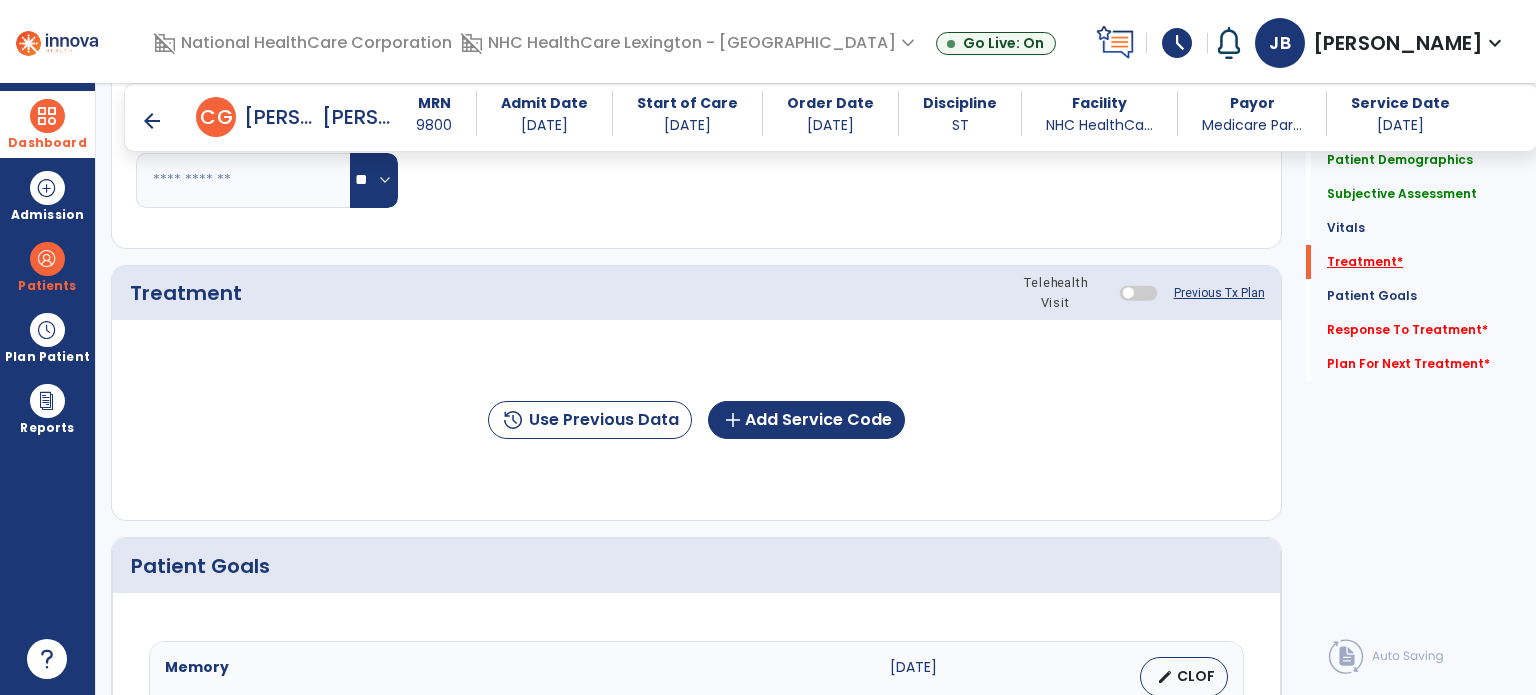 scroll, scrollTop: 1227, scrollLeft: 0, axis: vertical 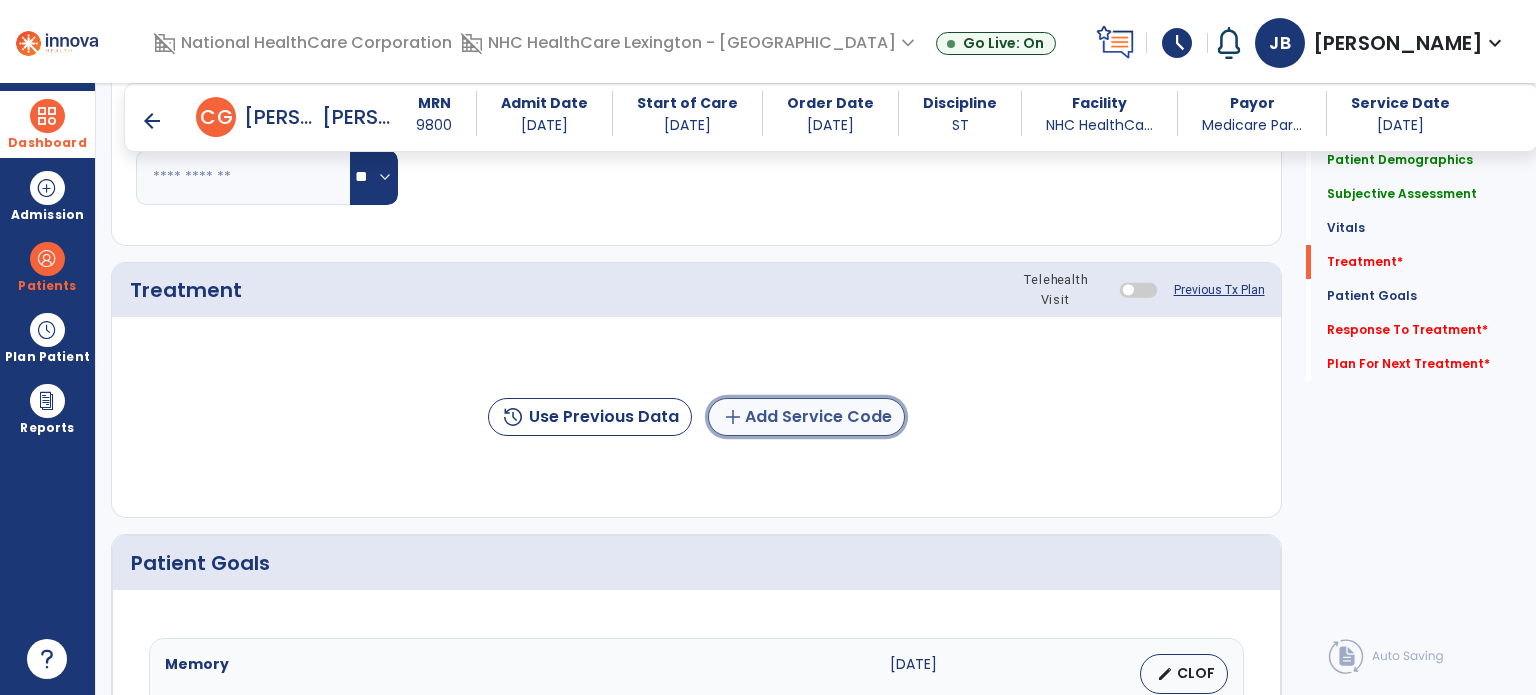 click on "add  Add Service Code" 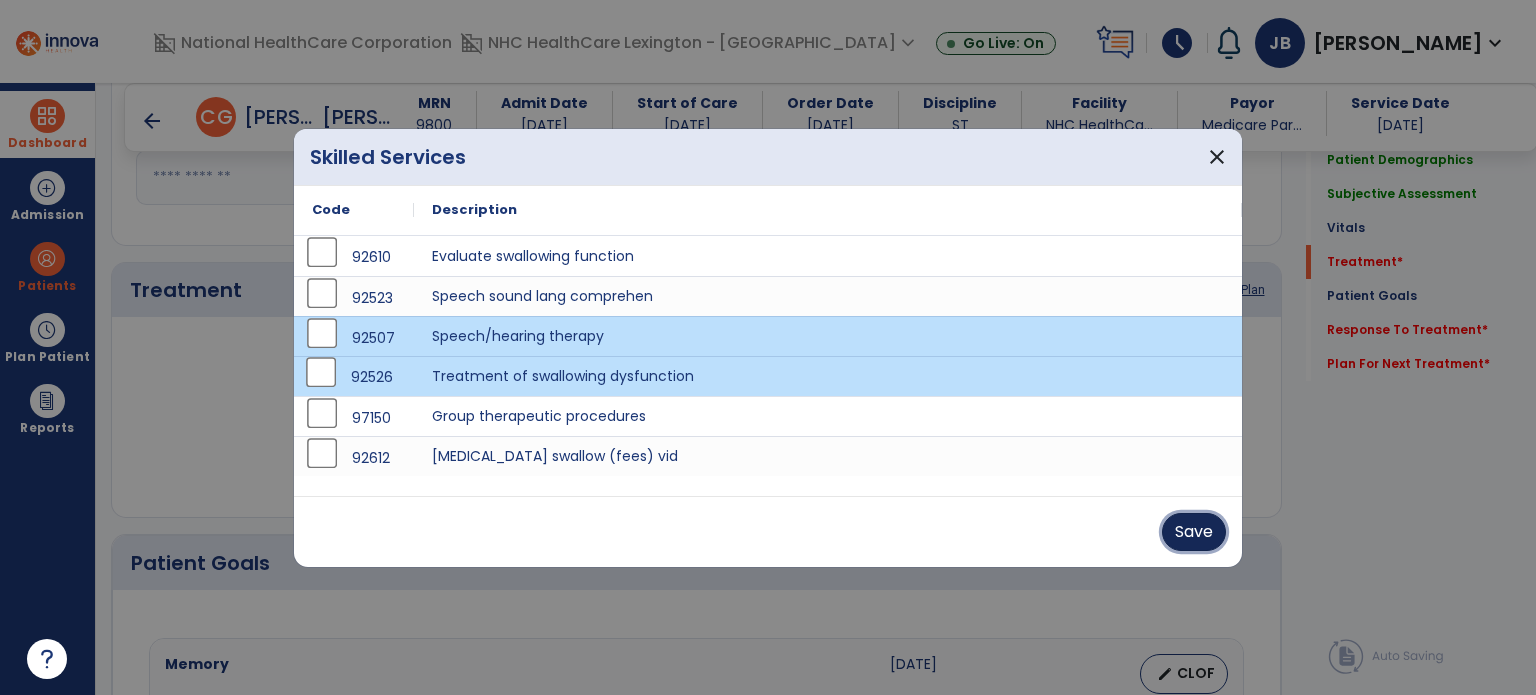 click on "Save" at bounding box center [1194, 532] 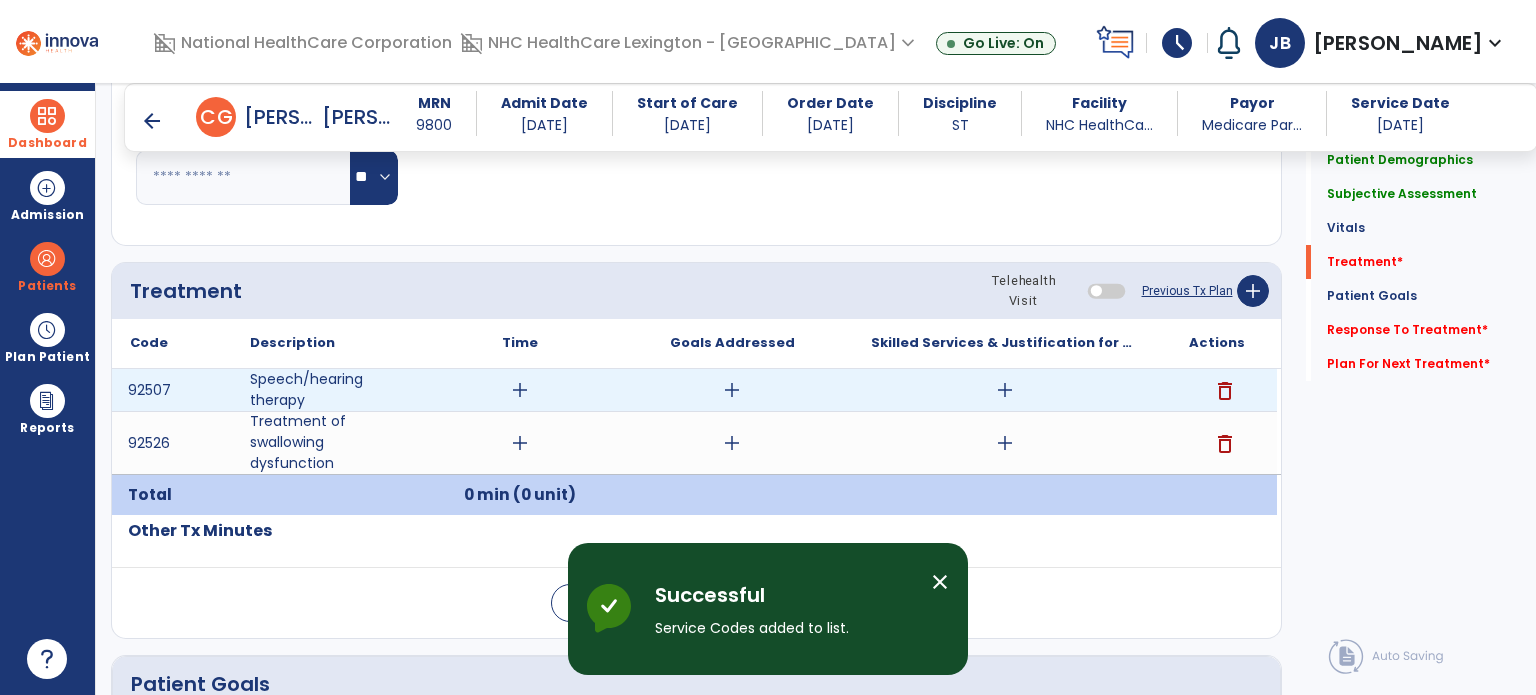click on "add" at bounding box center [520, 390] 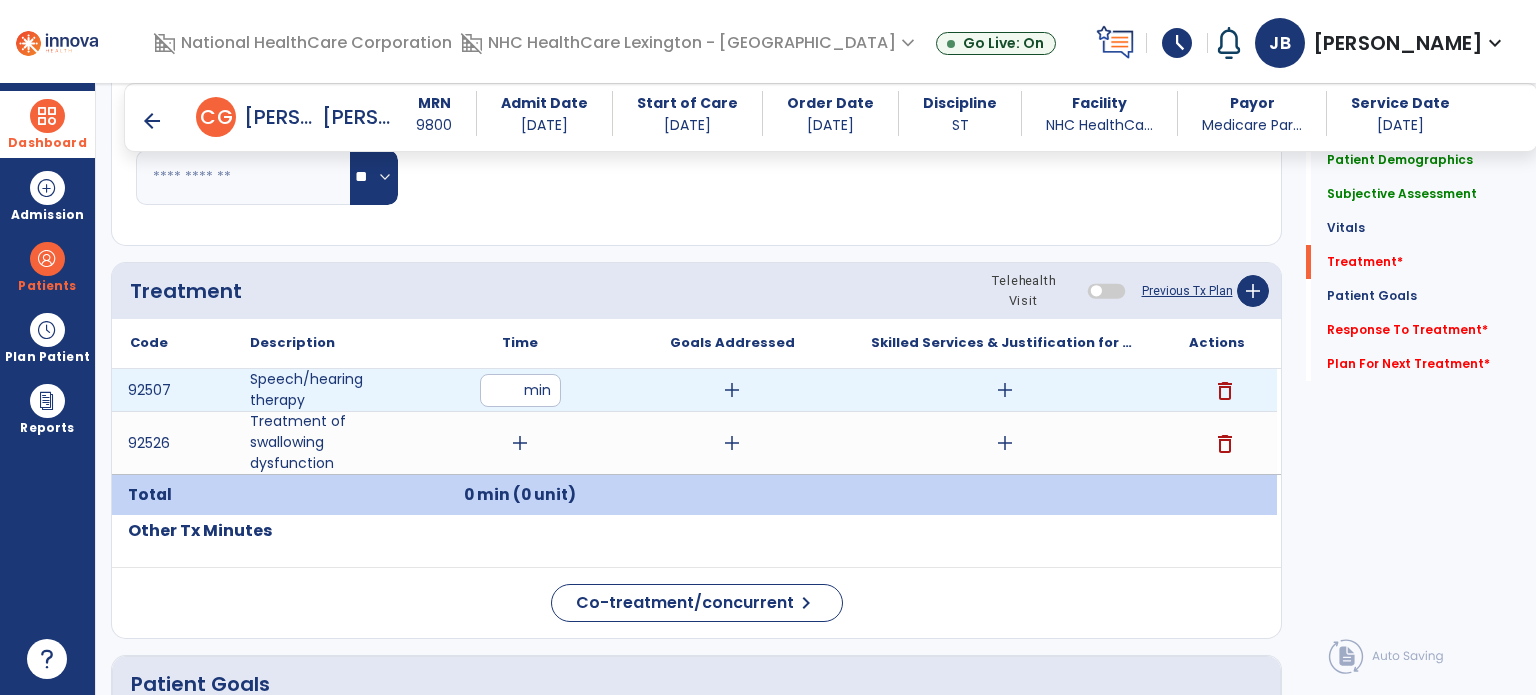 type on "**" 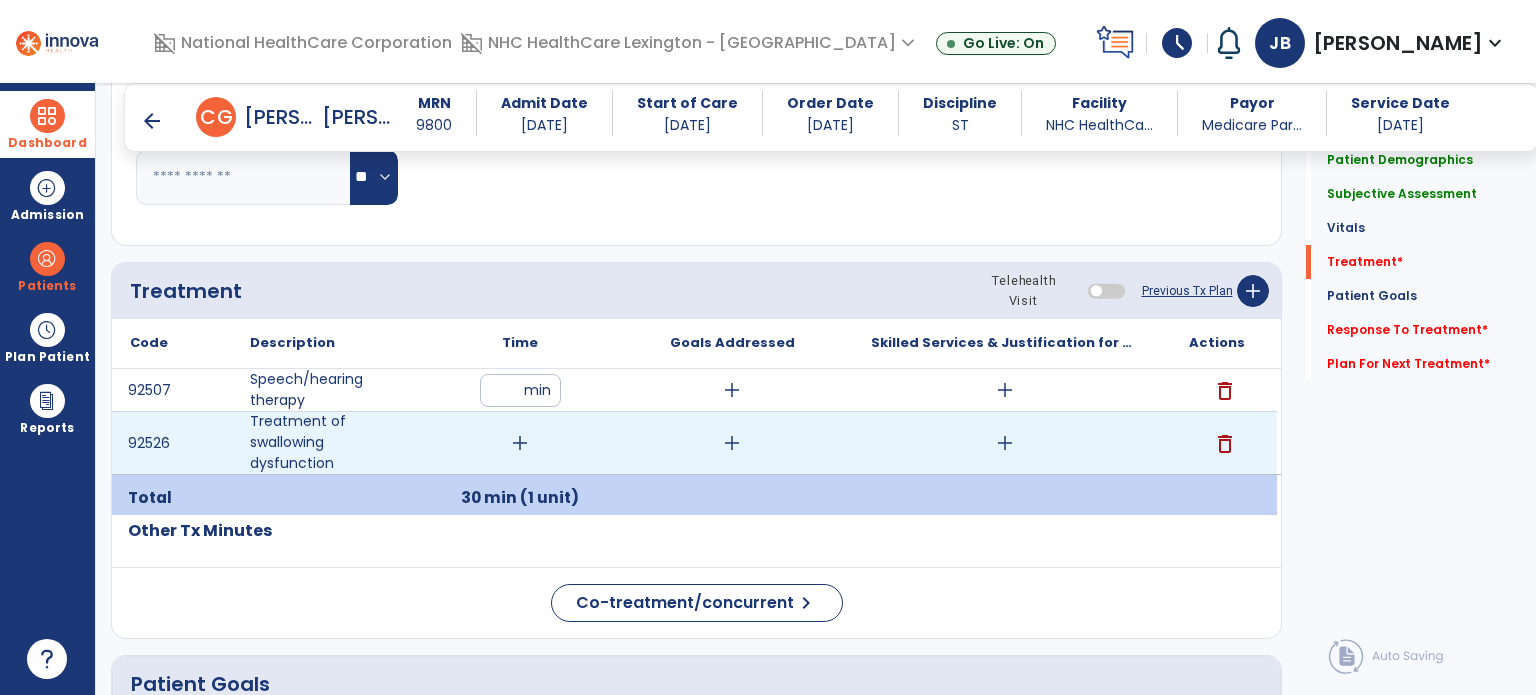 click on "add" at bounding box center (520, 443) 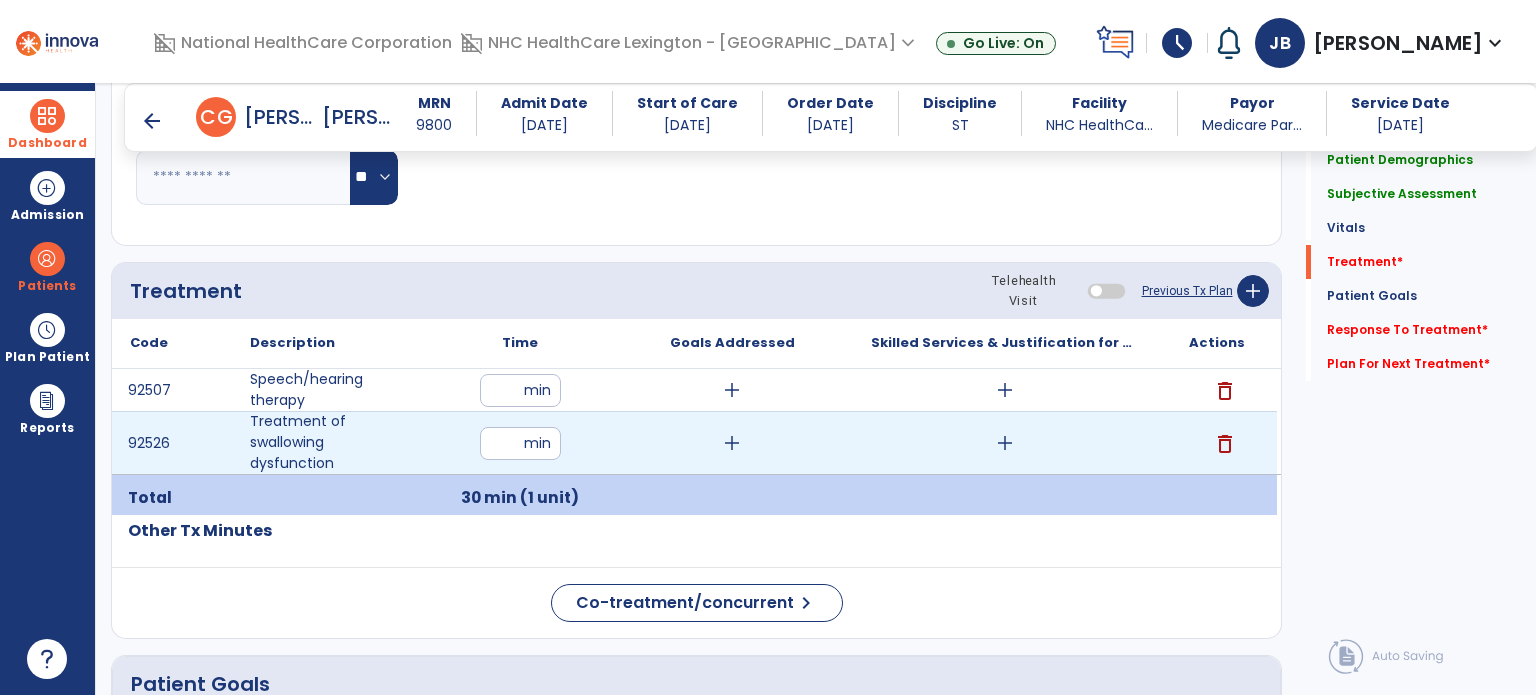 type on "**" 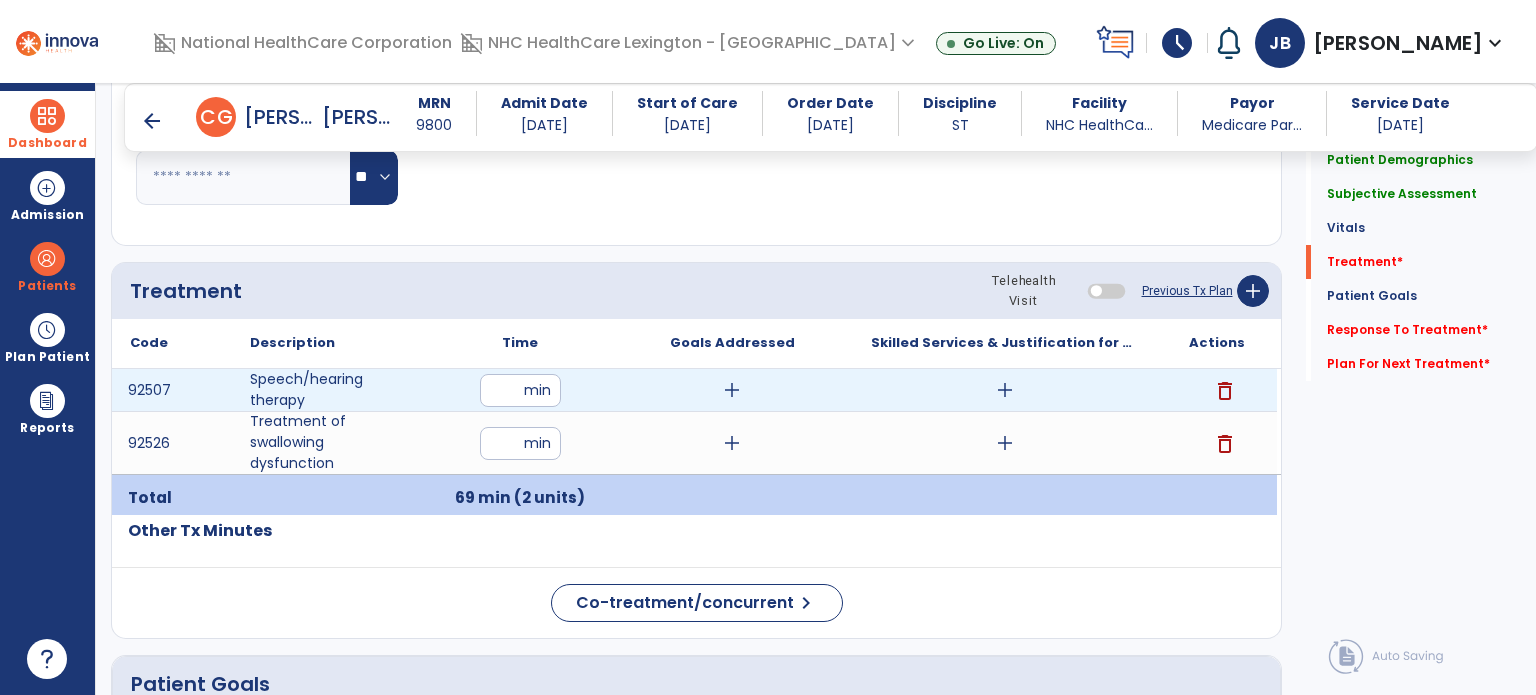 click on "add" at bounding box center [732, 390] 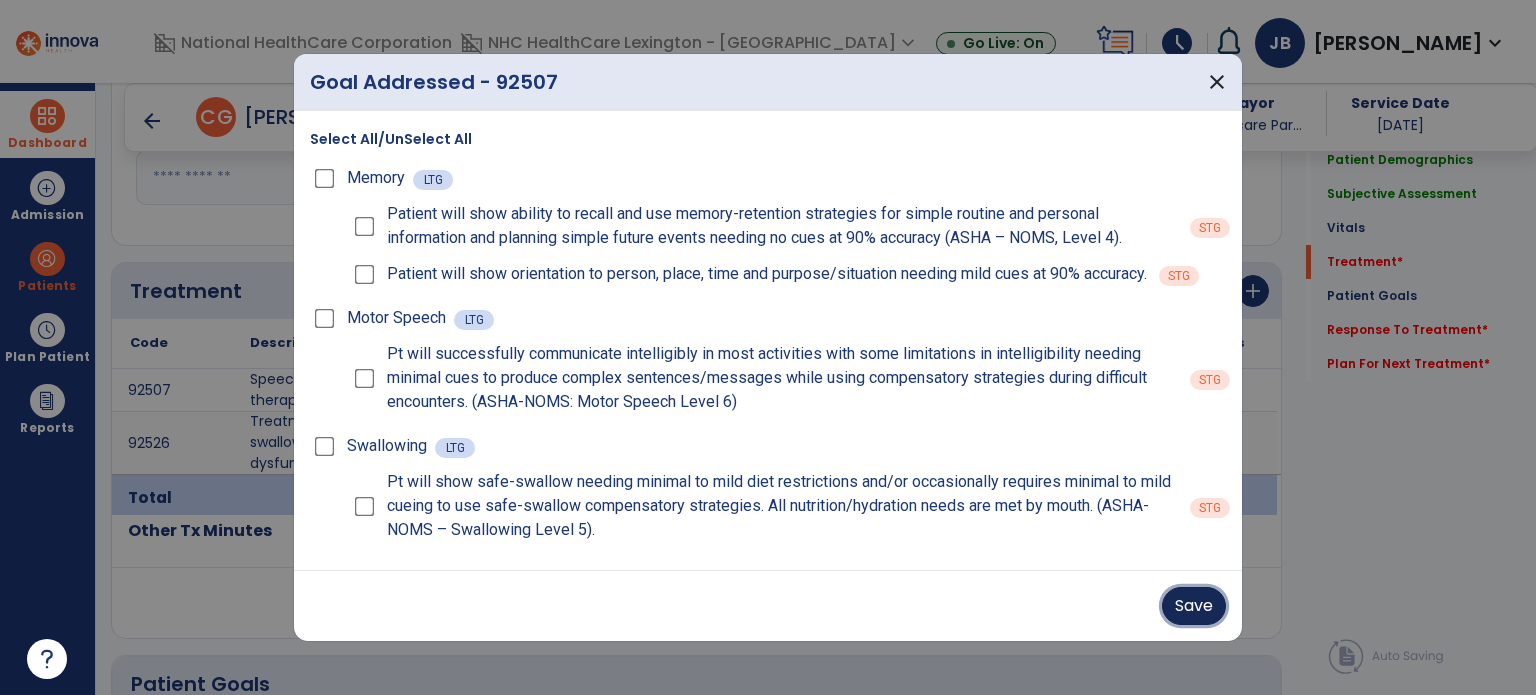click on "Save" at bounding box center (1194, 606) 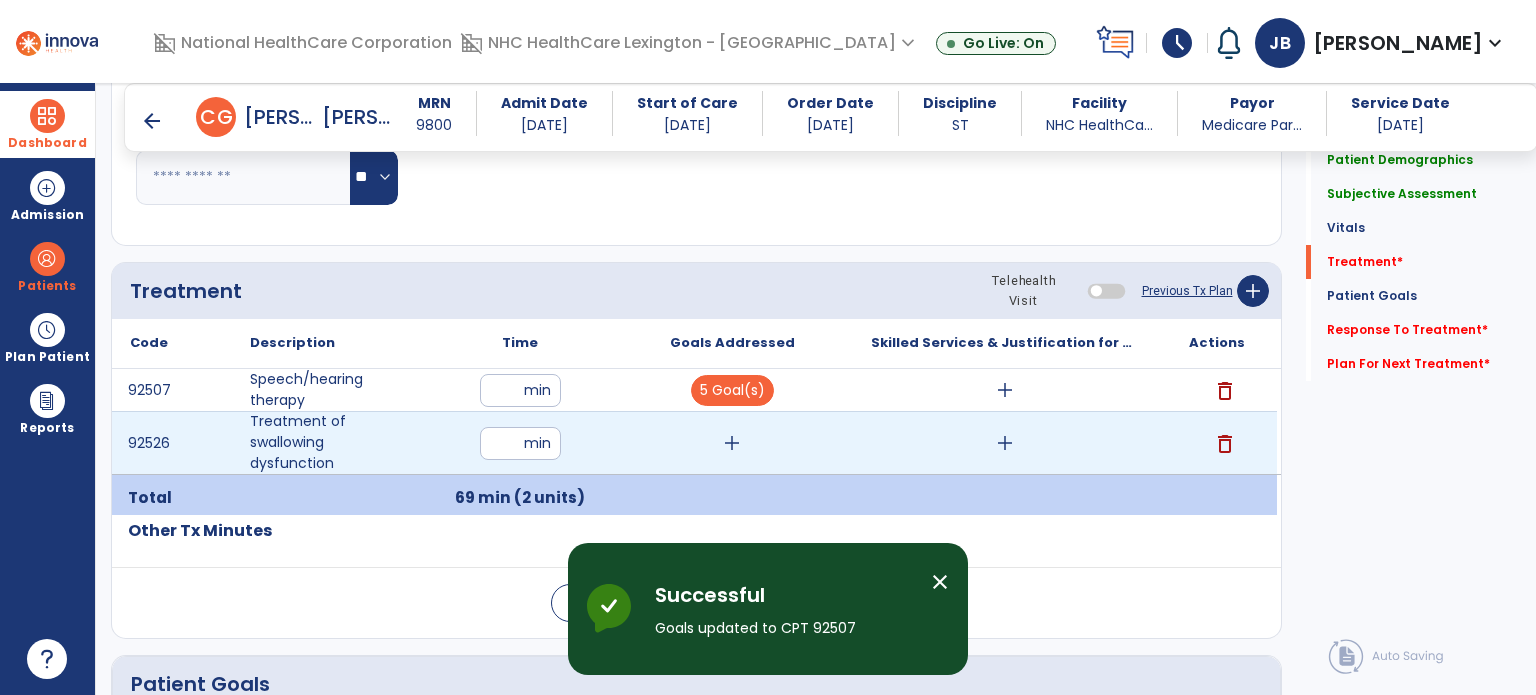 click on "add" at bounding box center (732, 443) 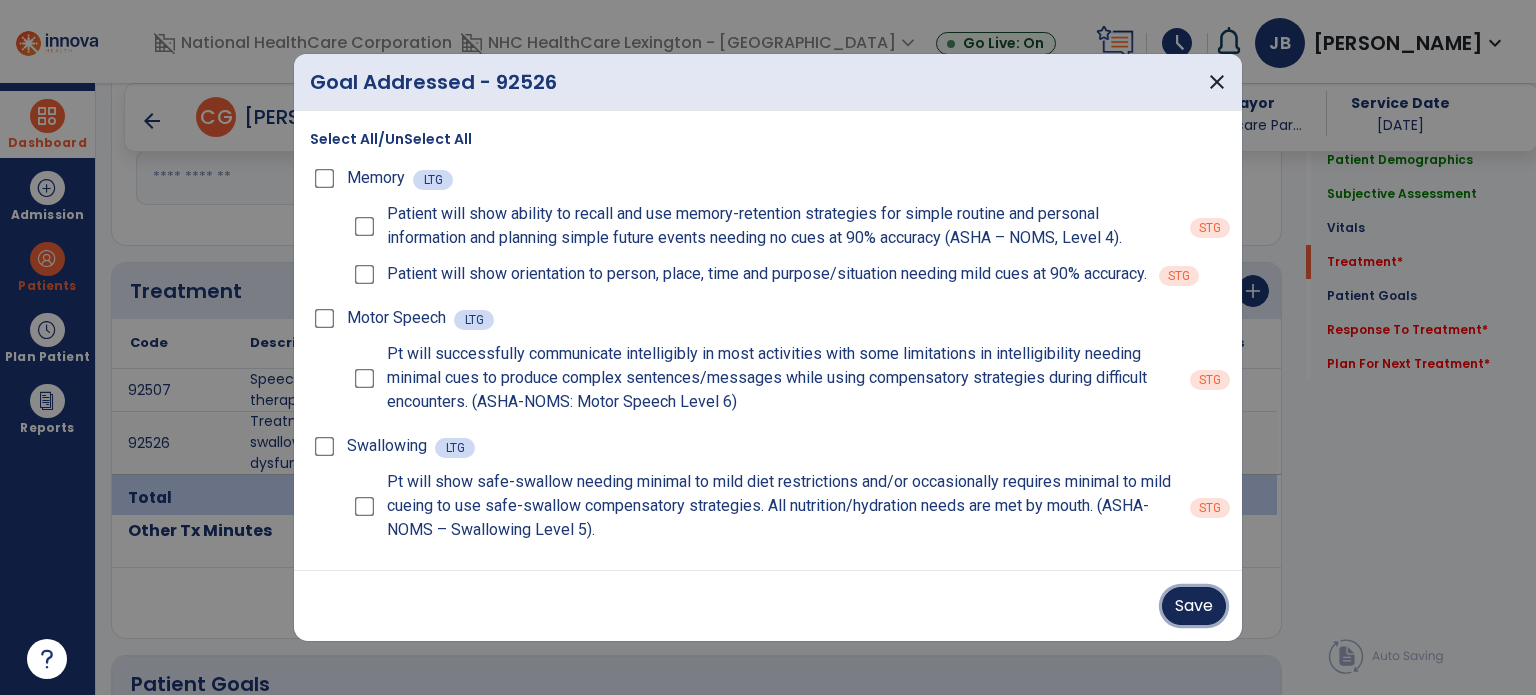 click on "Save" at bounding box center (1194, 606) 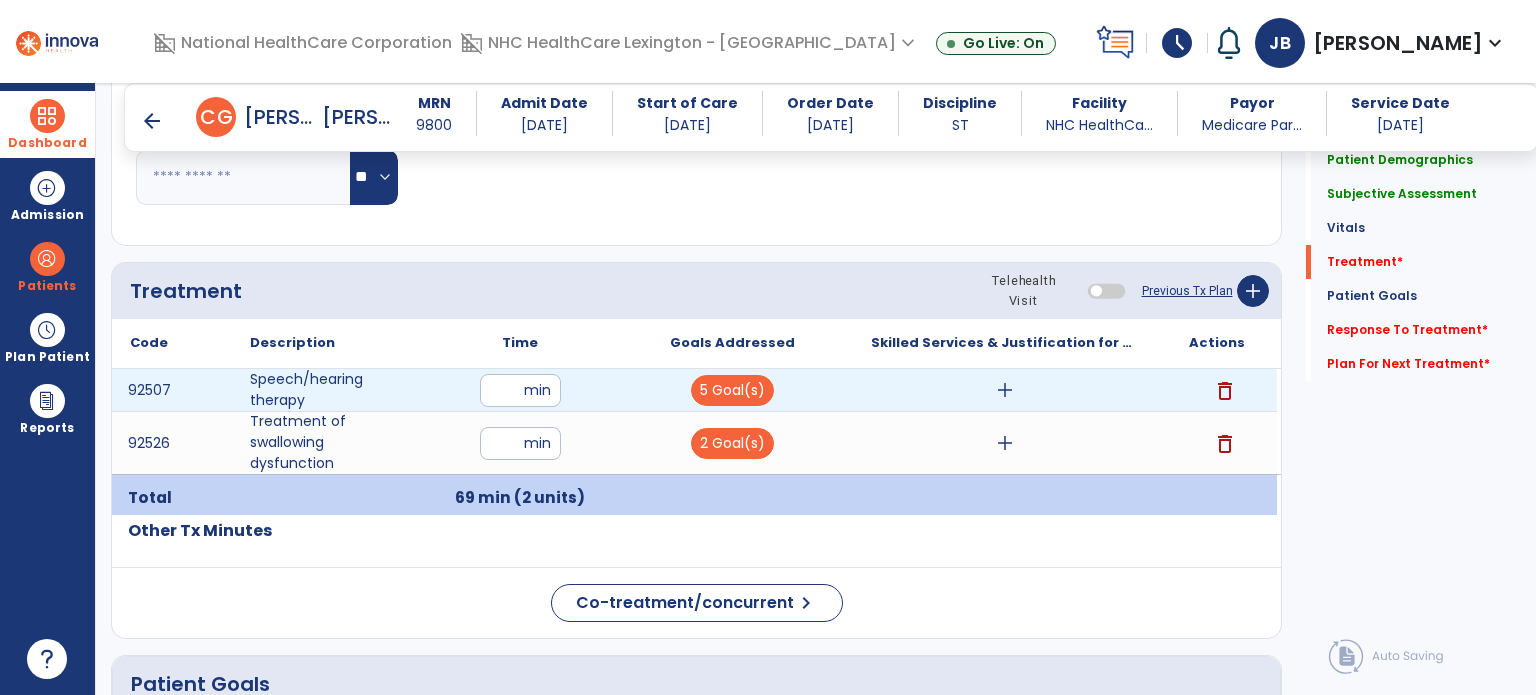 click on "add" at bounding box center (1005, 390) 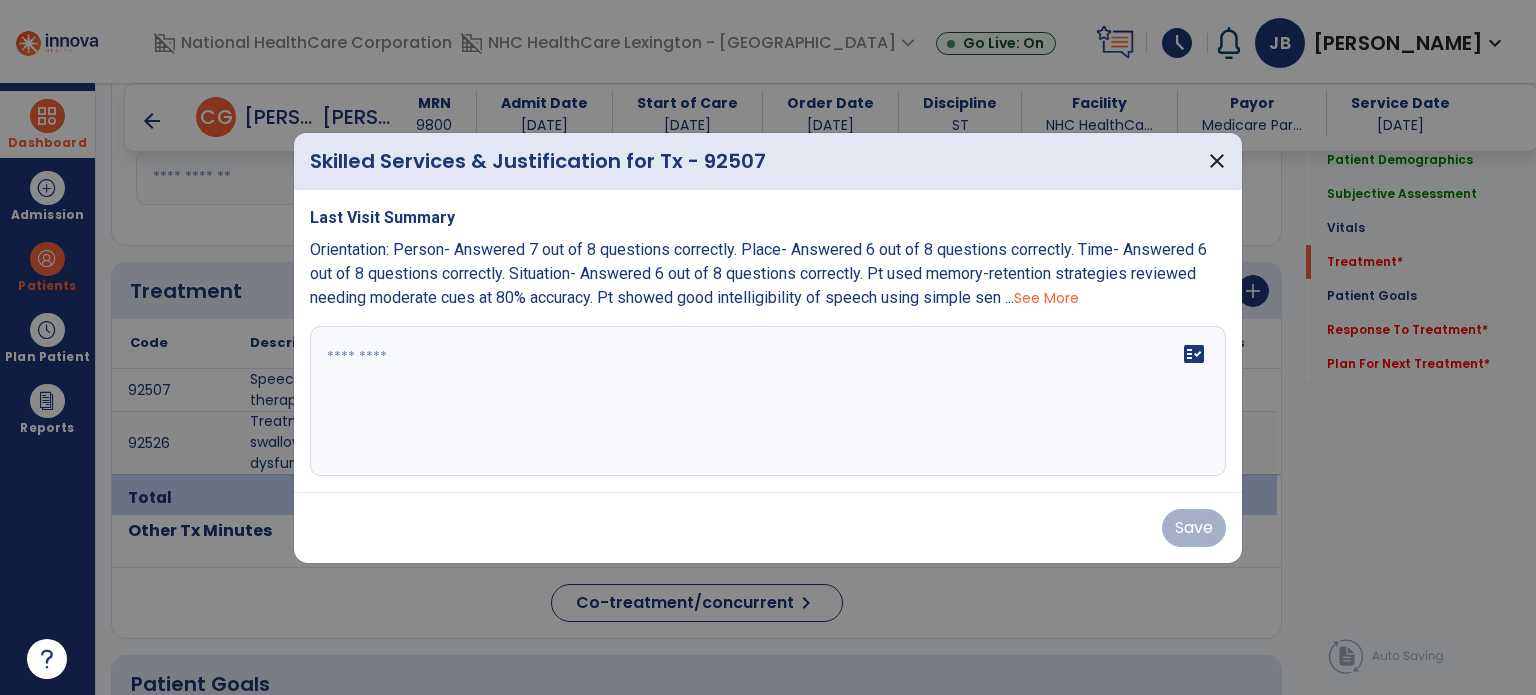 click on "See More" at bounding box center [1046, 298] 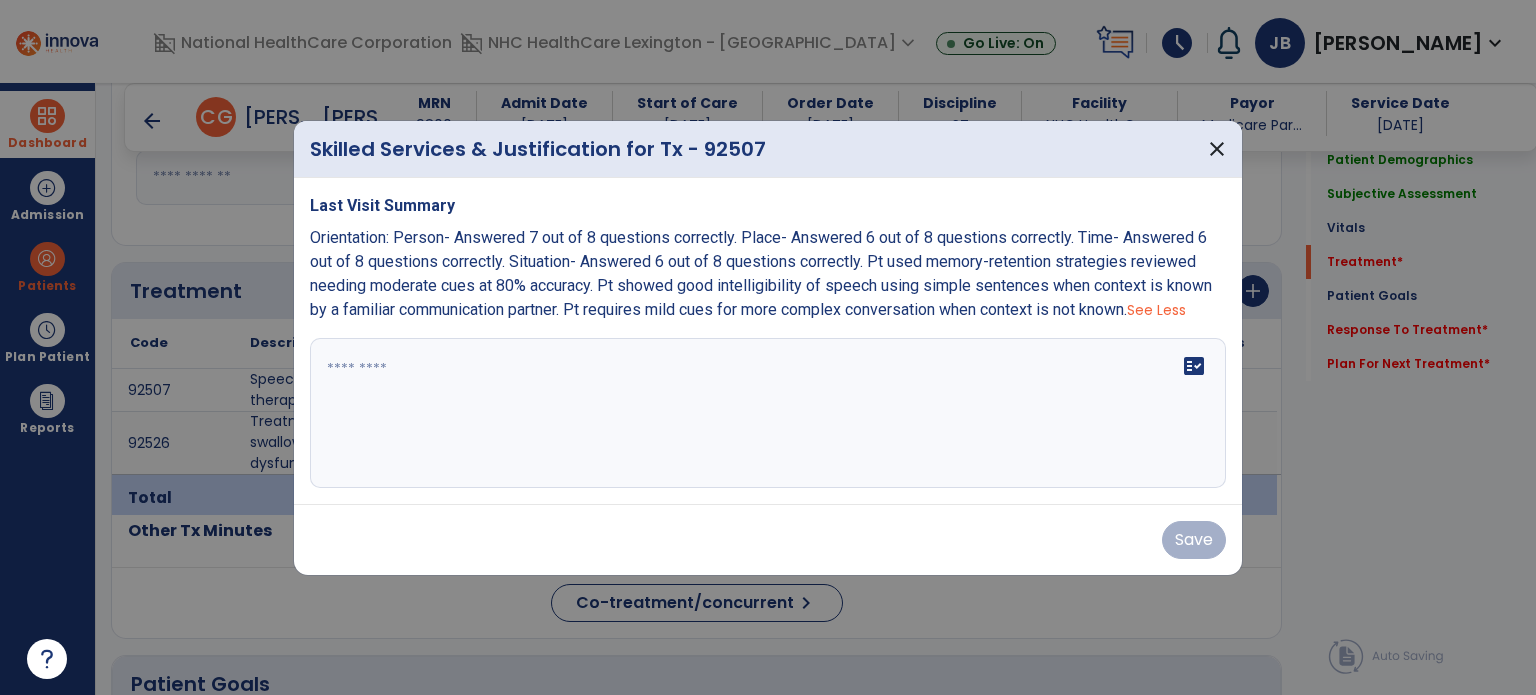drag, startPoint x: 1144, startPoint y: 309, endPoint x: 312, endPoint y: 243, distance: 834.6137 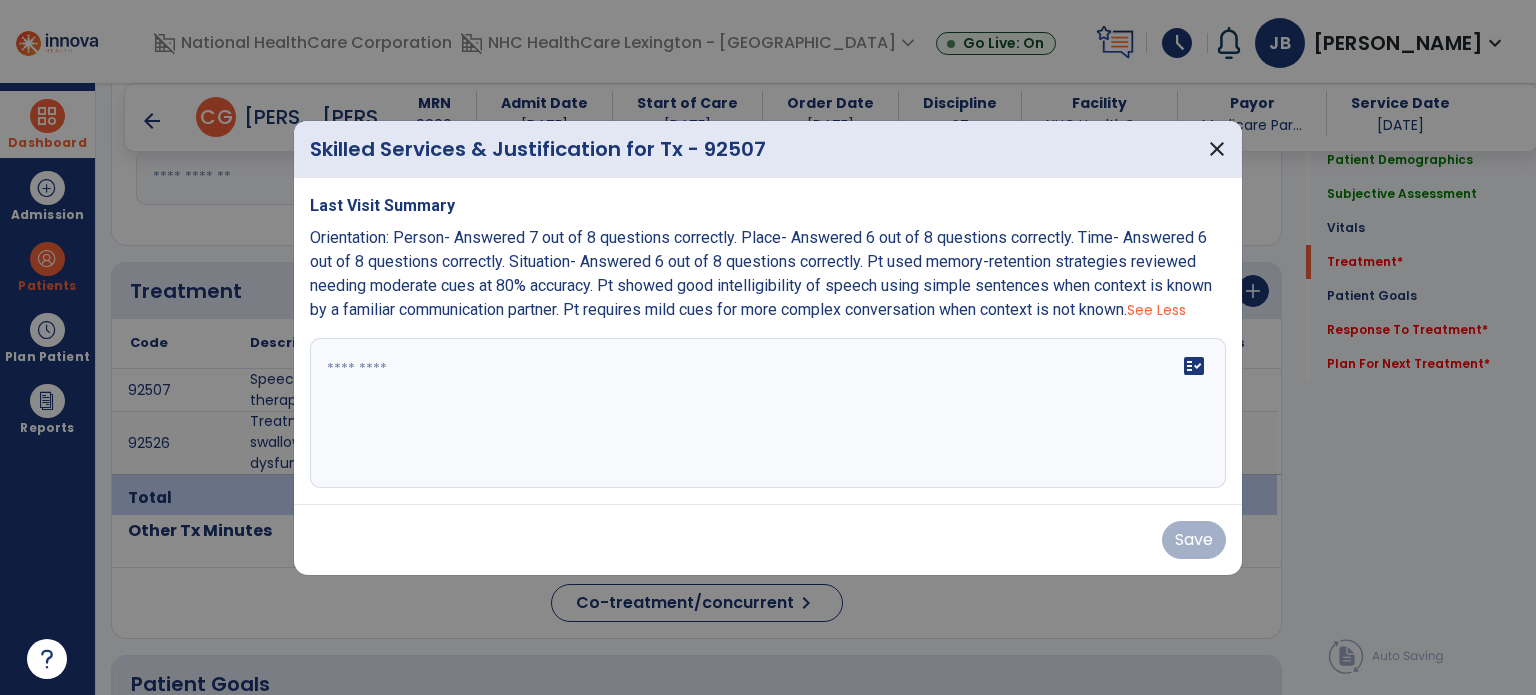 click on "Orientation: Person- Answered 7 out of 8 questions correctly. Place- Answered 6 out of 8 questions correctly. Time- Answered 6 out of 8 questions correctly. Situation- Answered 6 out of 8 questions correctly. Pt used memory-retention strategies reviewed needing moderate cues at 80% accuracy. Pt showed good intelligibility of speech using simple sentences when context is known by a familiar communication partner. Pt requires mild cues for more complex conversation when context is not known." at bounding box center [761, 273] 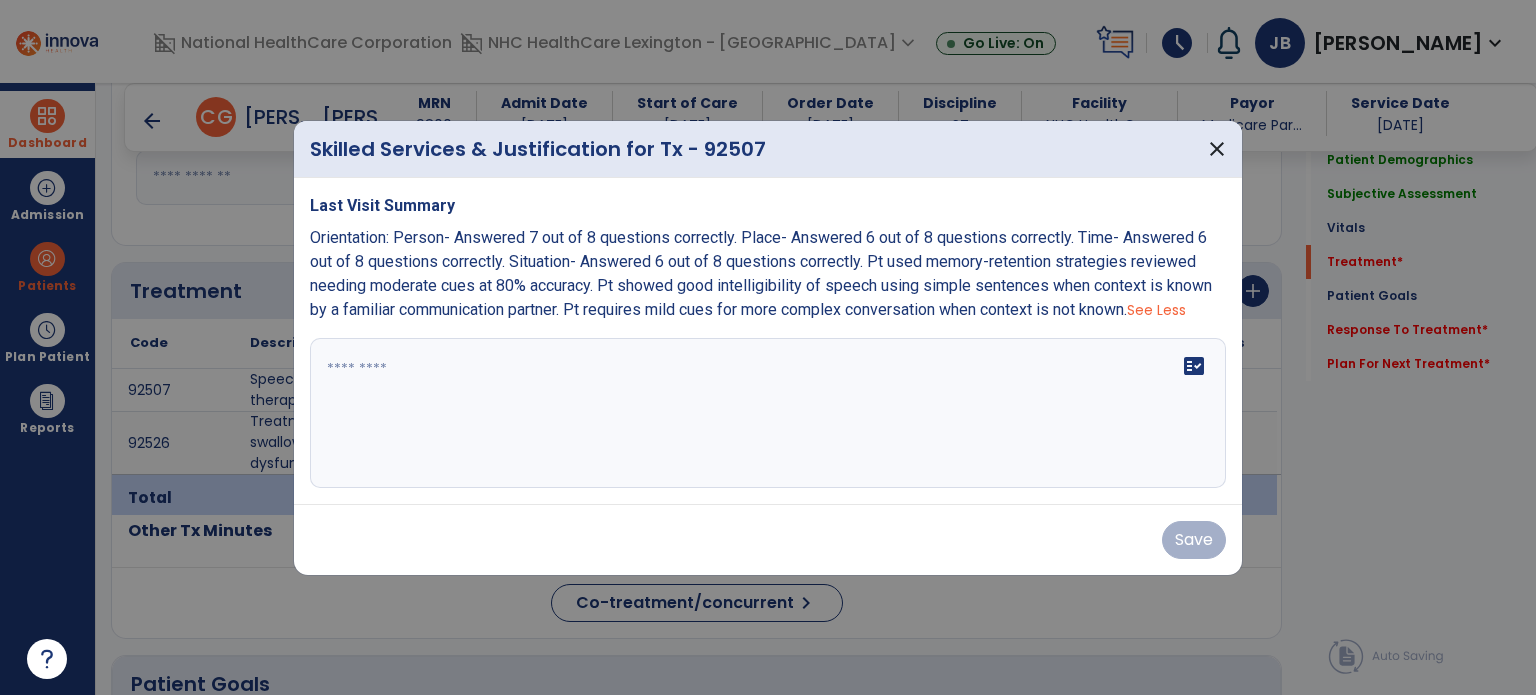 click at bounding box center (768, 413) 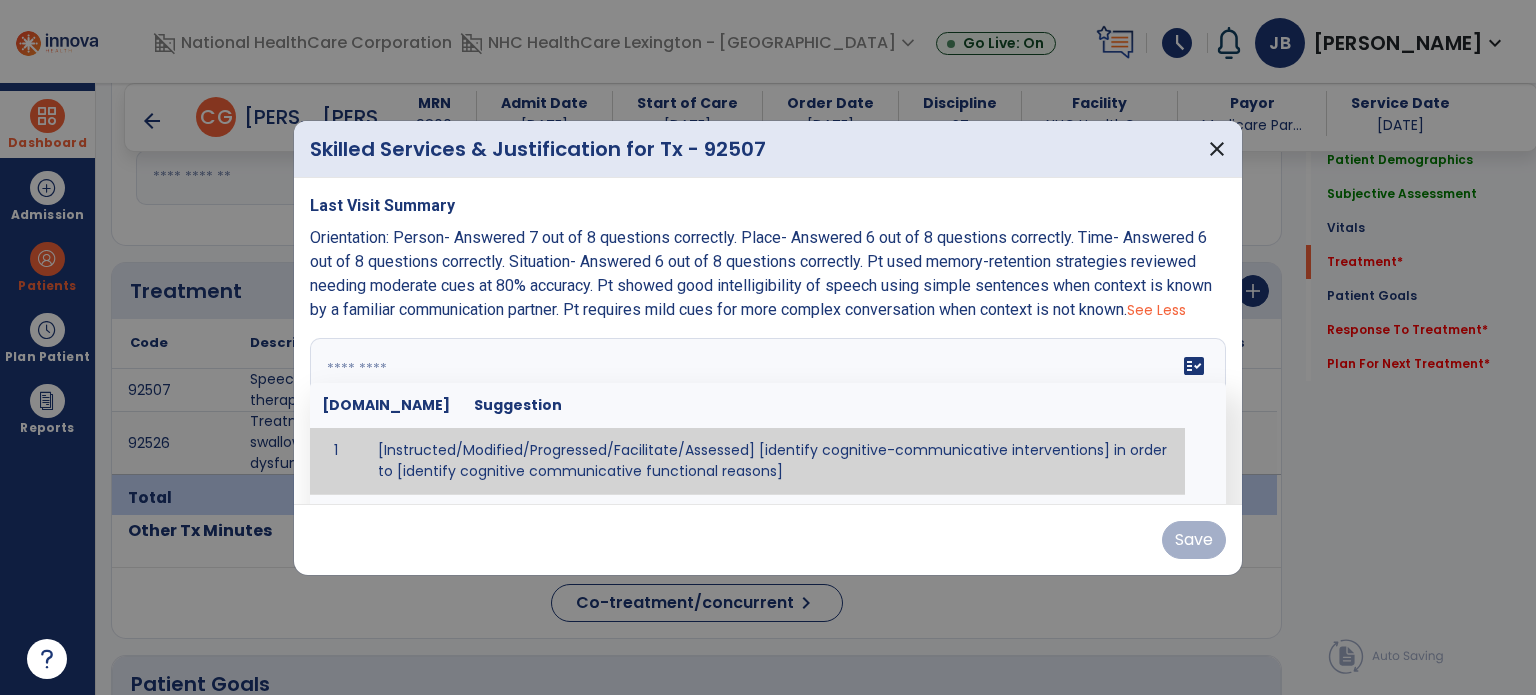 paste on "**********" 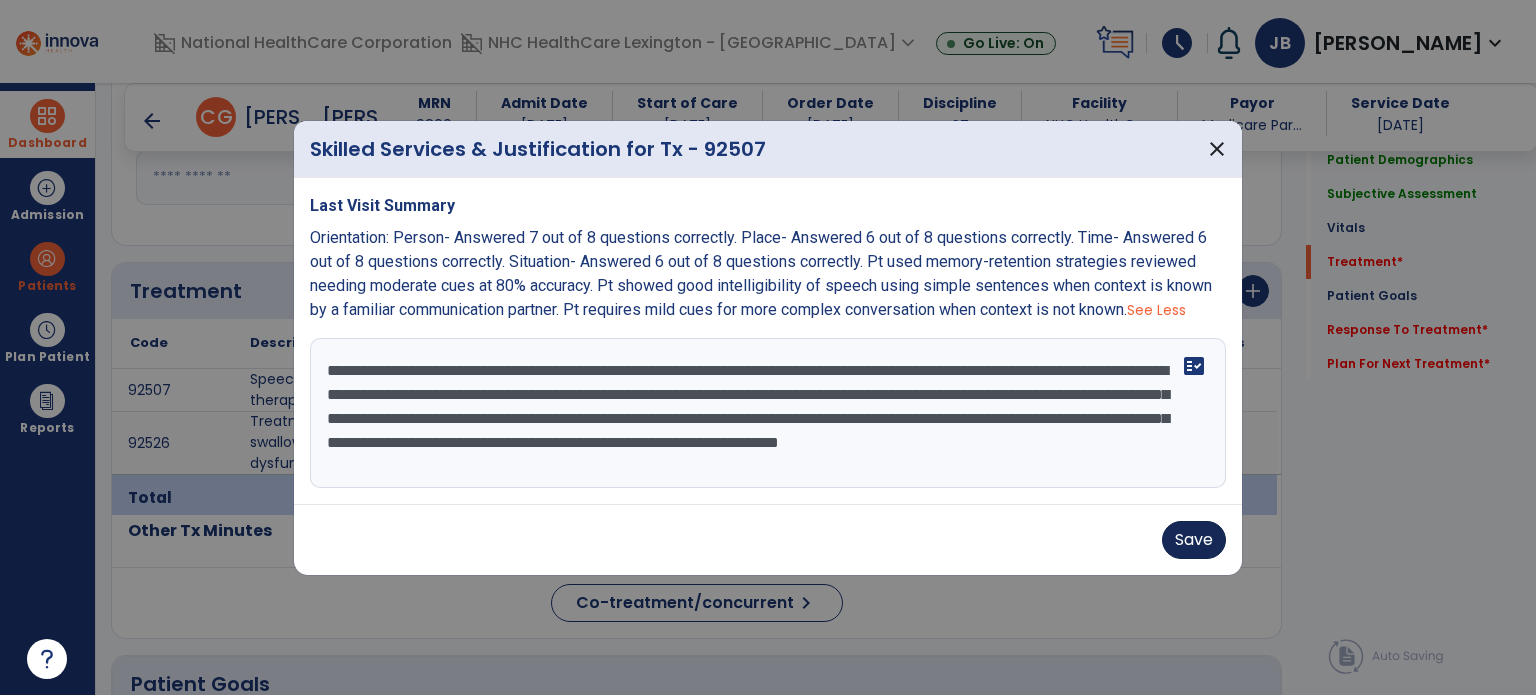 type on "**********" 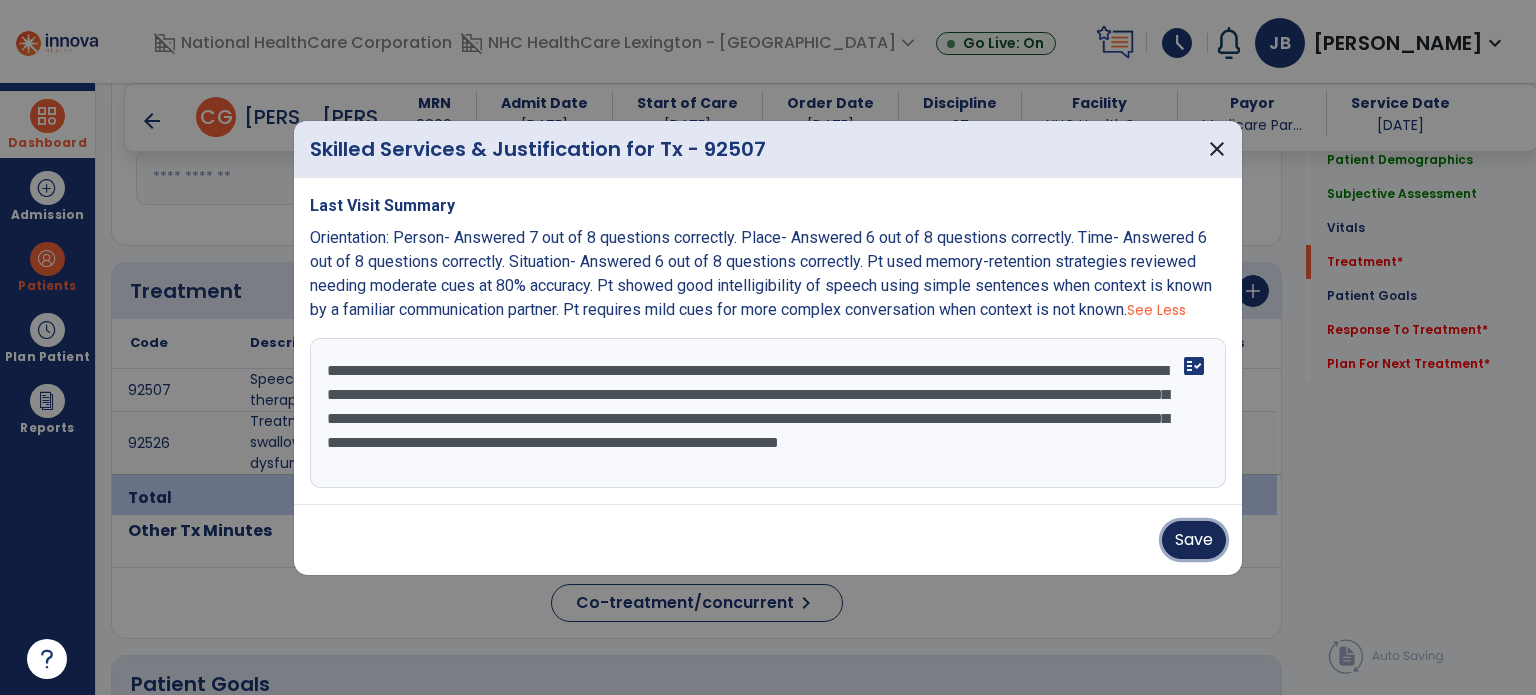 click on "Save" at bounding box center (1194, 540) 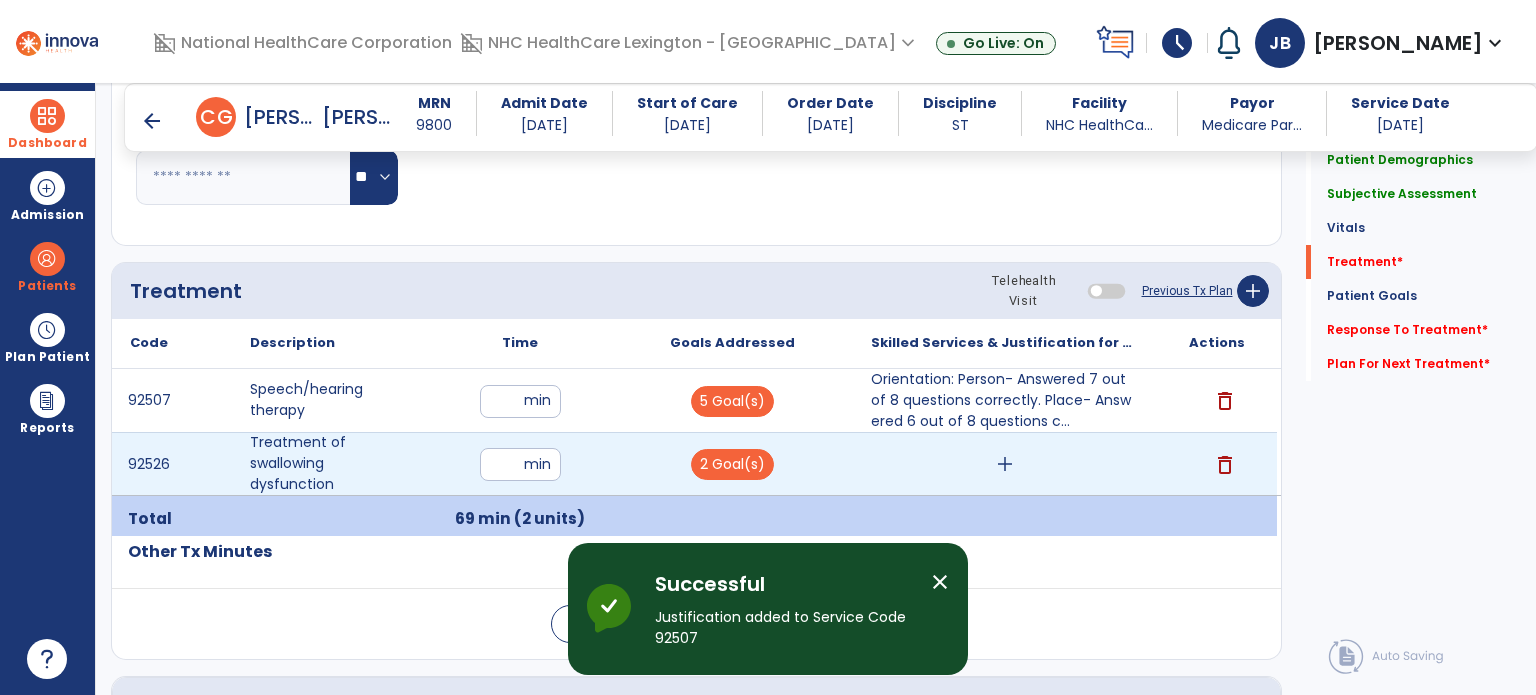 click on "add" at bounding box center [1005, 464] 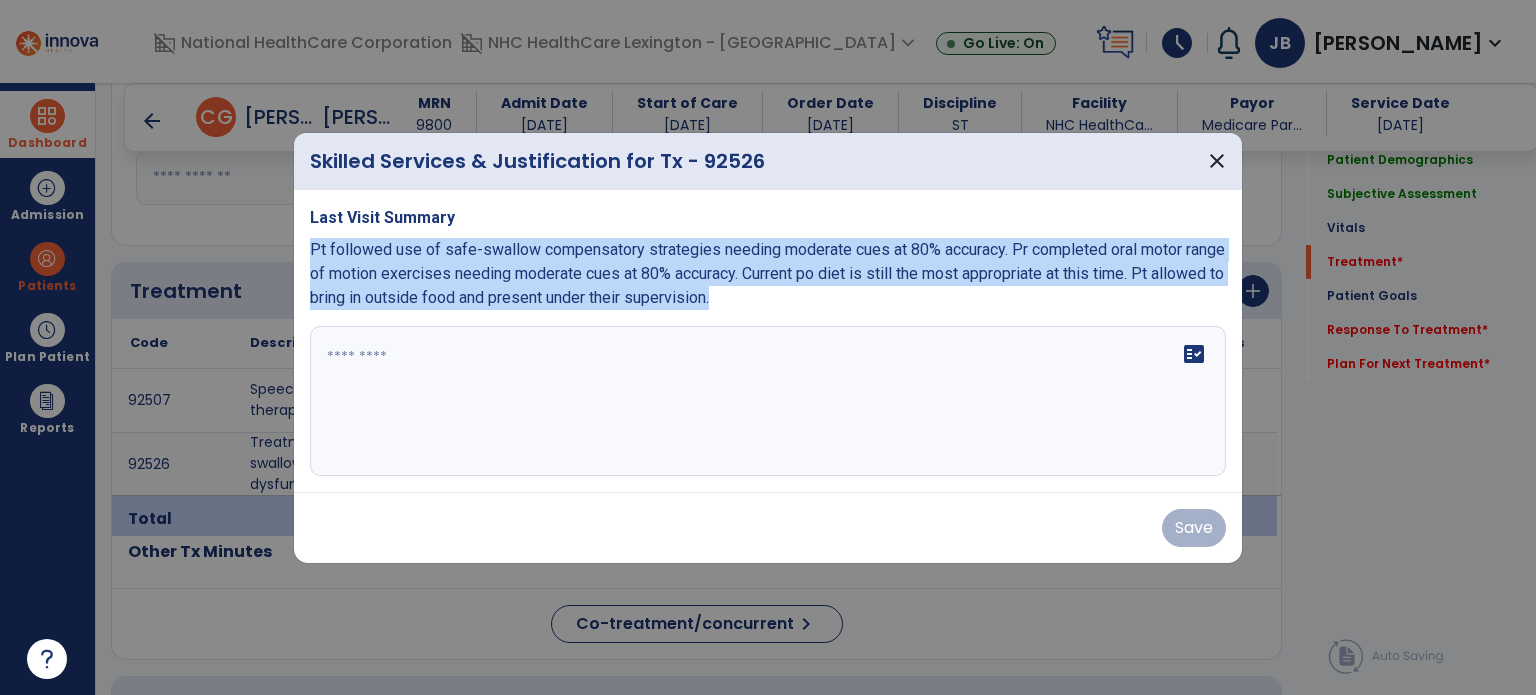 drag, startPoint x: 751, startPoint y: 300, endPoint x: 309, endPoint y: 245, distance: 445.4088 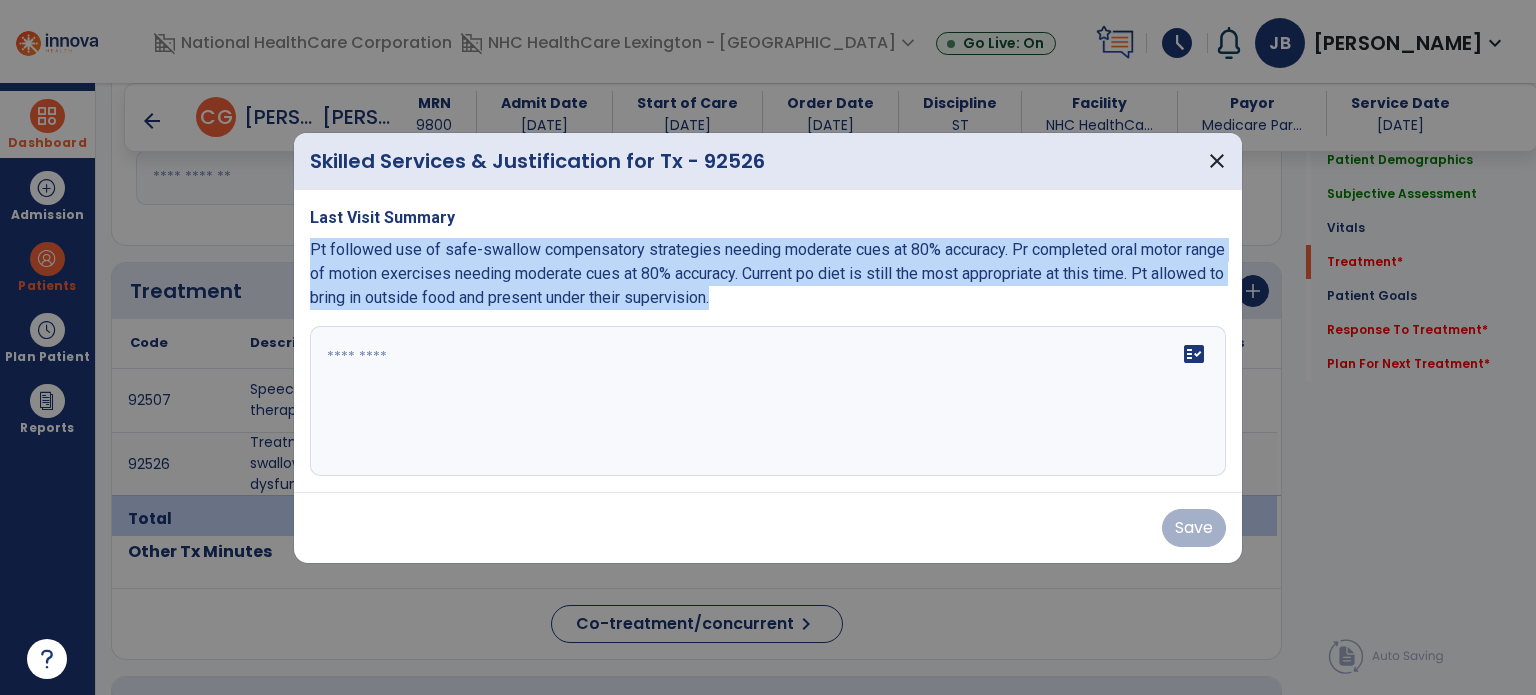 click on "Pt followed use of safe-swallow compensatory strategies needing moderate cues at 80% accuracy.  Pr completed oral motor range of motion exercises needing moderate cues at 80% accuracy.  Current po diet is still the most appropriate at this time. Pt allowed to bring in outside food and present under their supervision." at bounding box center (768, 274) 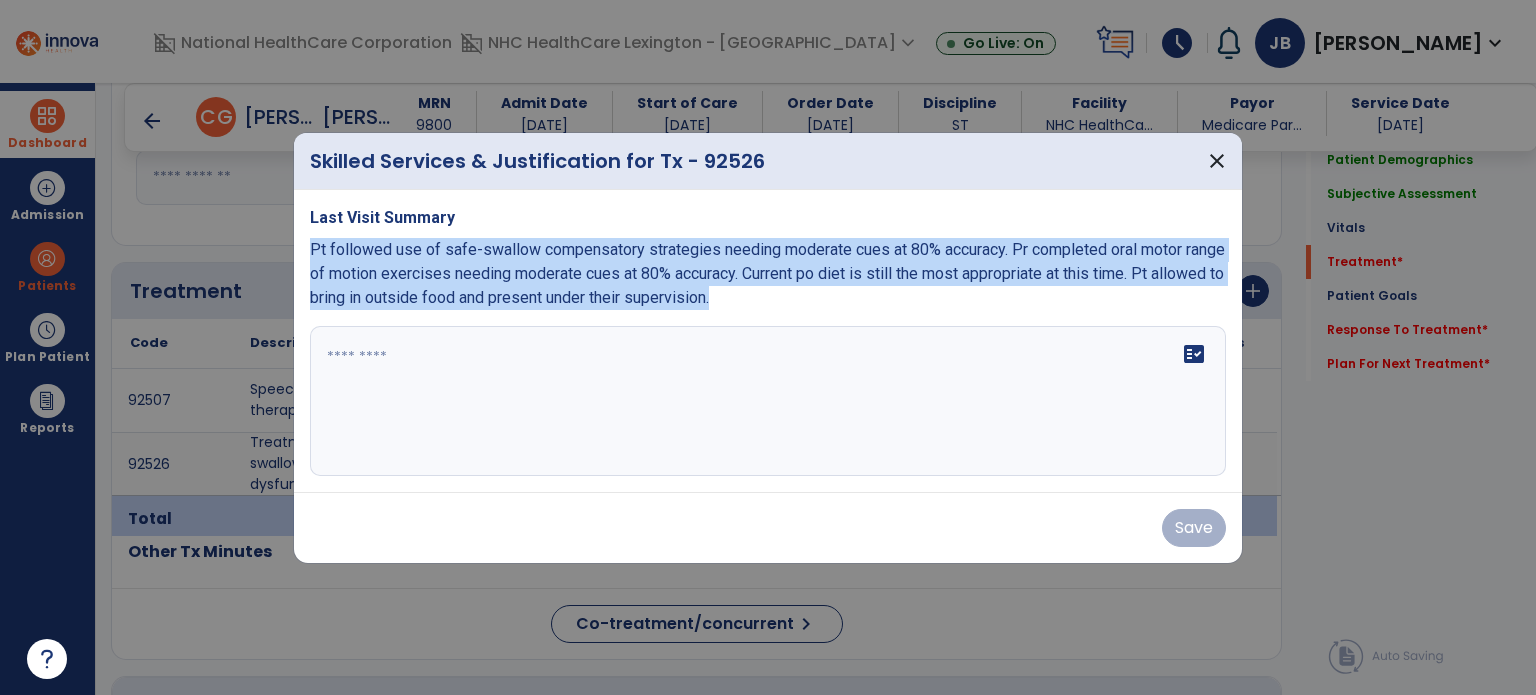 copy on "Pt followed use of safe-swallow compensatory strategies needing moderate cues at 80% accuracy.  Pr completed oral motor range of motion exercises needing moderate cues at 80% accuracy.  Current po diet is still the most appropriate at this time. Pt allowed to bring in outside food and present under their supervision." 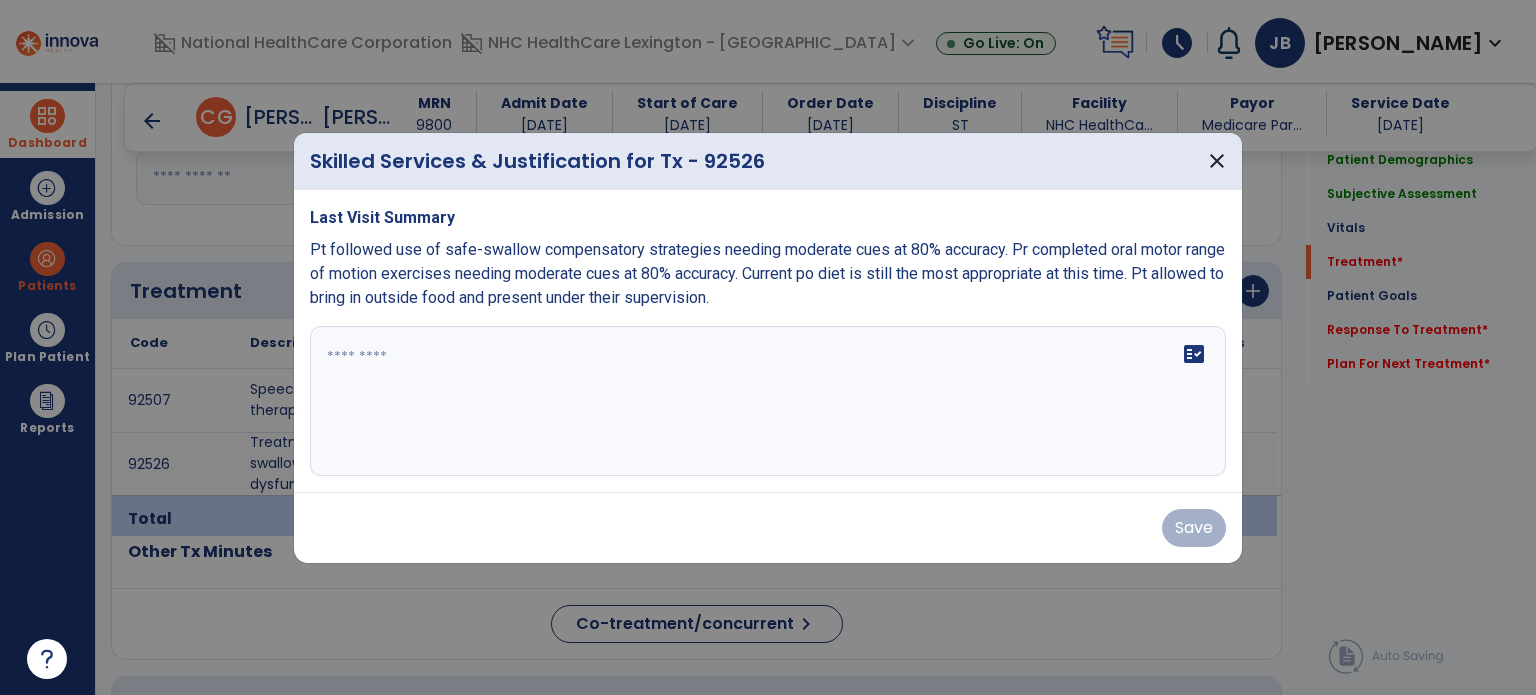 click at bounding box center (768, 401) 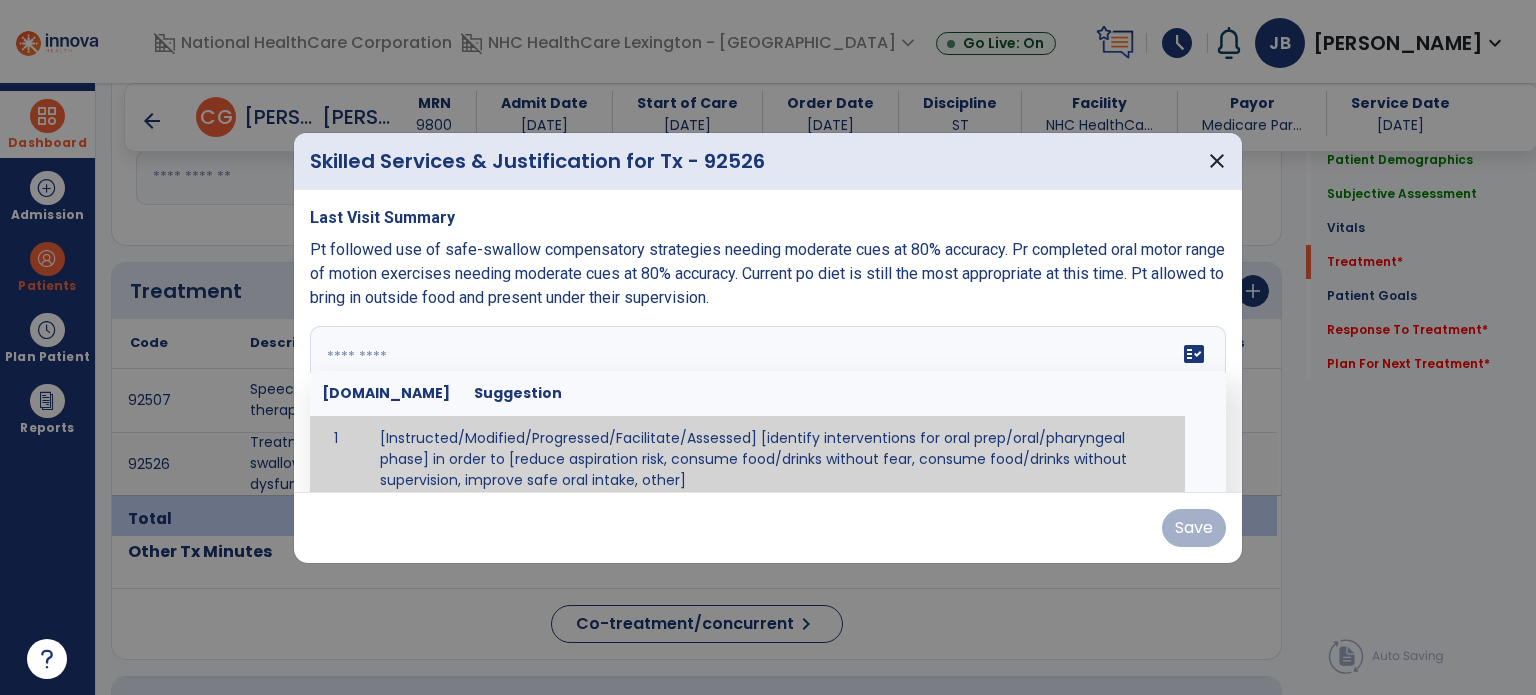 scroll, scrollTop: 12, scrollLeft: 0, axis: vertical 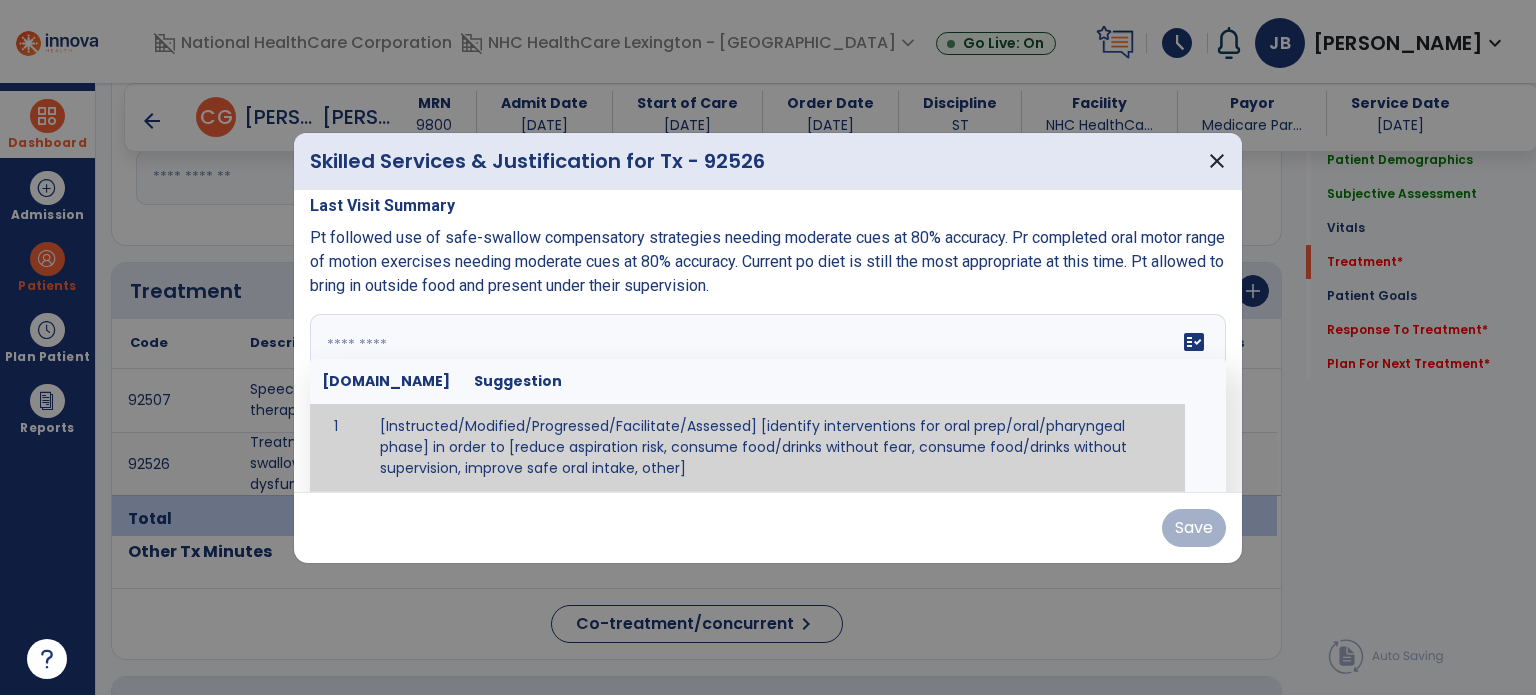 paste on "**********" 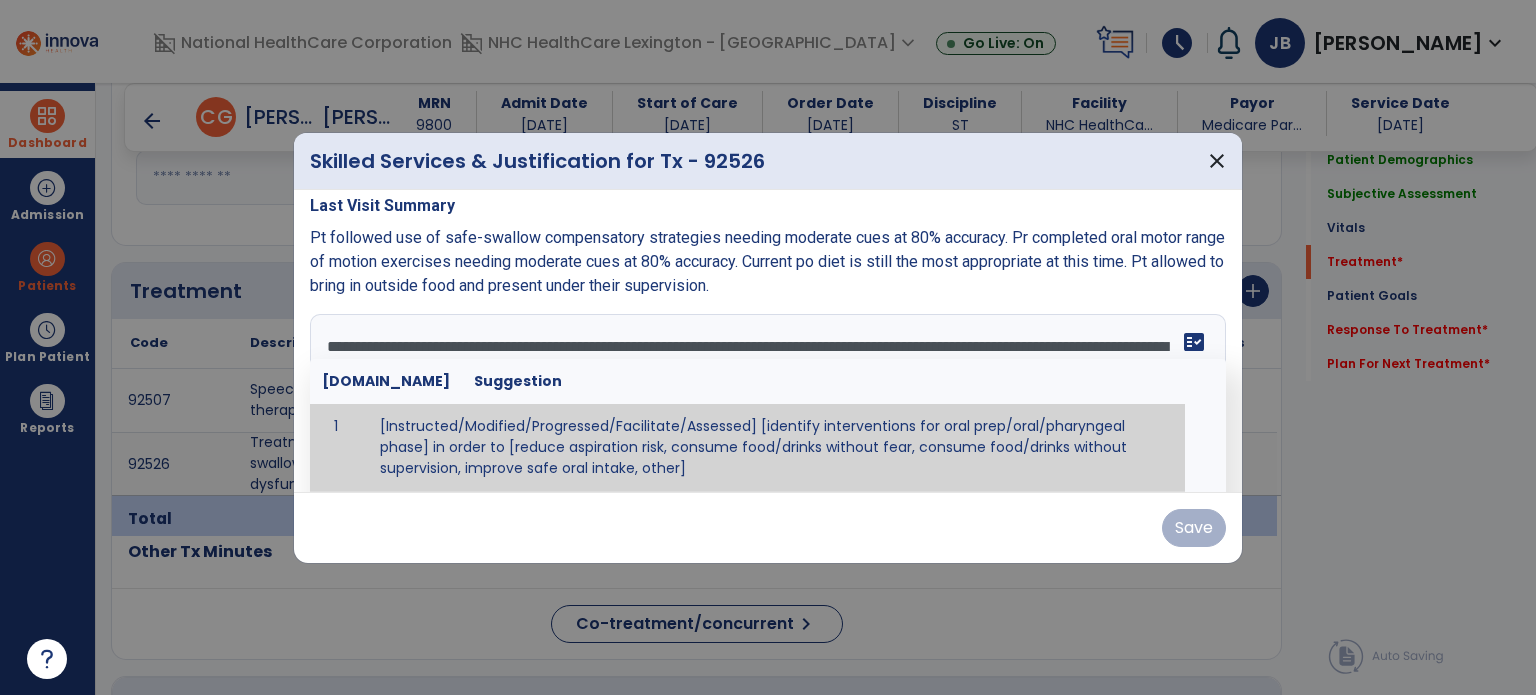 click at bounding box center (766, 389) 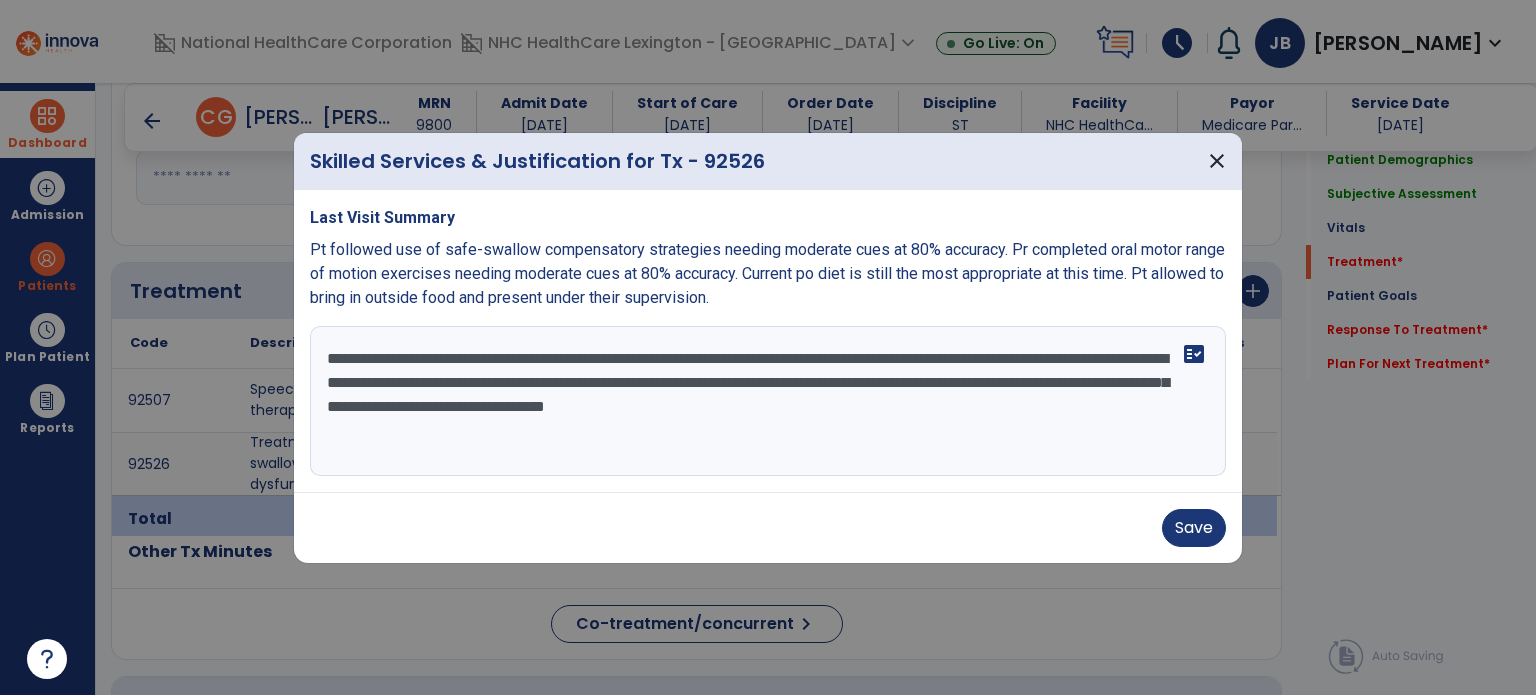 scroll, scrollTop: 0, scrollLeft: 0, axis: both 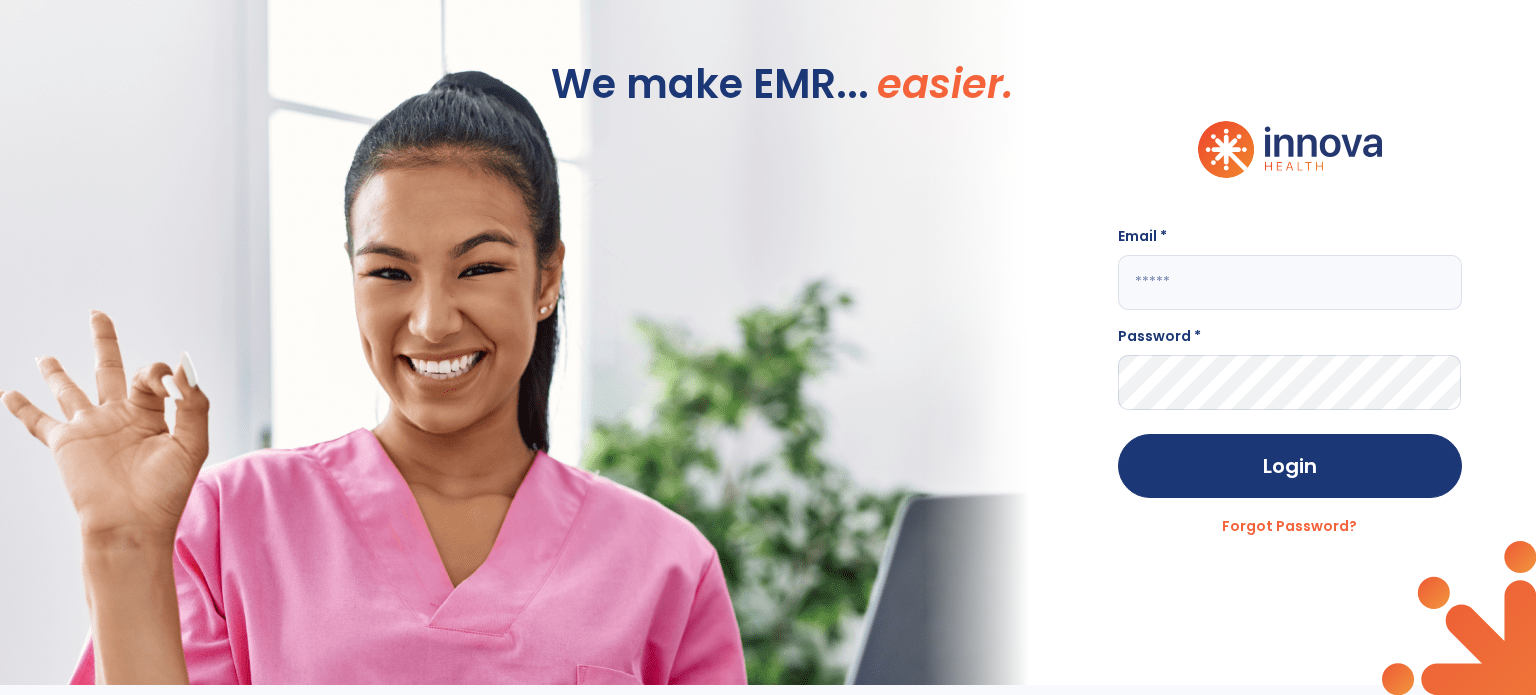 click on "We make EMR... easier." 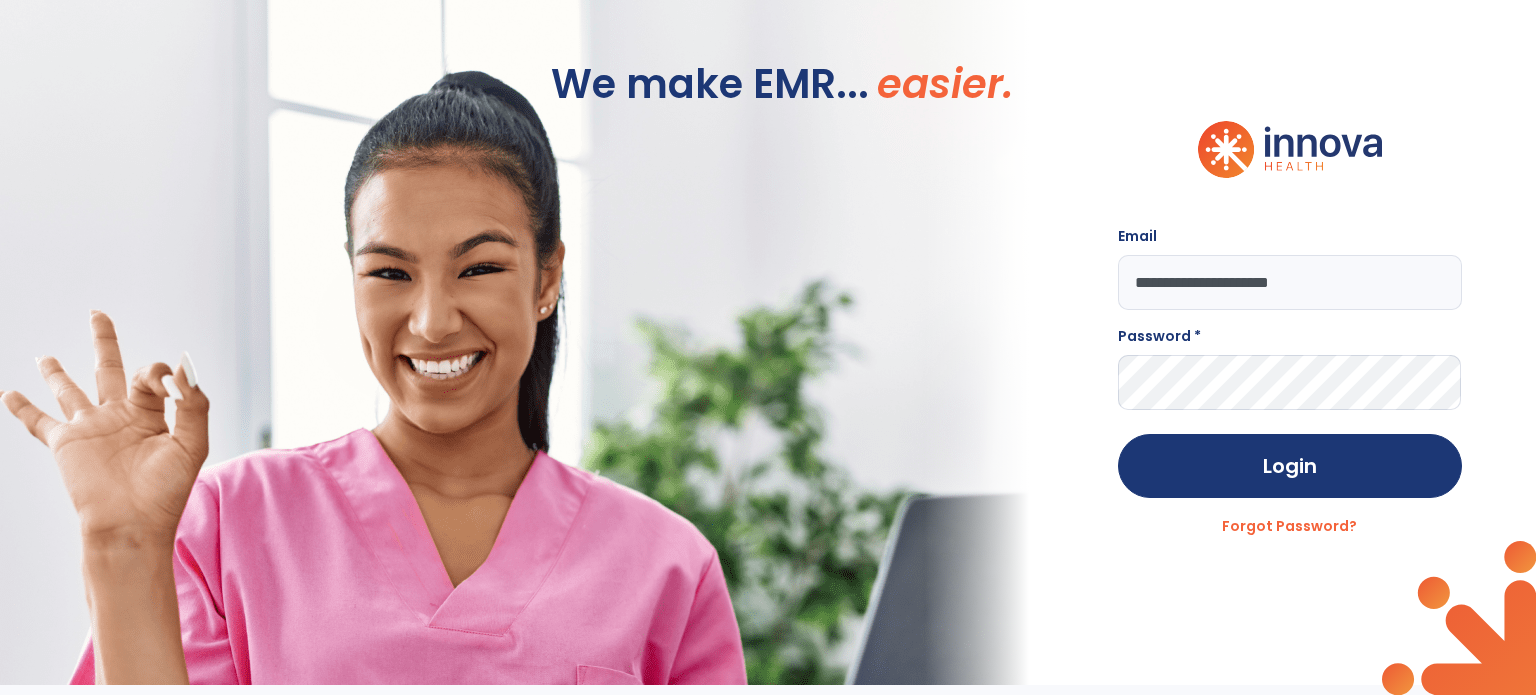 type on "**********" 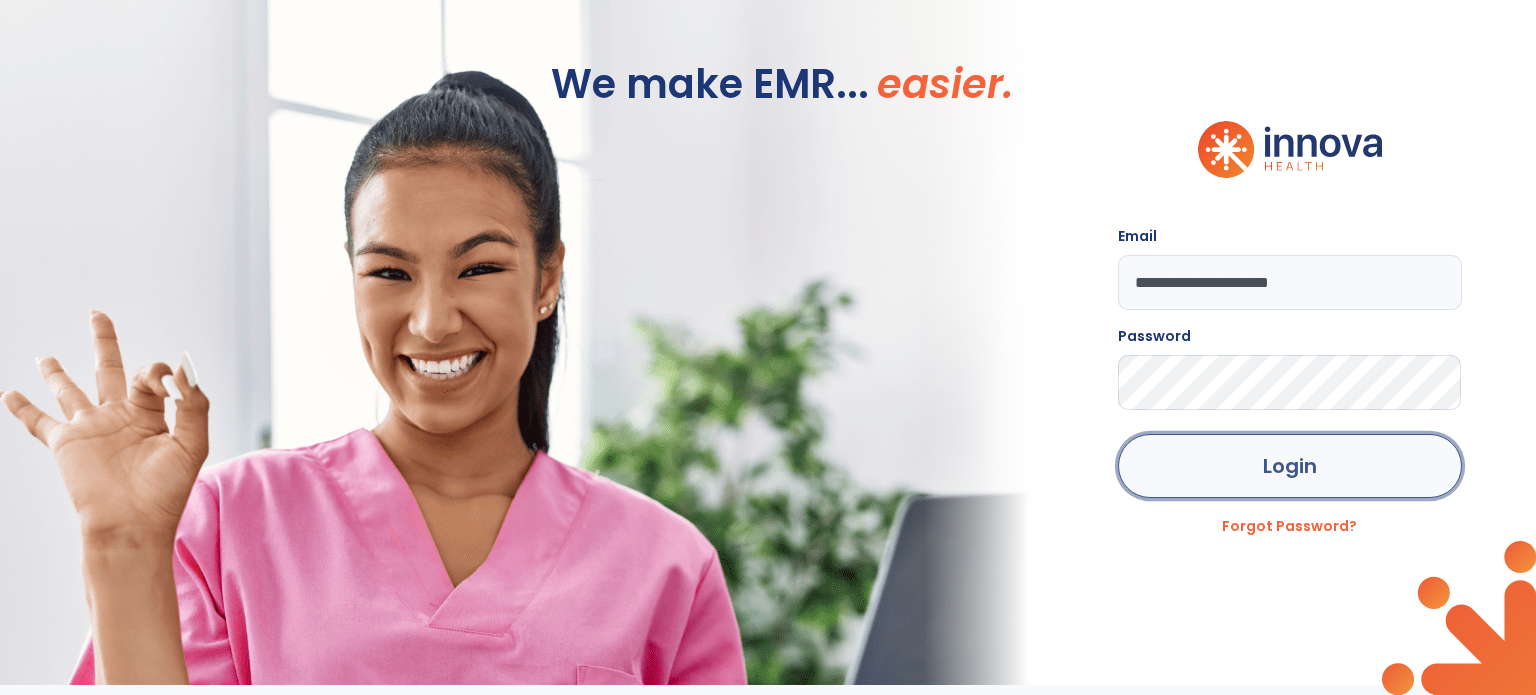 click on "Login" 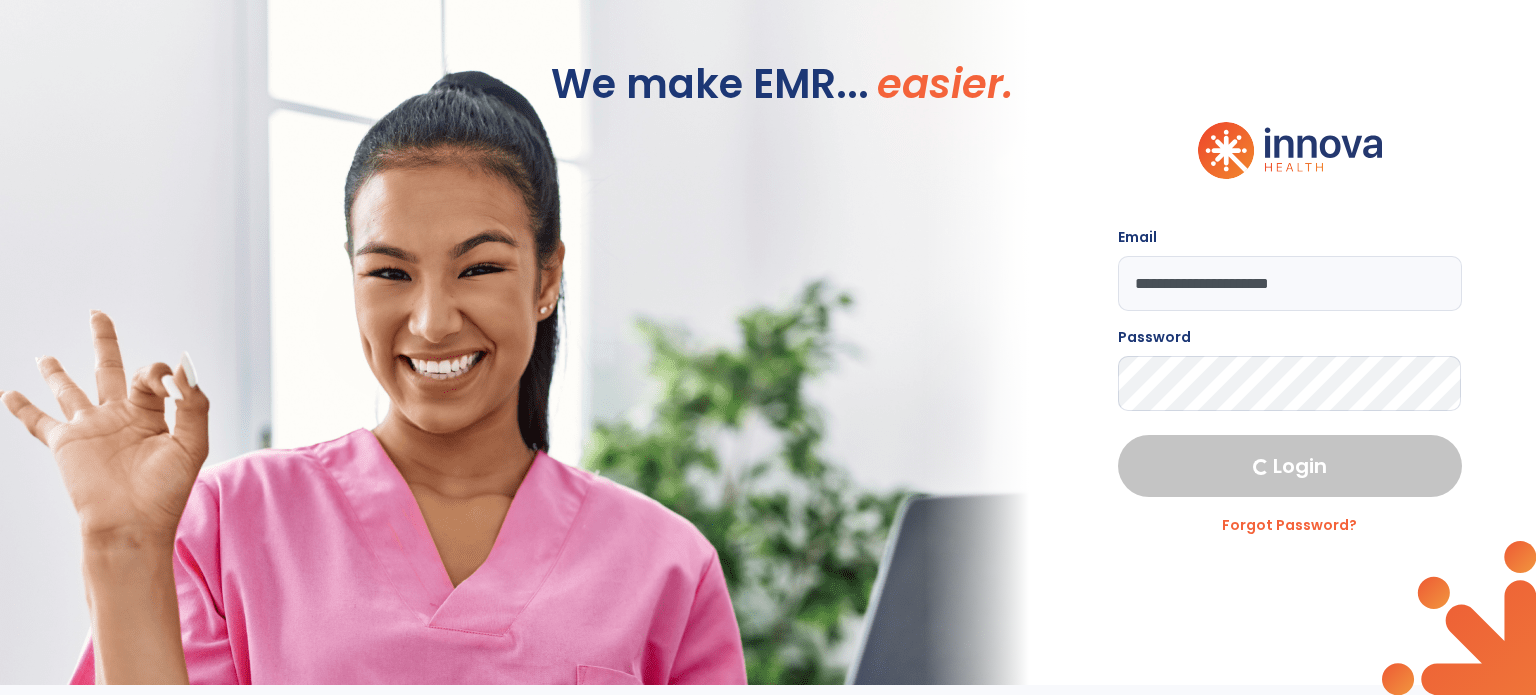 select on "****" 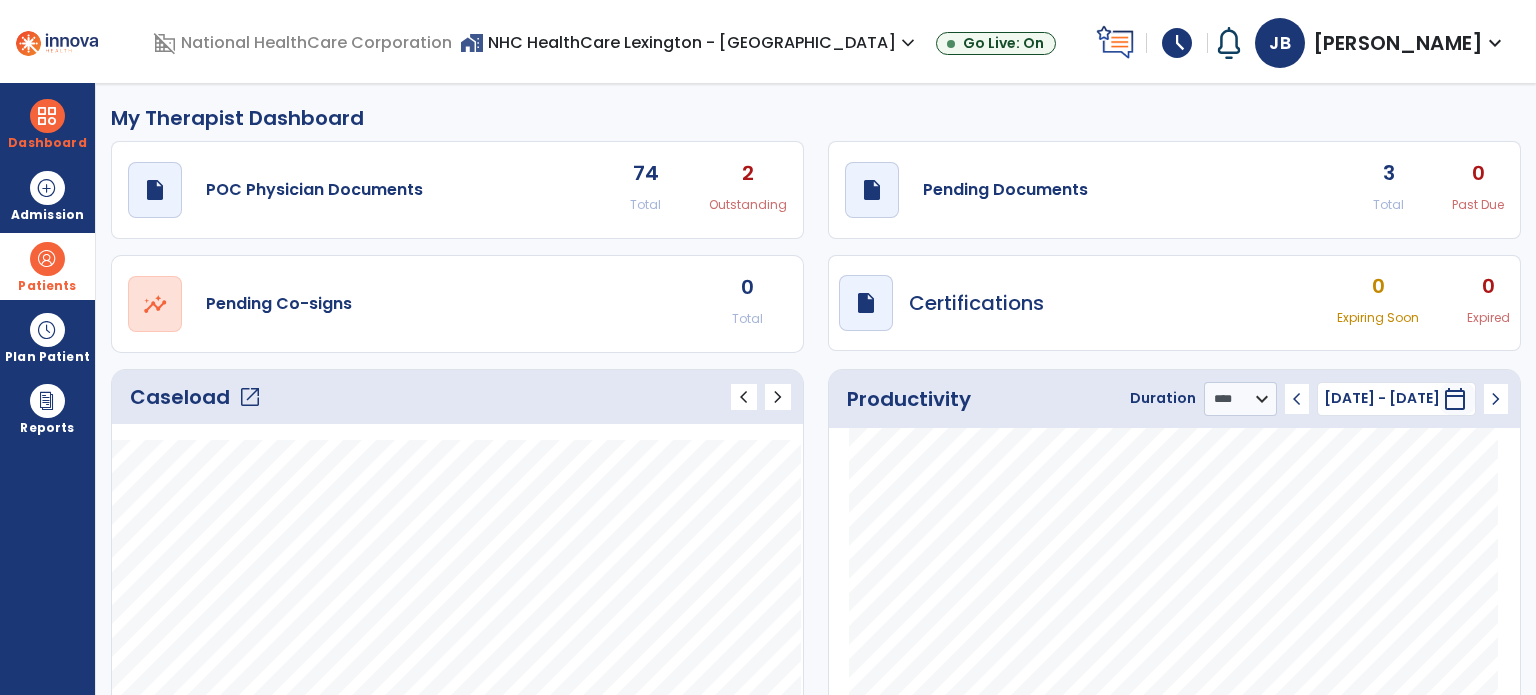click at bounding box center (47, 259) 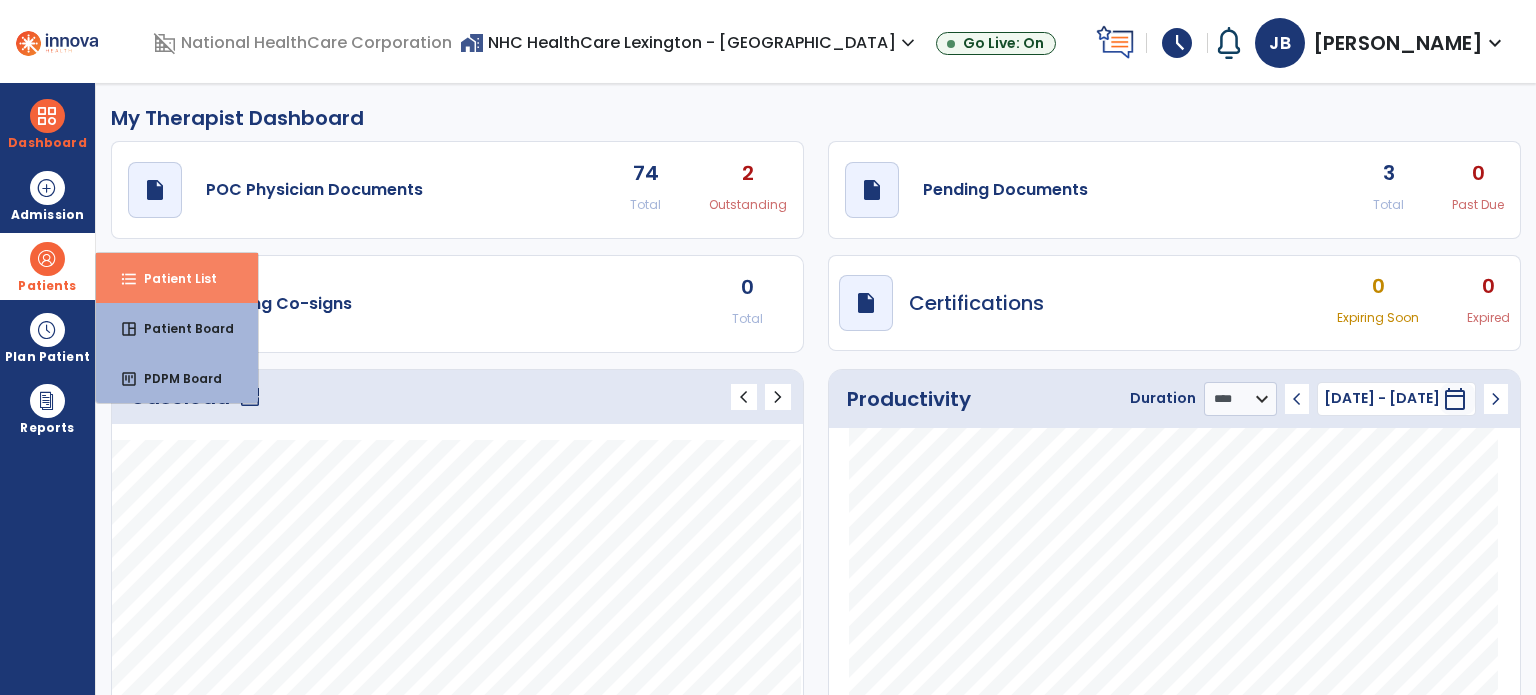 click on "Patient List" at bounding box center (172, 278) 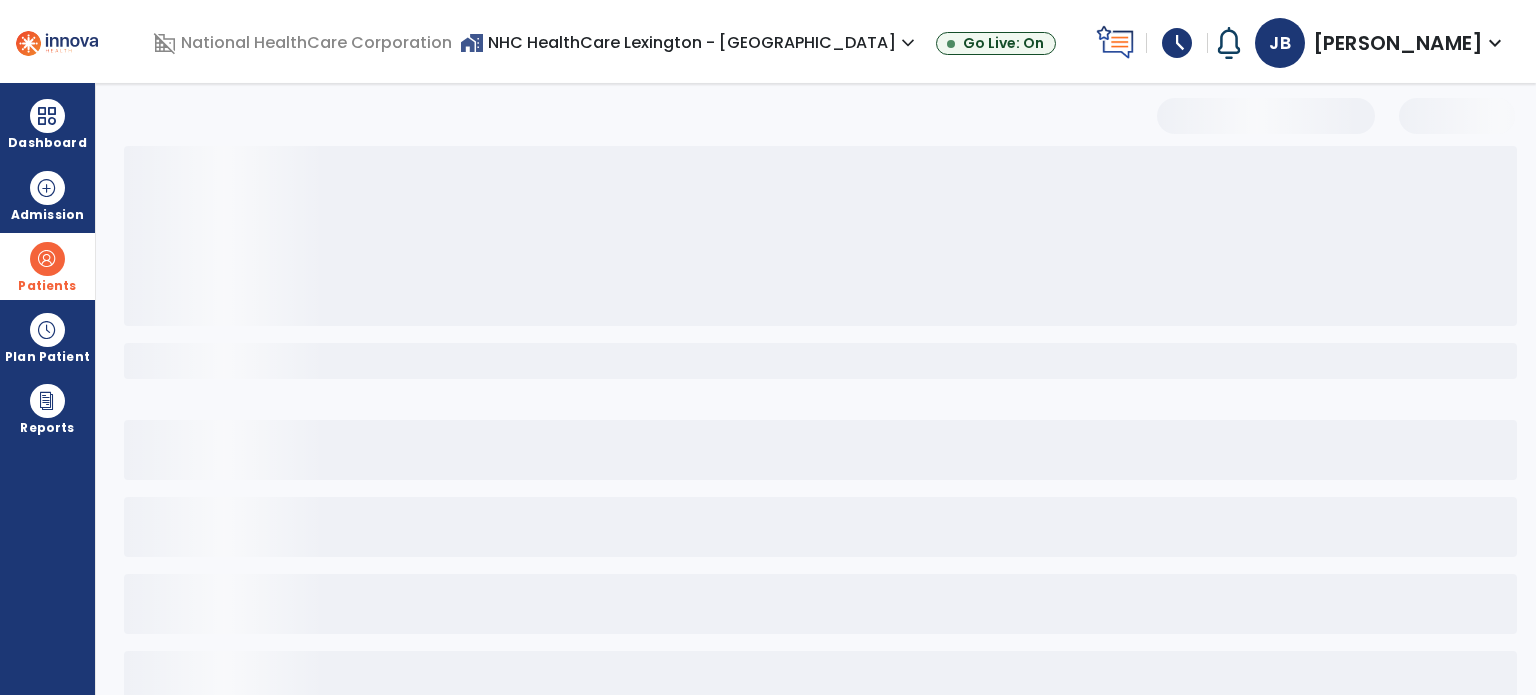 select on "***" 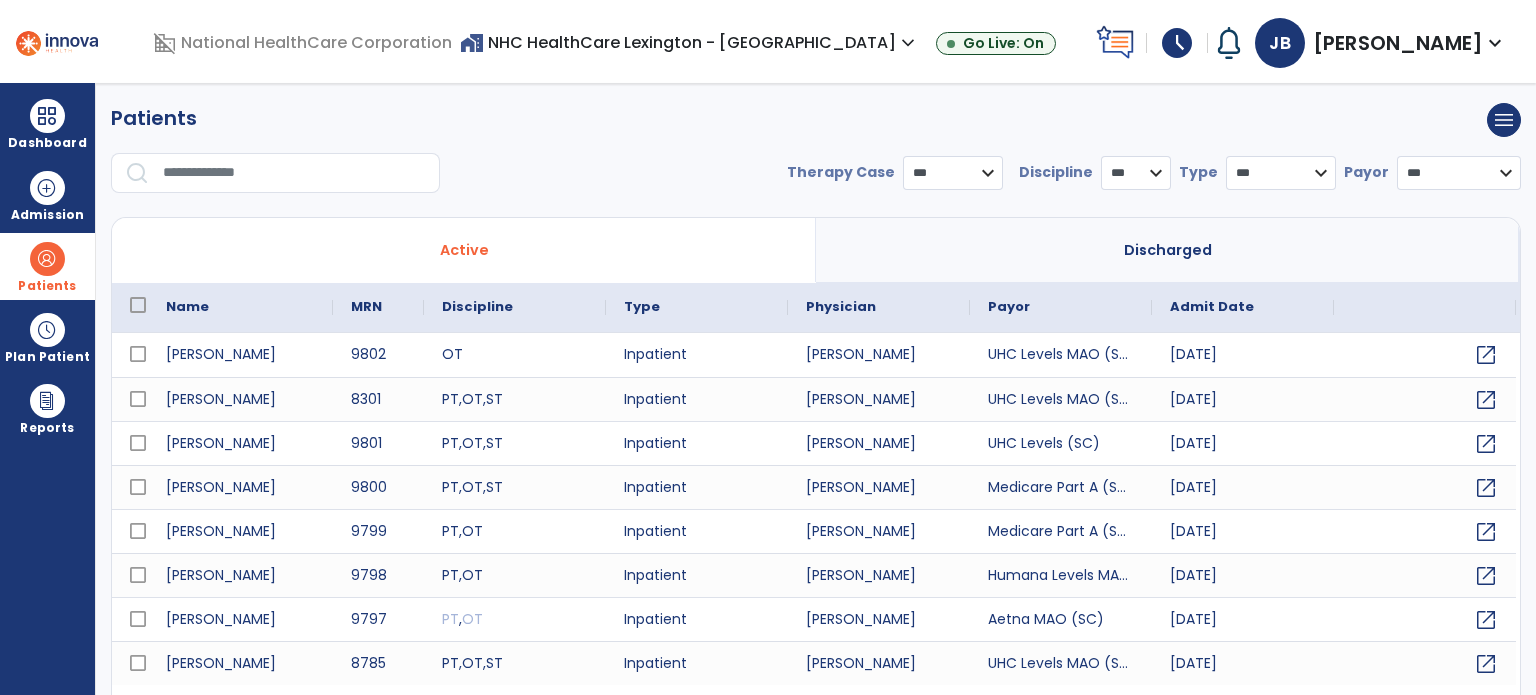 click at bounding box center (294, 173) 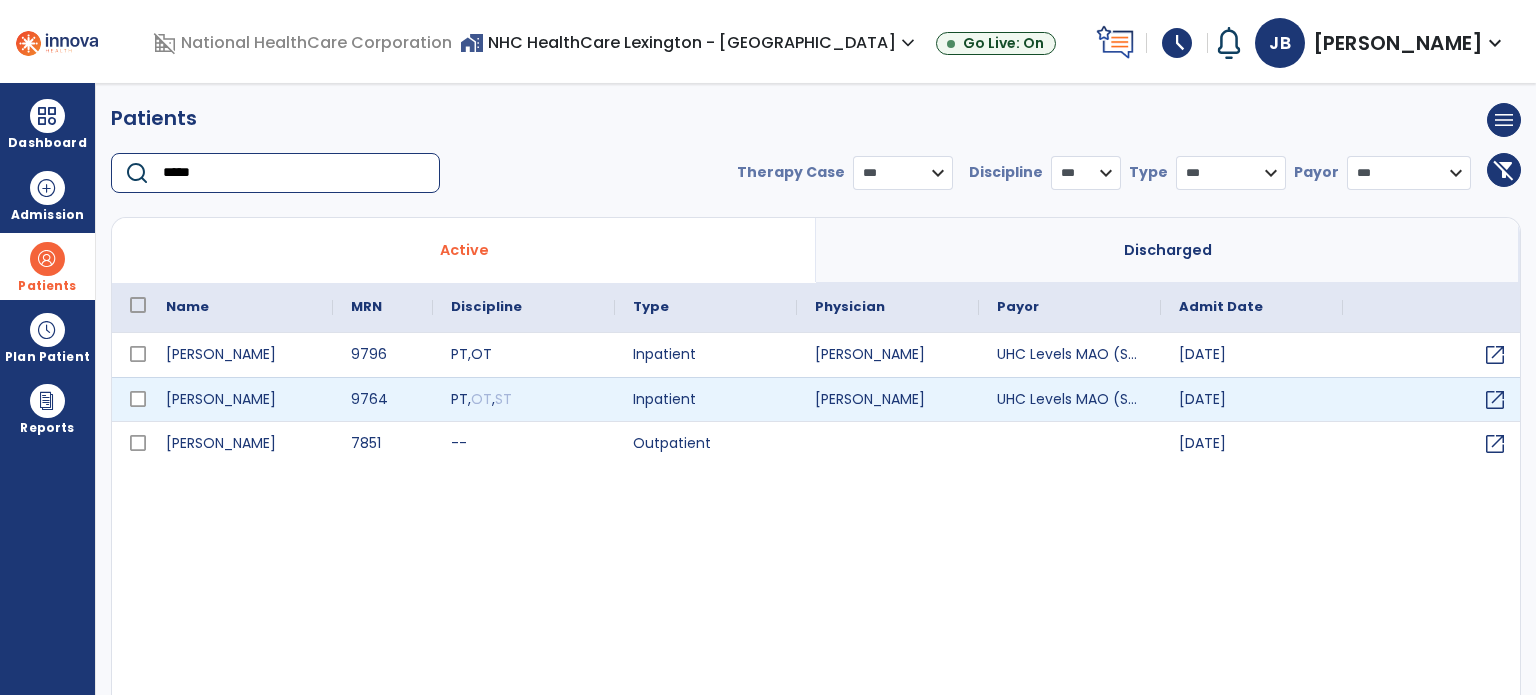 type on "*****" 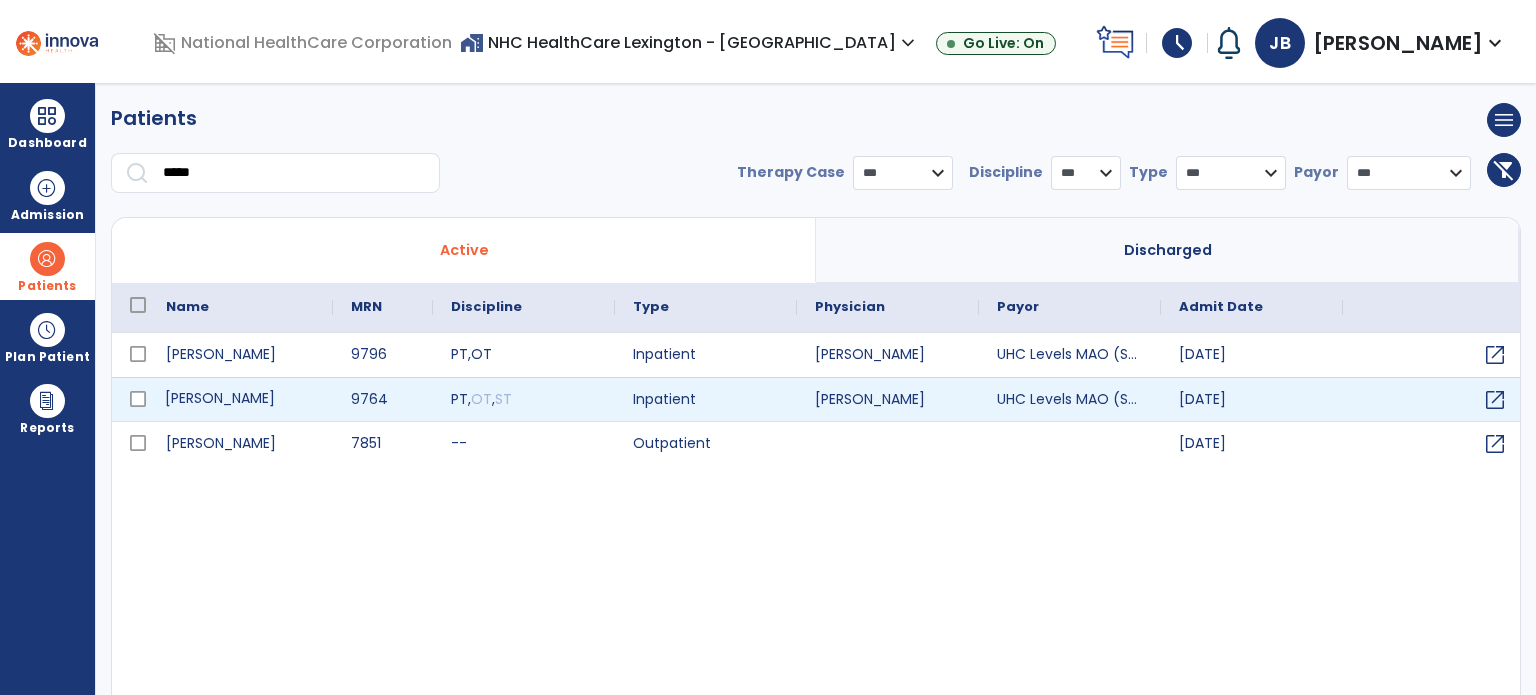 click on "[PERSON_NAME]" at bounding box center [240, 399] 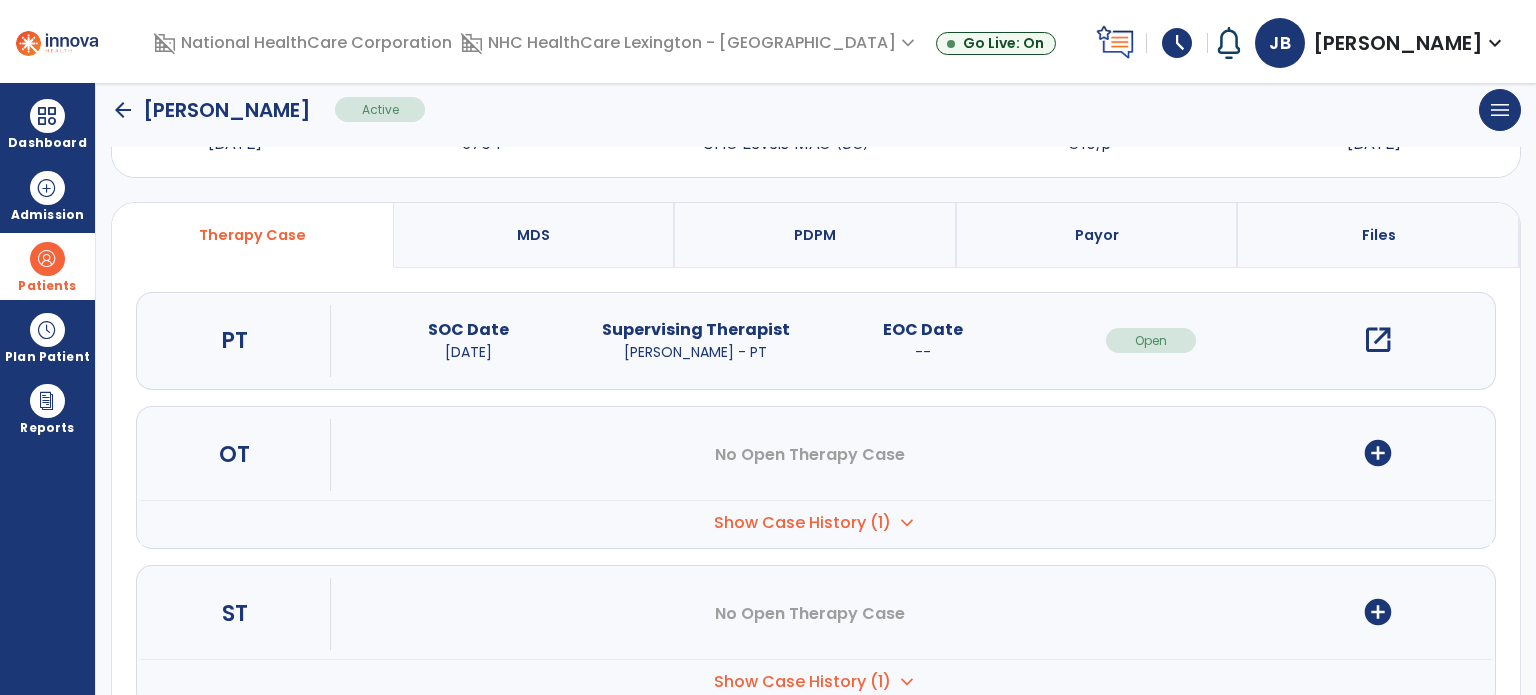 scroll, scrollTop: 152, scrollLeft: 0, axis: vertical 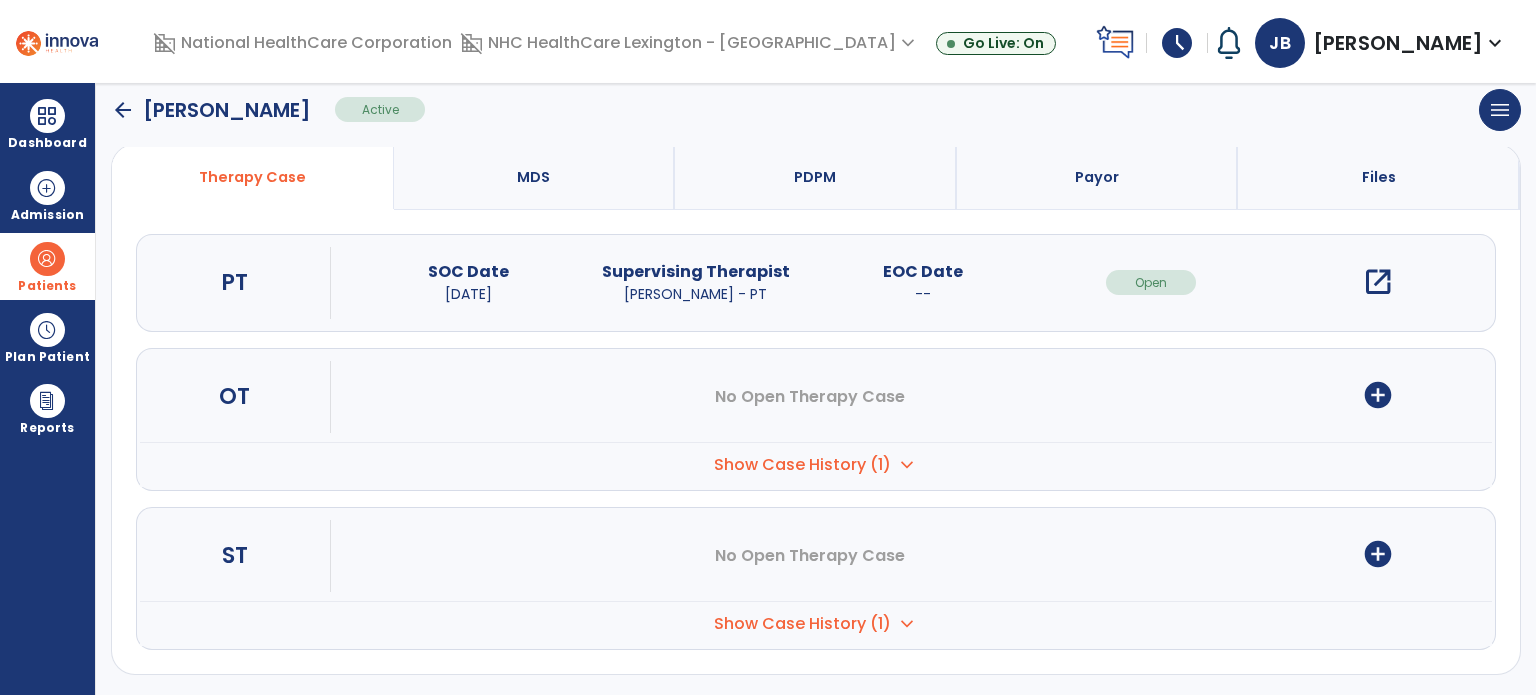 click on "Show Case History (1)" at bounding box center [802, 465] 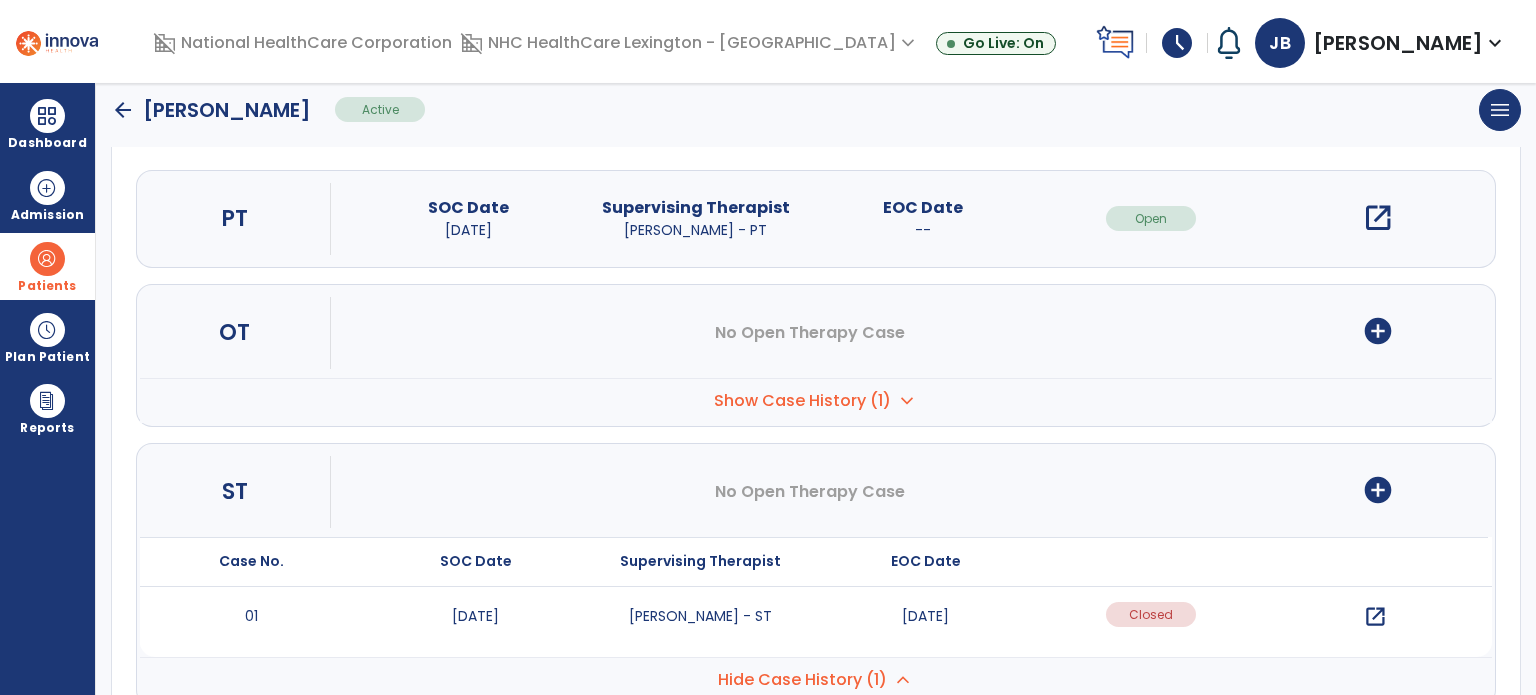 scroll, scrollTop: 272, scrollLeft: 0, axis: vertical 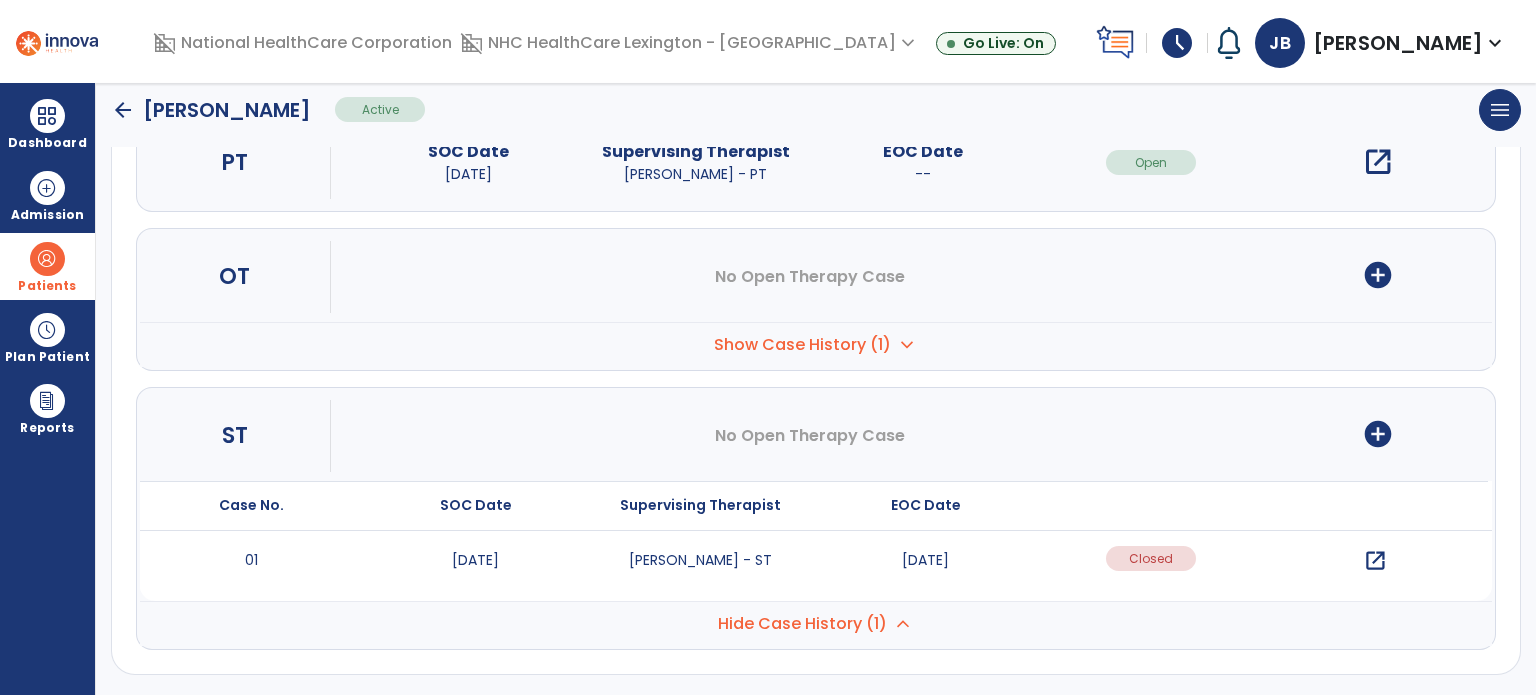 click on "open_in_new" at bounding box center [1375, 561] 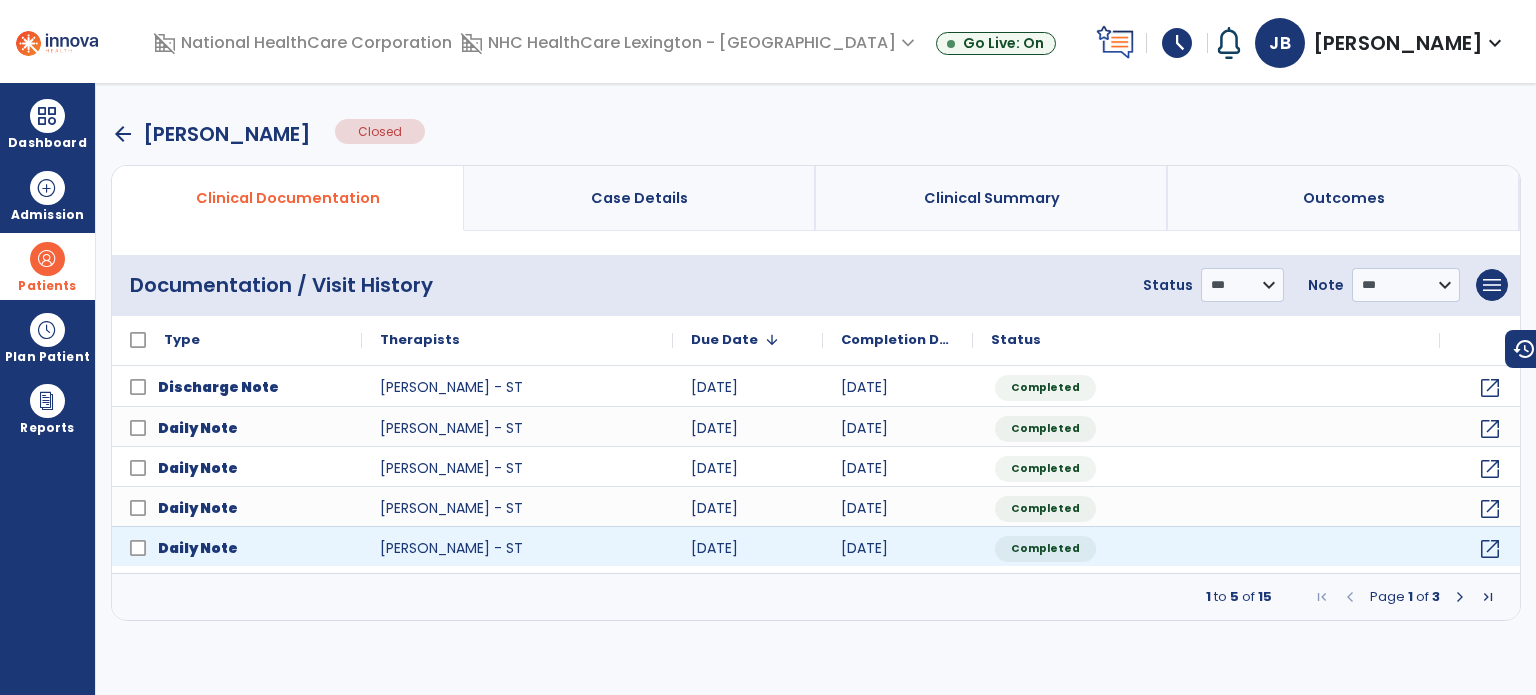 scroll, scrollTop: 0, scrollLeft: 0, axis: both 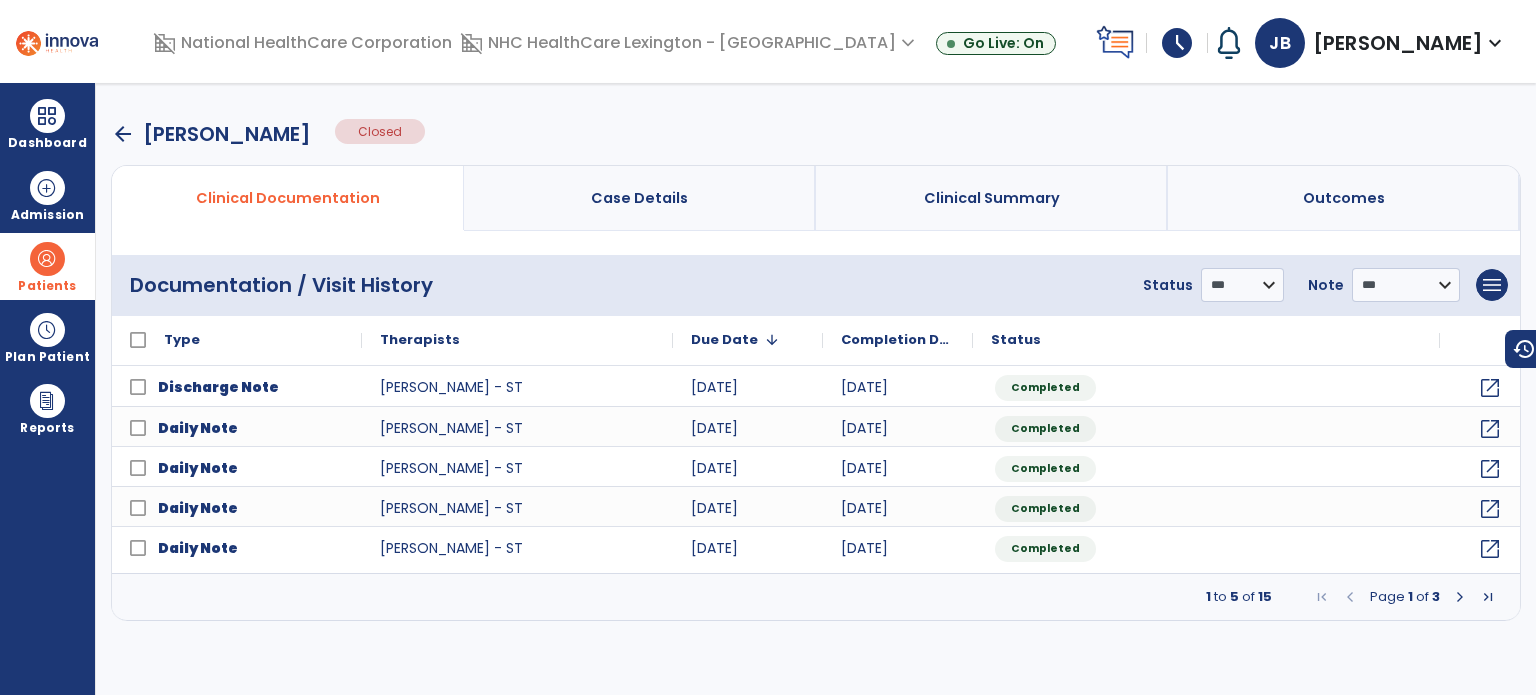 click at bounding box center (1460, 597) 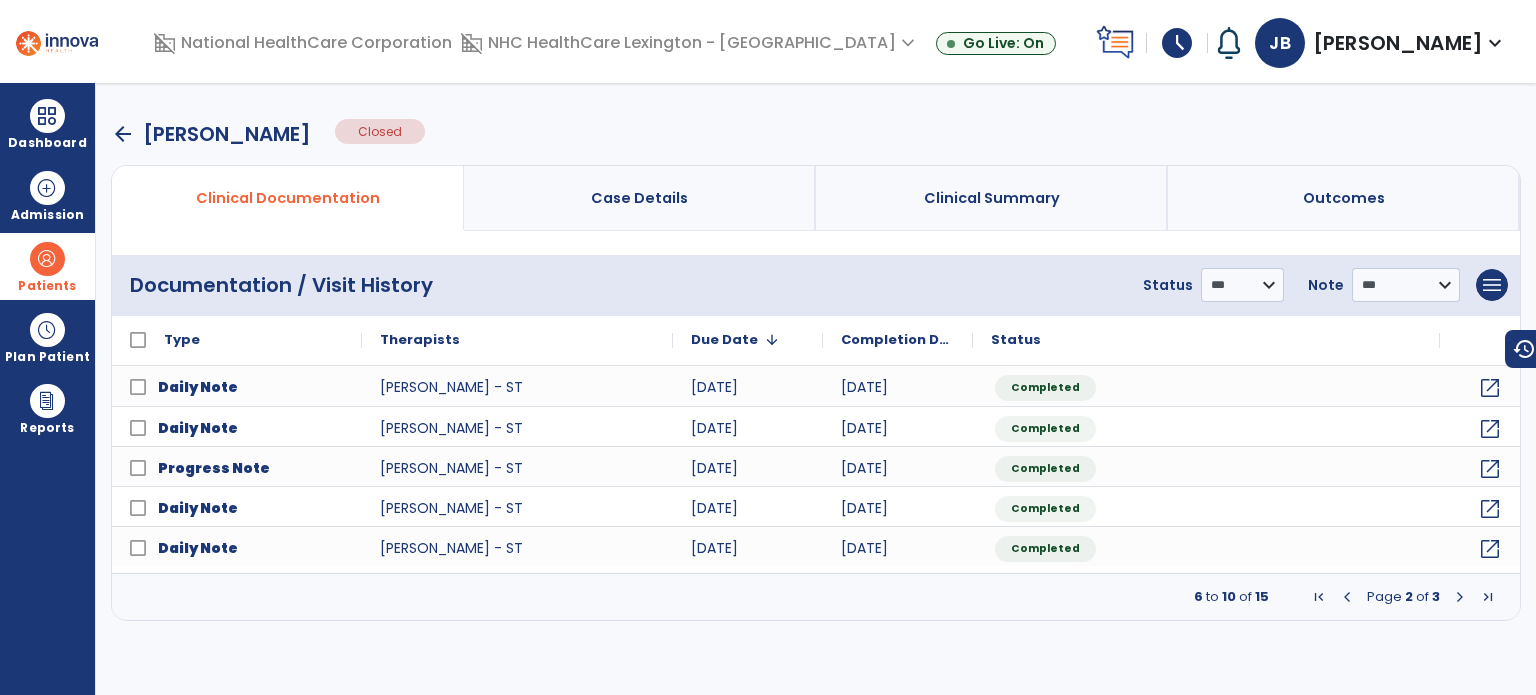 click at bounding box center [1460, 597] 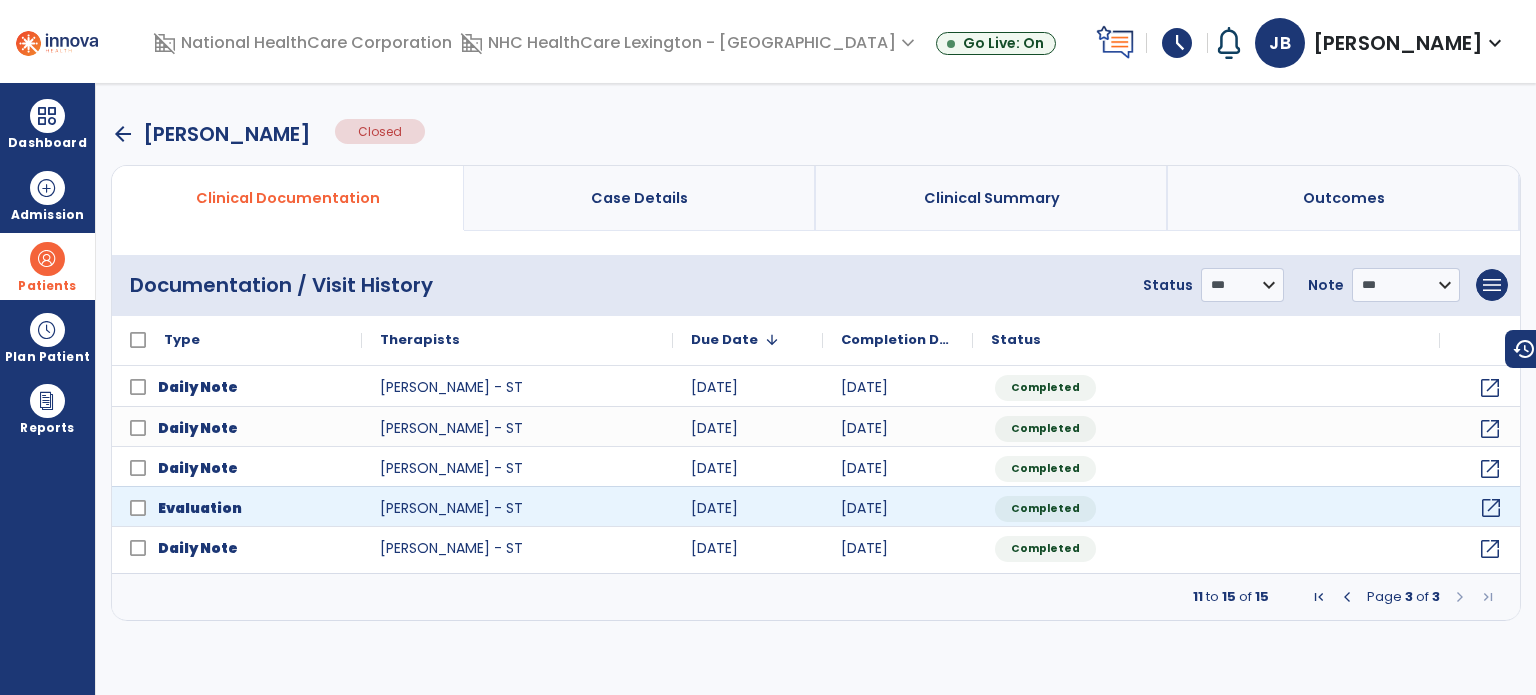 click on "open_in_new" 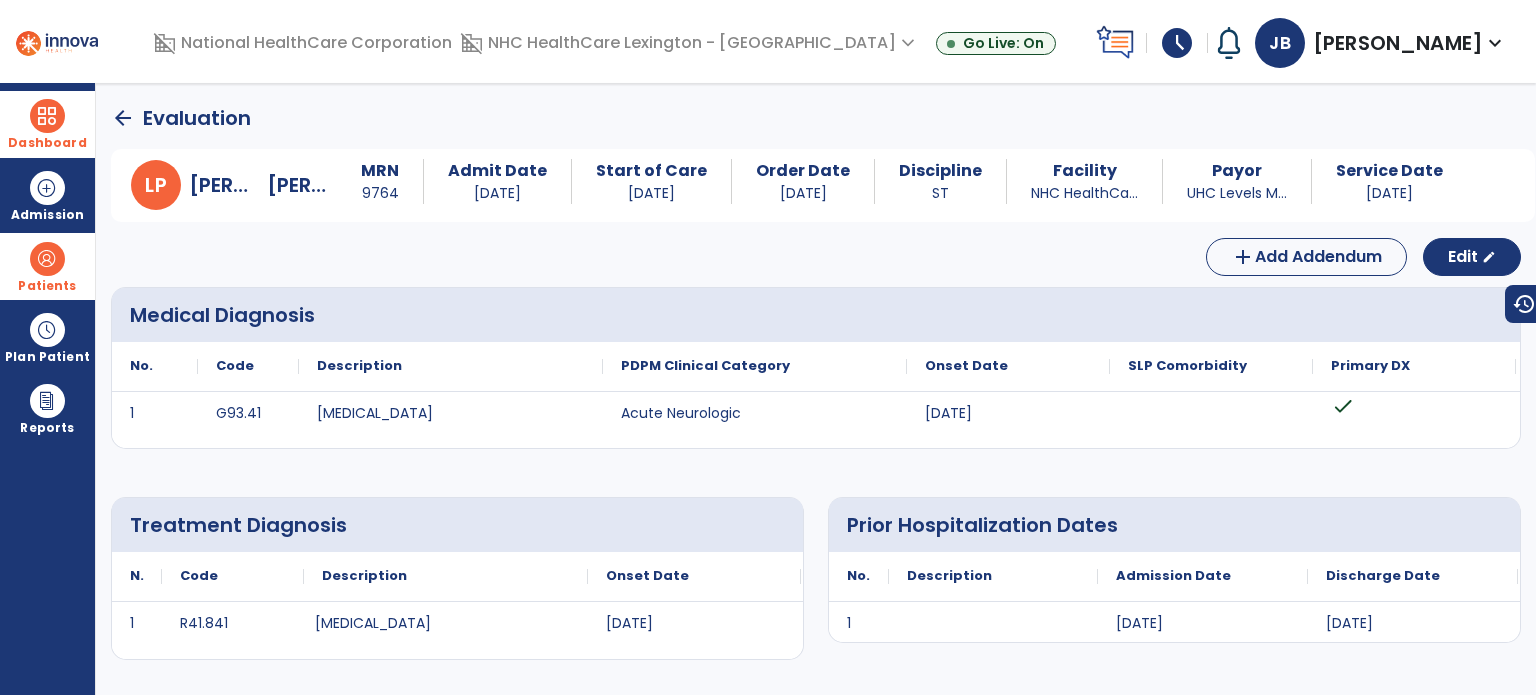 click at bounding box center [47, 116] 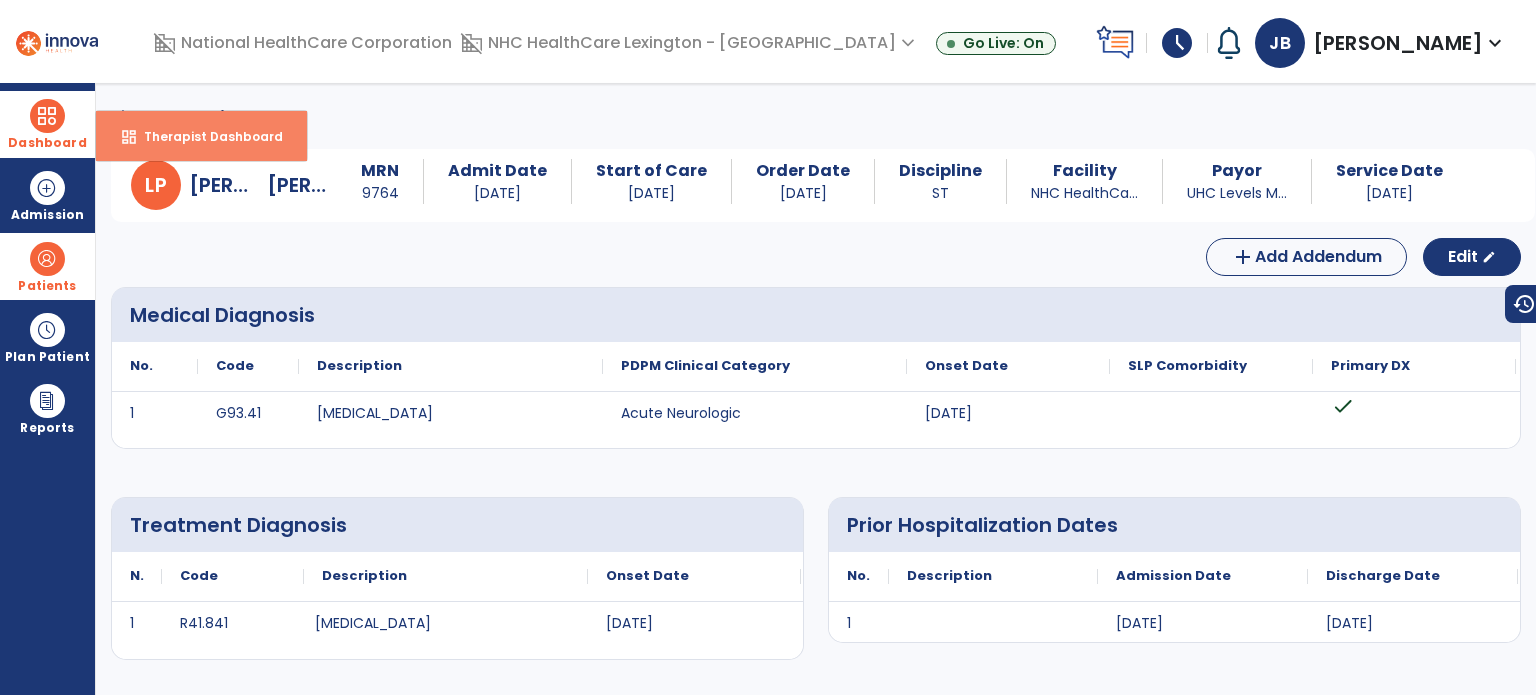 click on "Therapist Dashboard" at bounding box center (205, 136) 